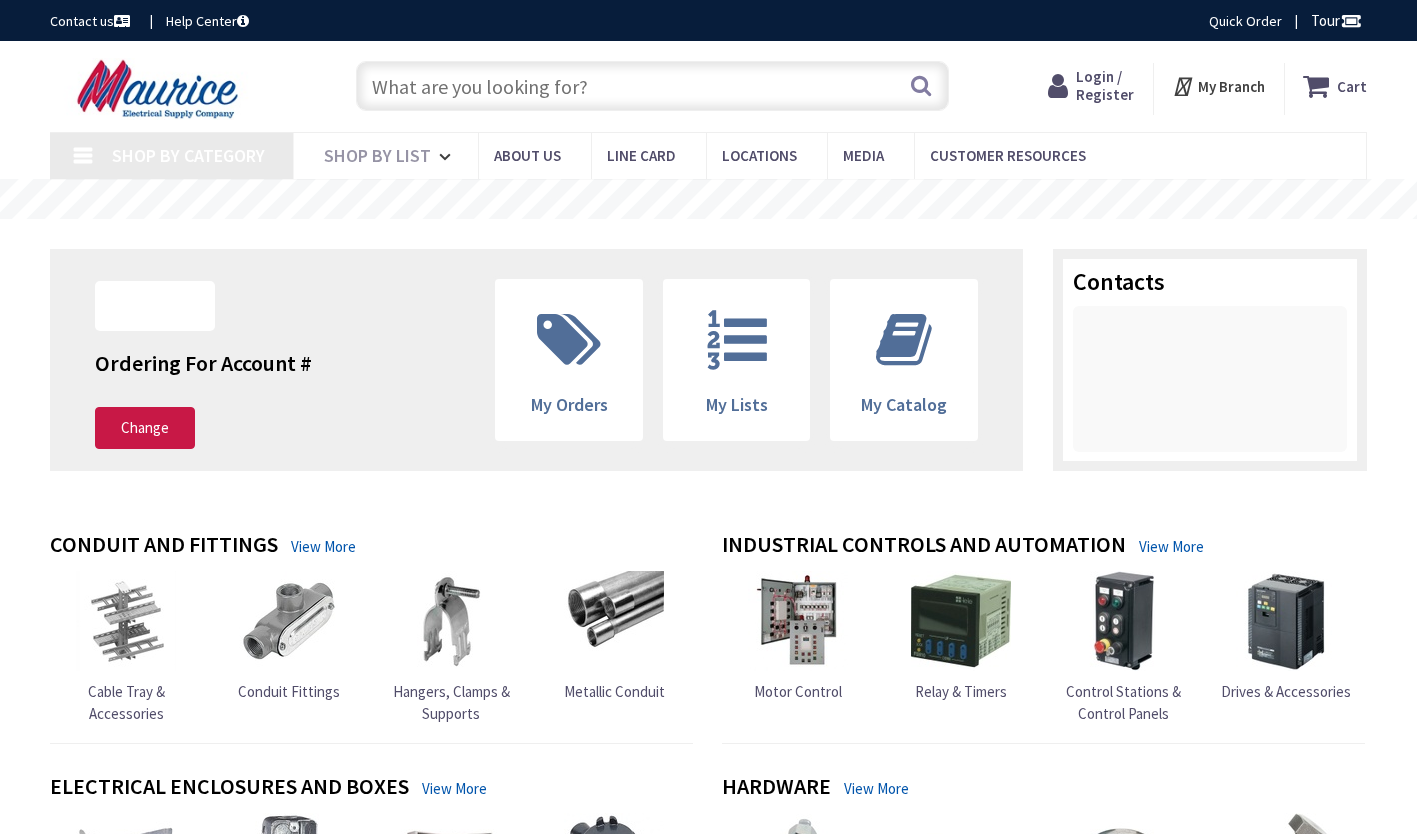 scroll, scrollTop: 0, scrollLeft: 0, axis: both 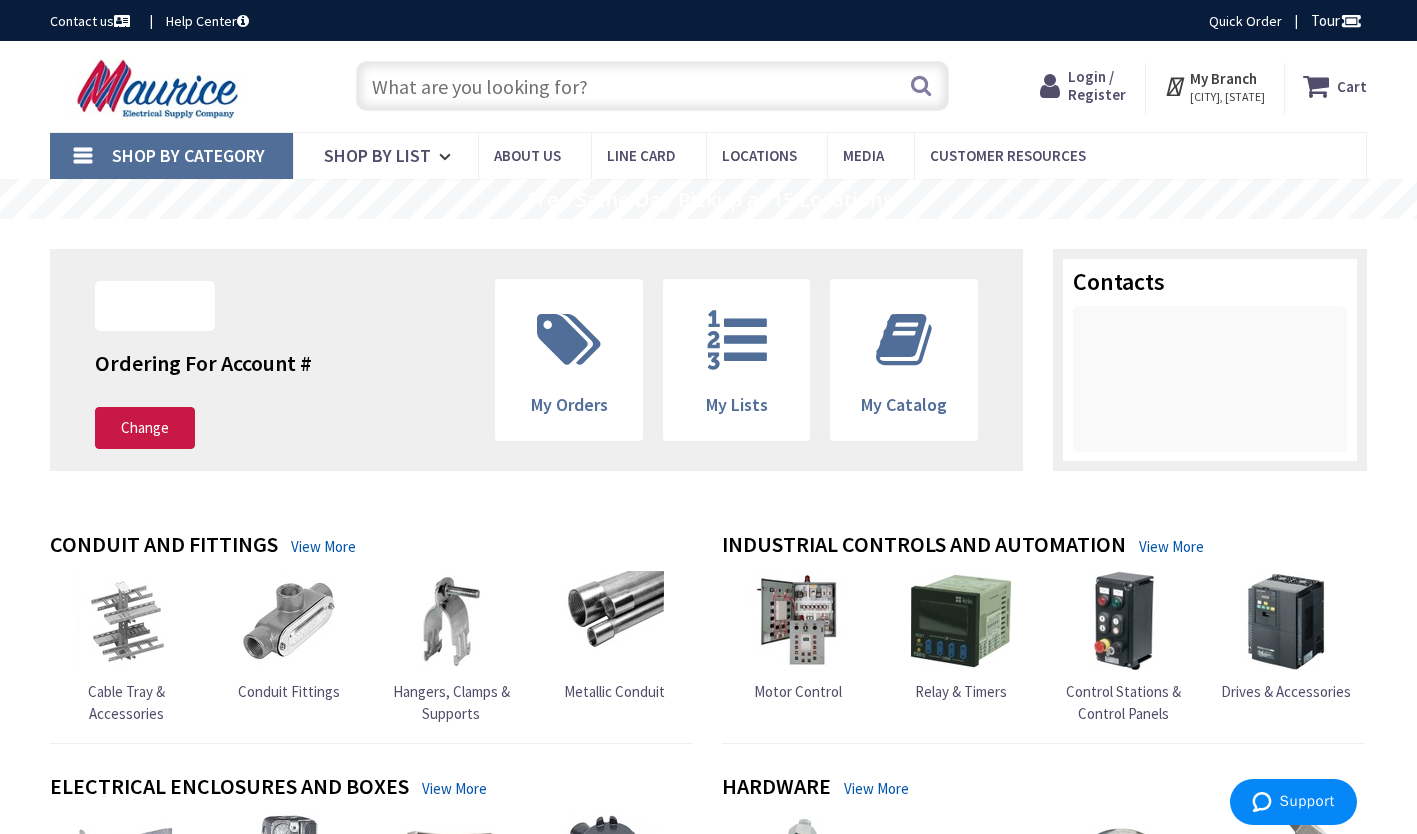 click on "Shop By Category" at bounding box center [171, 156] 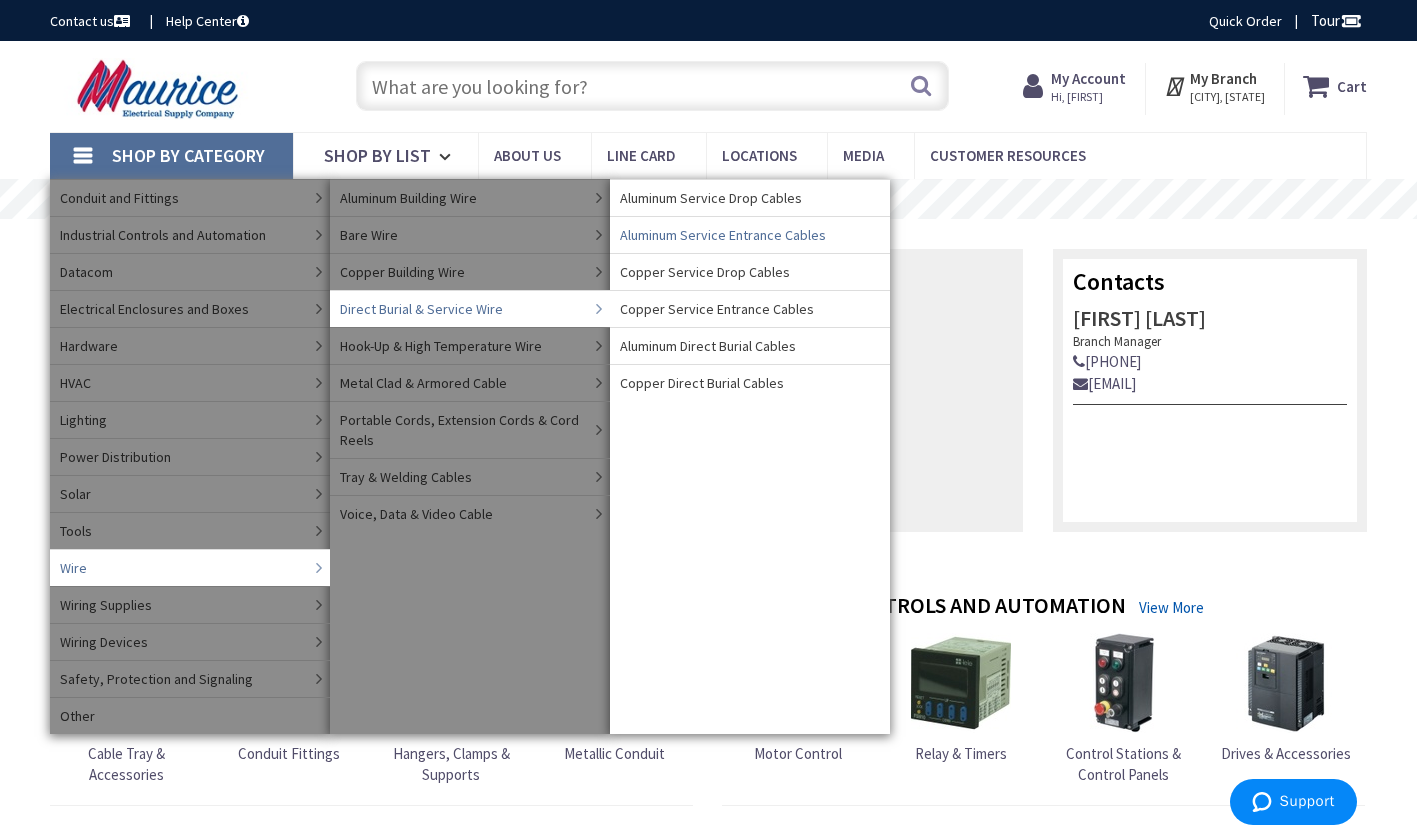 click on "Aluminum Service Entrance Cables" at bounding box center [723, 235] 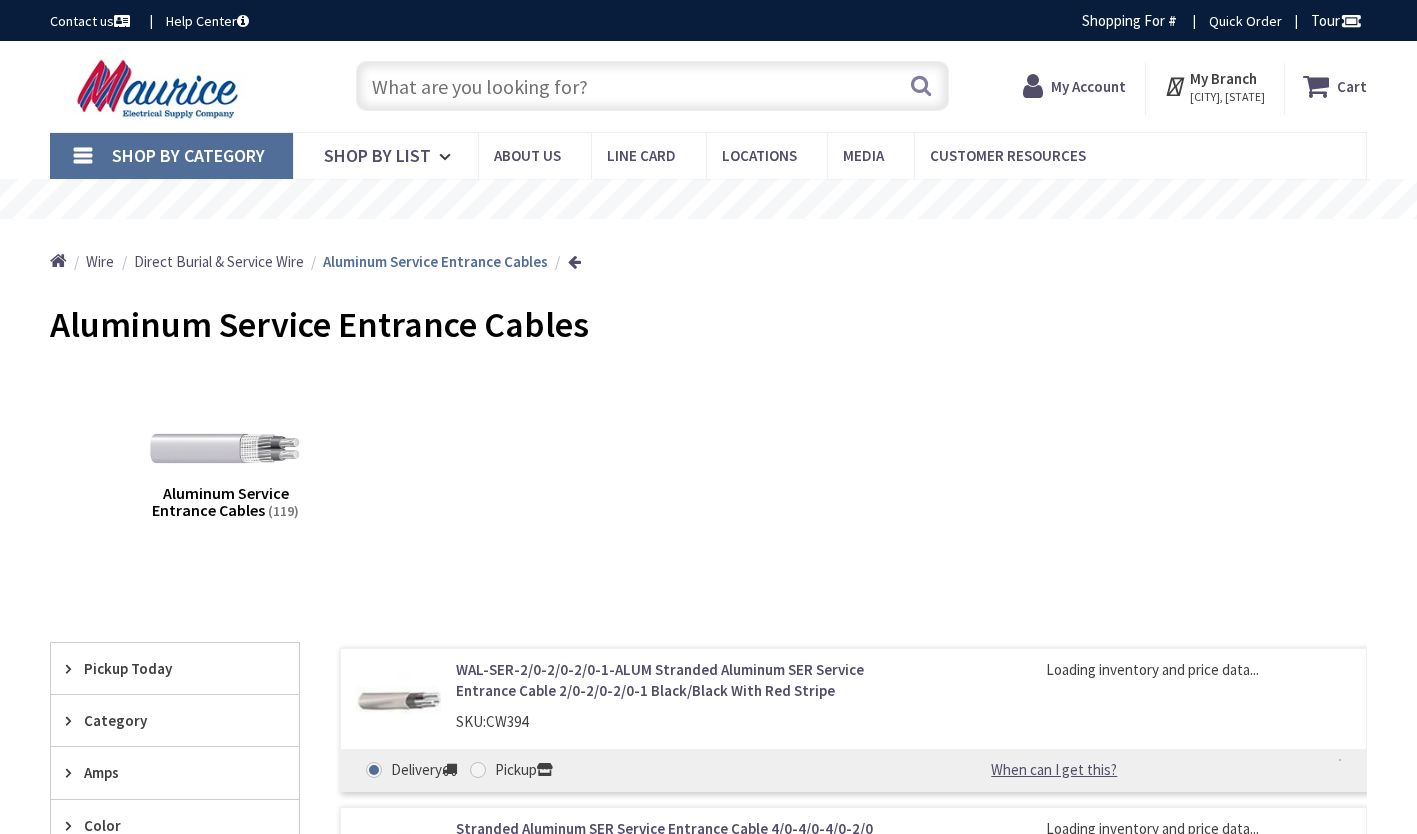 scroll, scrollTop: 0, scrollLeft: 0, axis: both 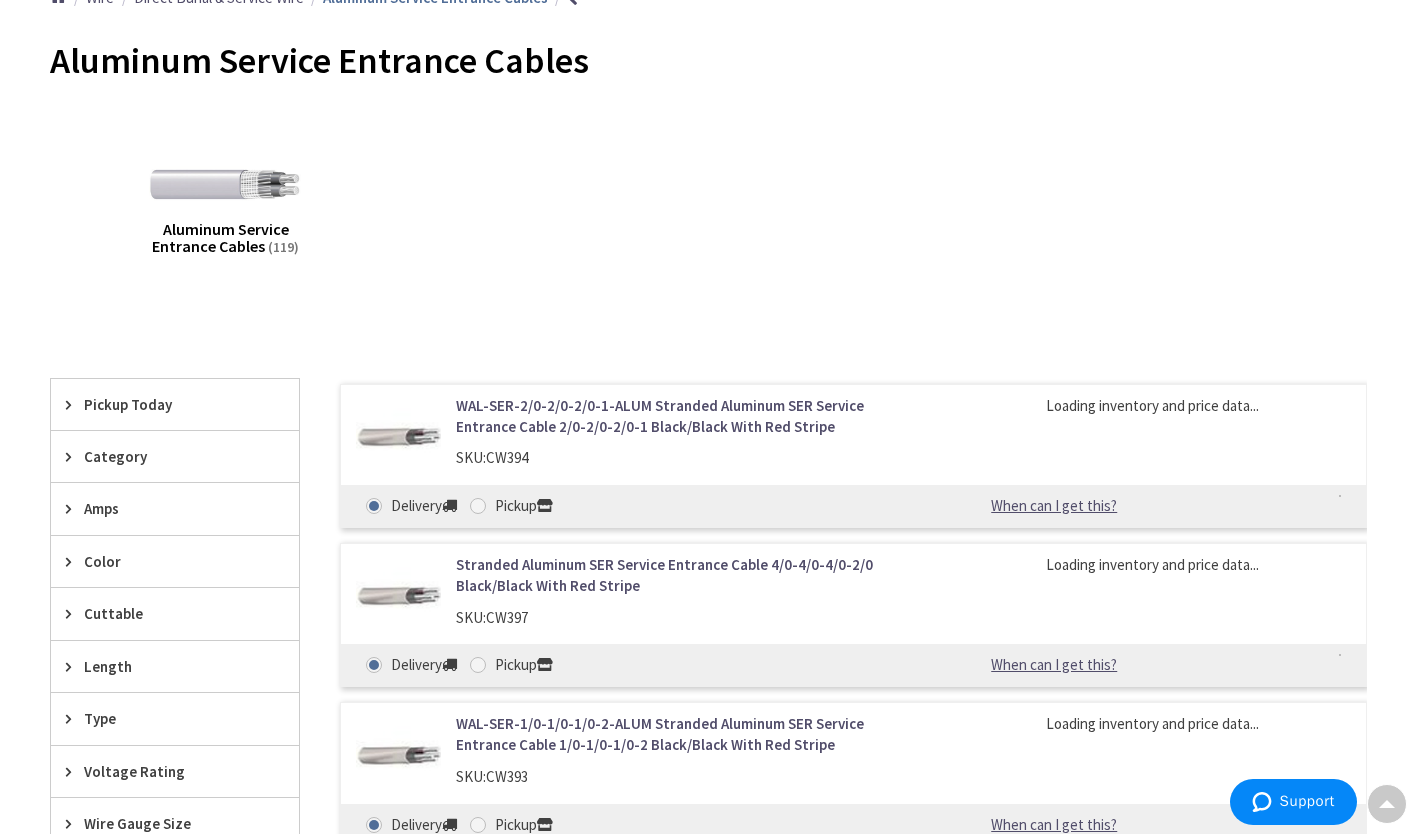 click at bounding box center [73, 404] 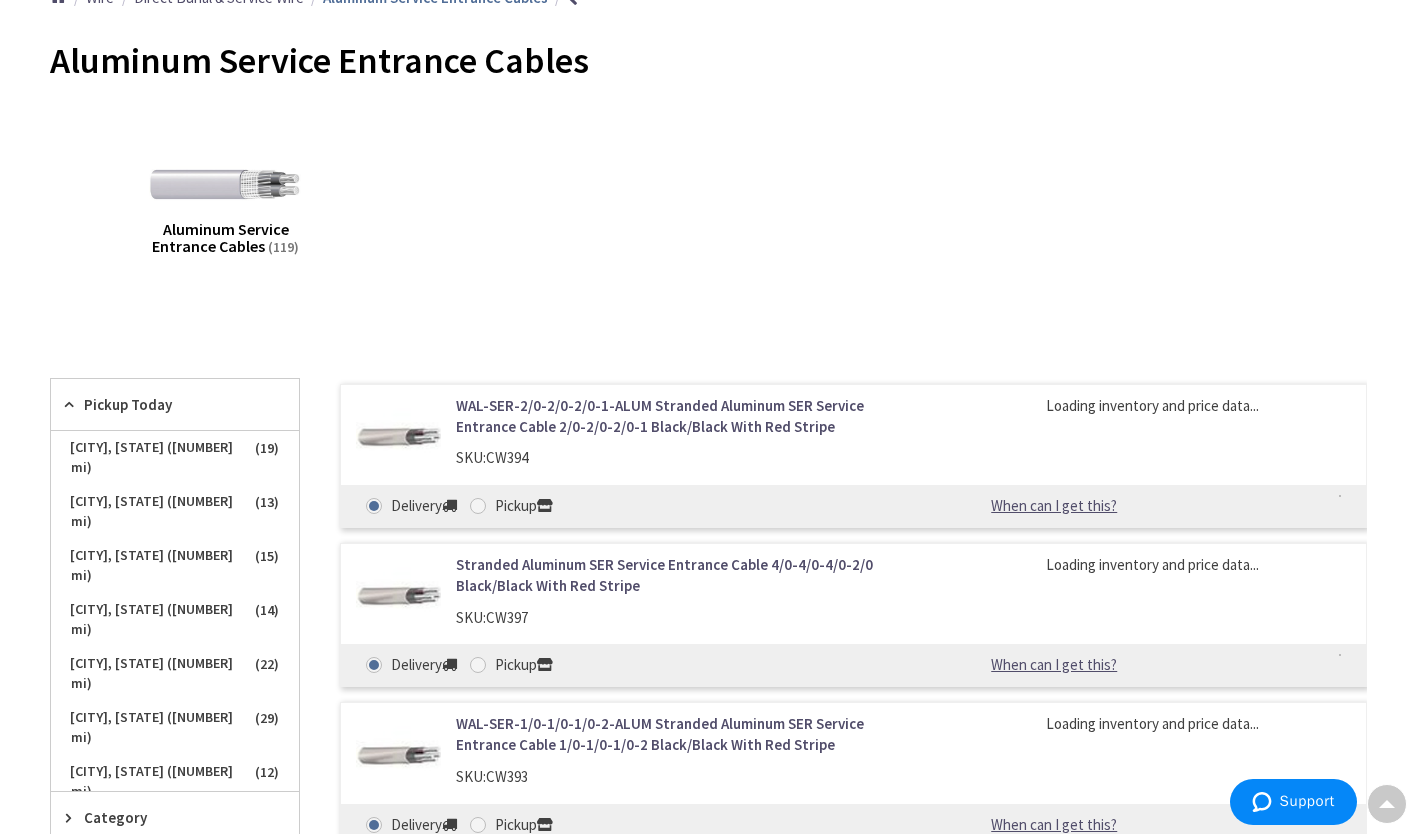 scroll, scrollTop: 267, scrollLeft: 0, axis: vertical 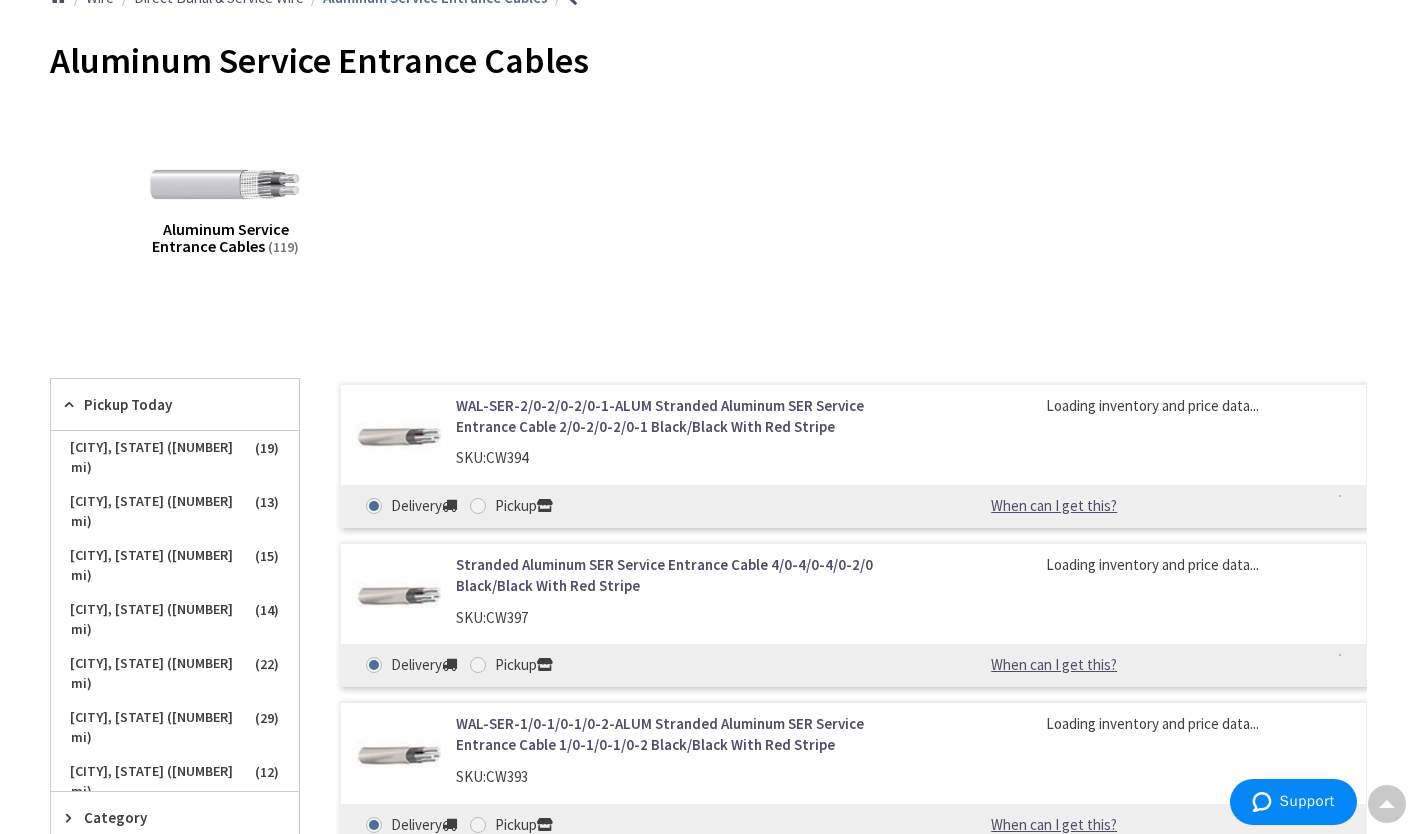 click on "[CITY], [STATE] ([NUMBER] mi)" at bounding box center [175, 890] 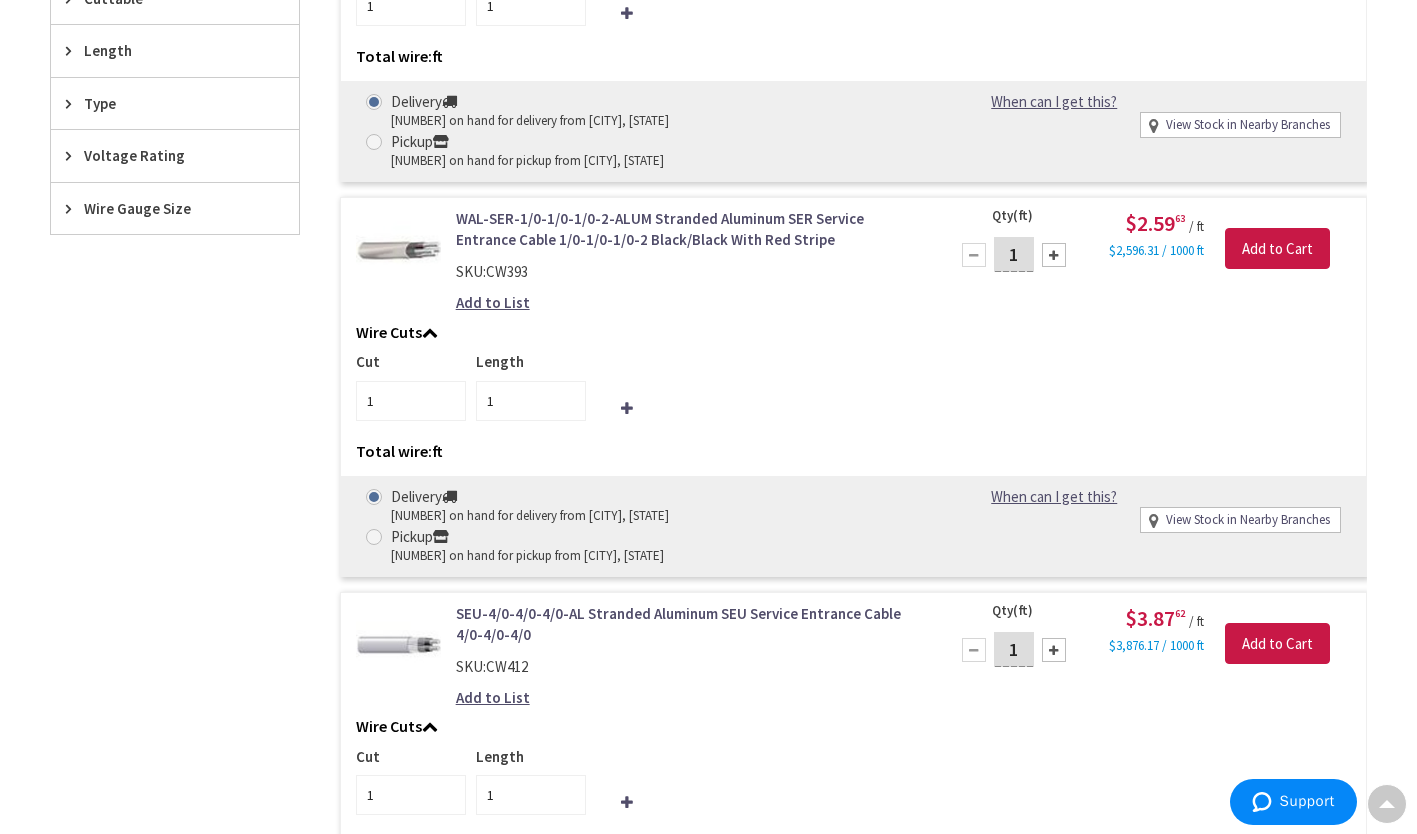 scroll, scrollTop: 1262, scrollLeft: 0, axis: vertical 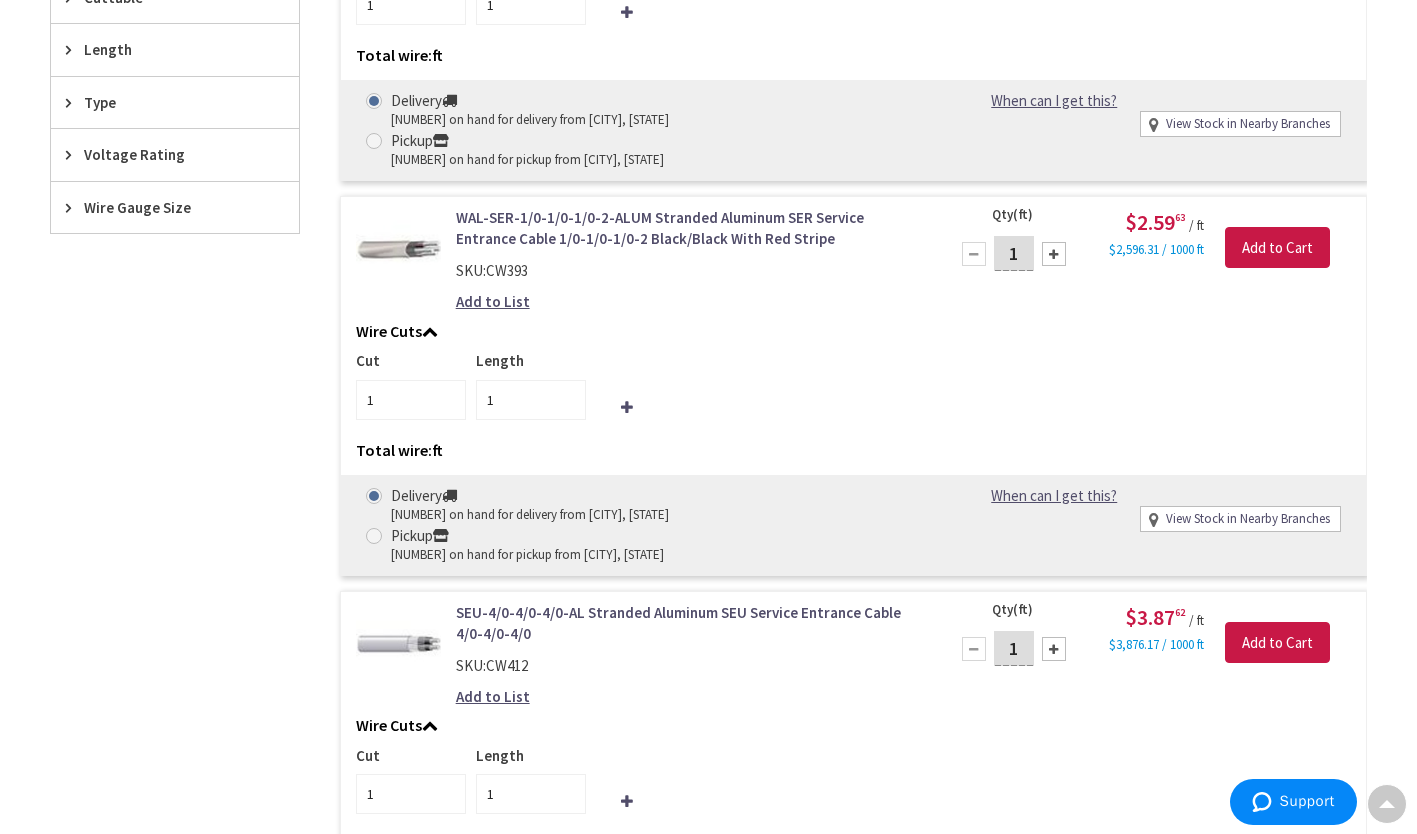 click on "Wire Gauge Size" at bounding box center [175, 207] 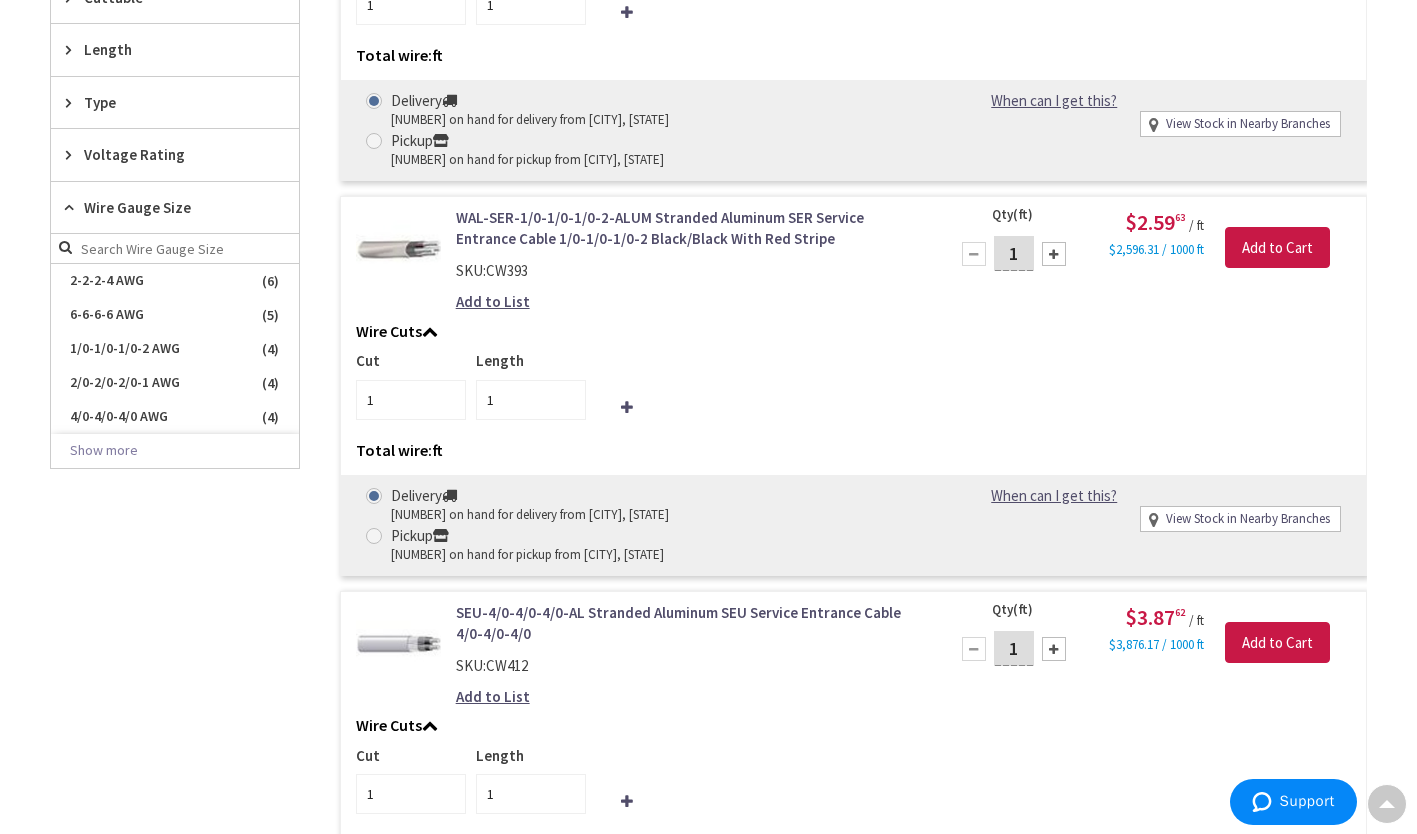click on "Show more" at bounding box center (175, 451) 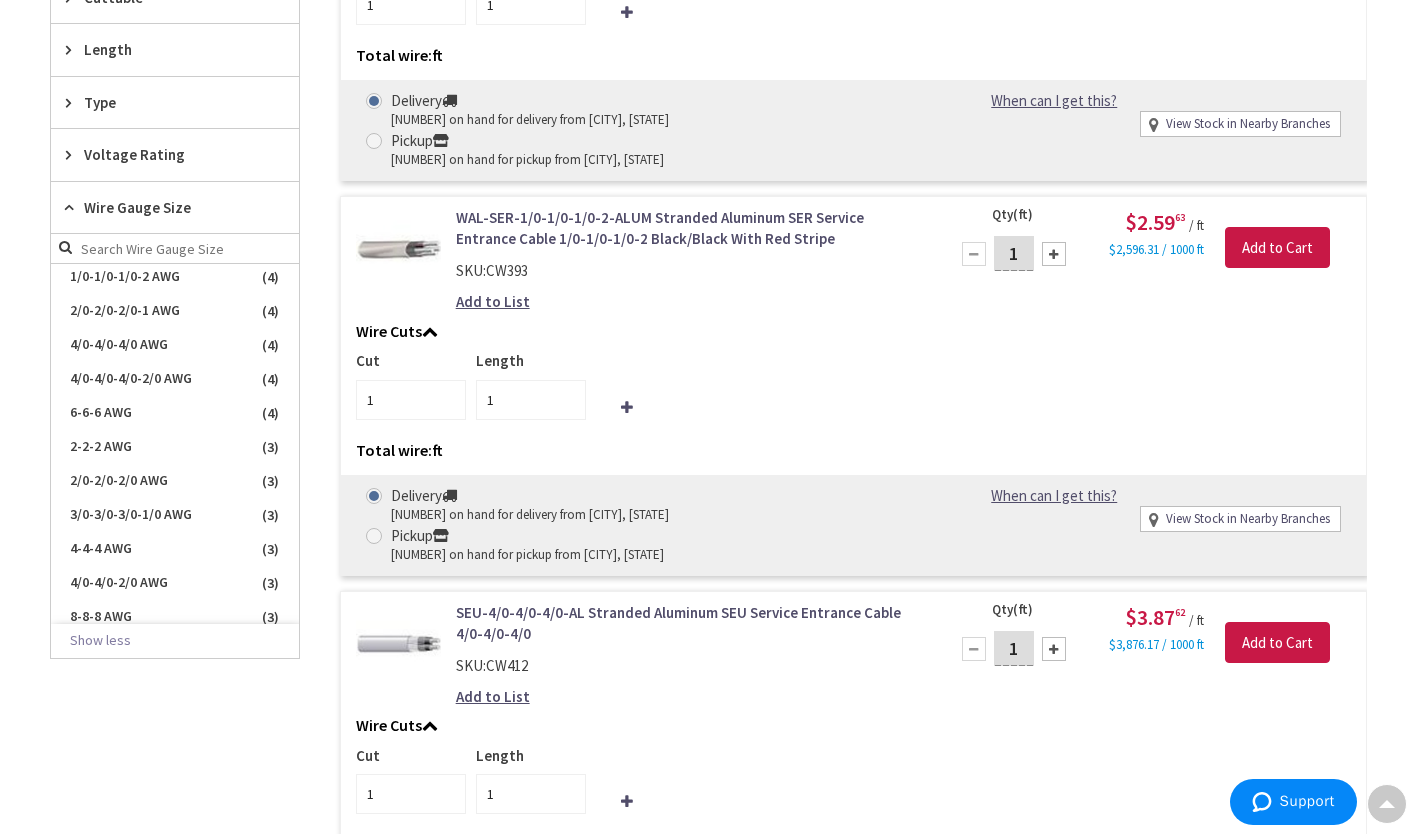 scroll, scrollTop: 81, scrollLeft: 0, axis: vertical 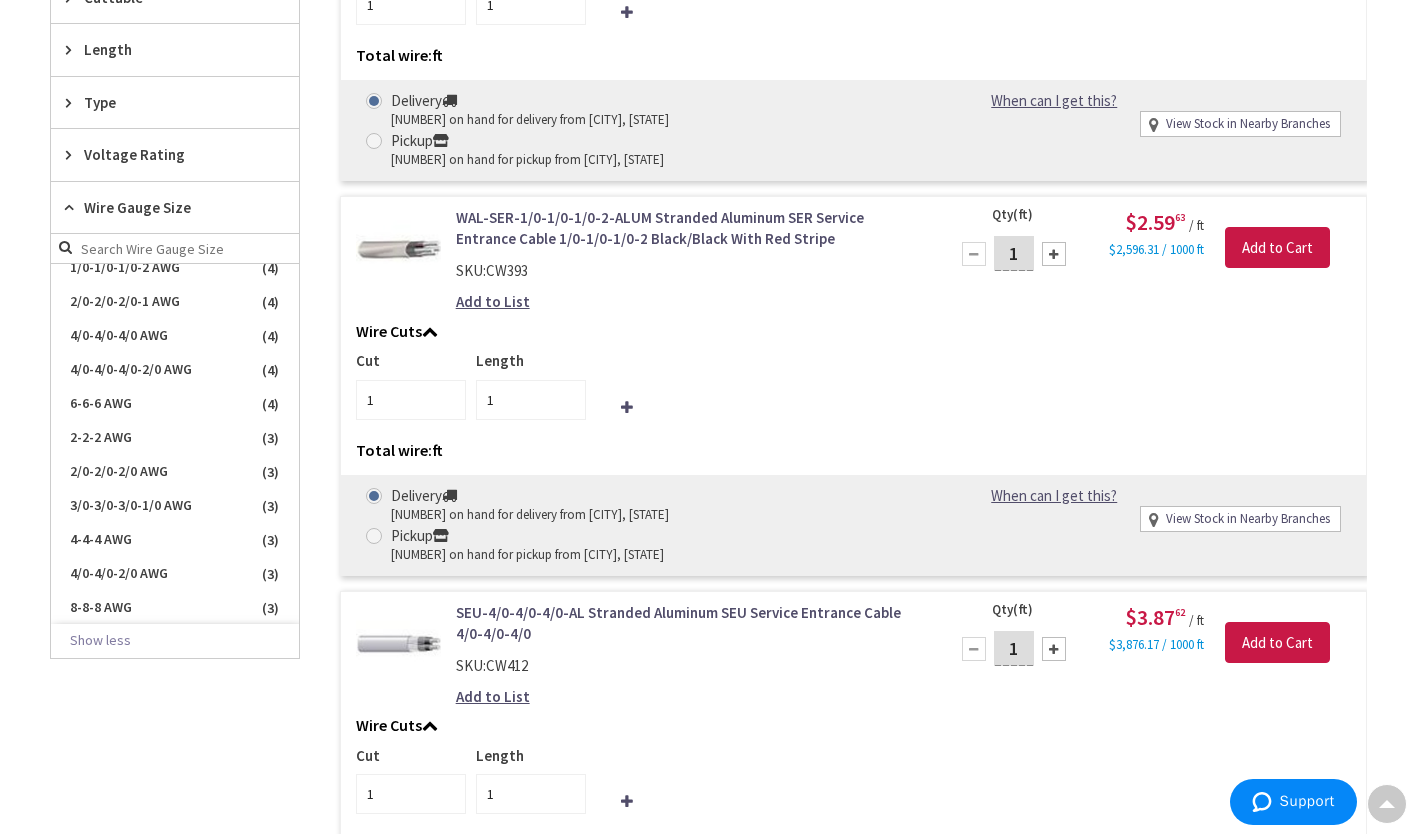 click on "3/0-3/0-3/0-1/0 AWG" at bounding box center (175, 506) 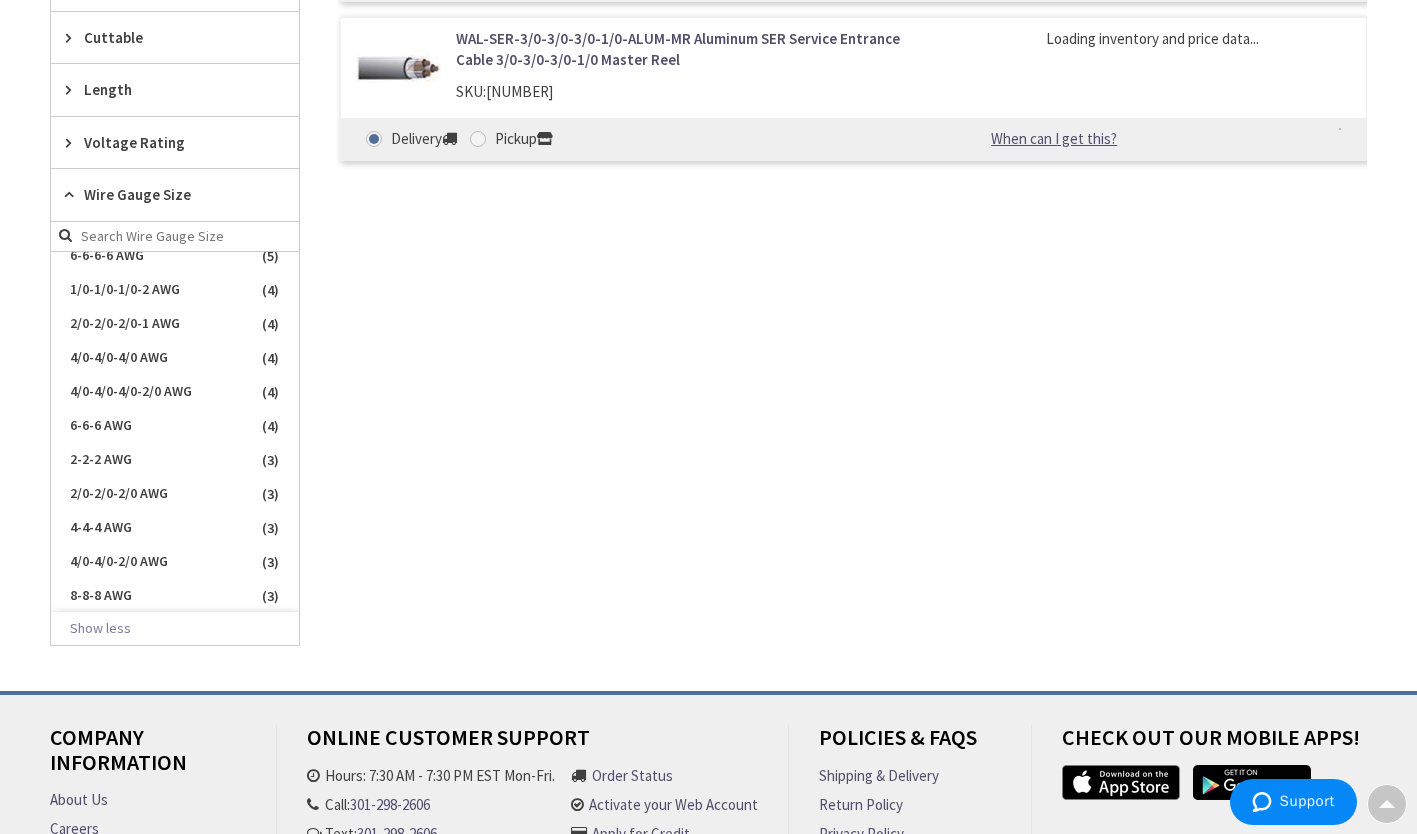 scroll, scrollTop: 115, scrollLeft: 0, axis: vertical 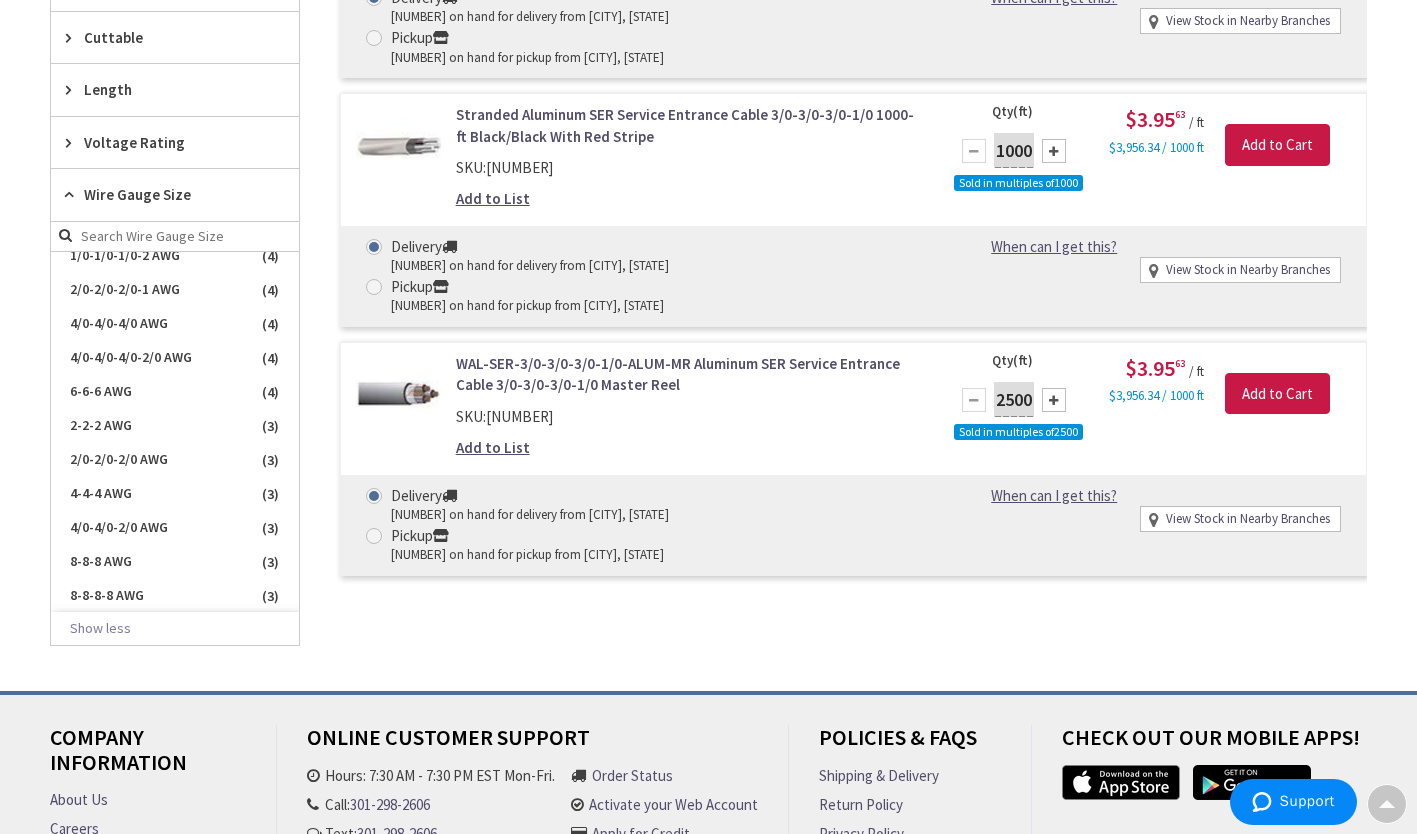 click on "4/0-4/0-4/0-2/0 AWG" at bounding box center [175, 358] 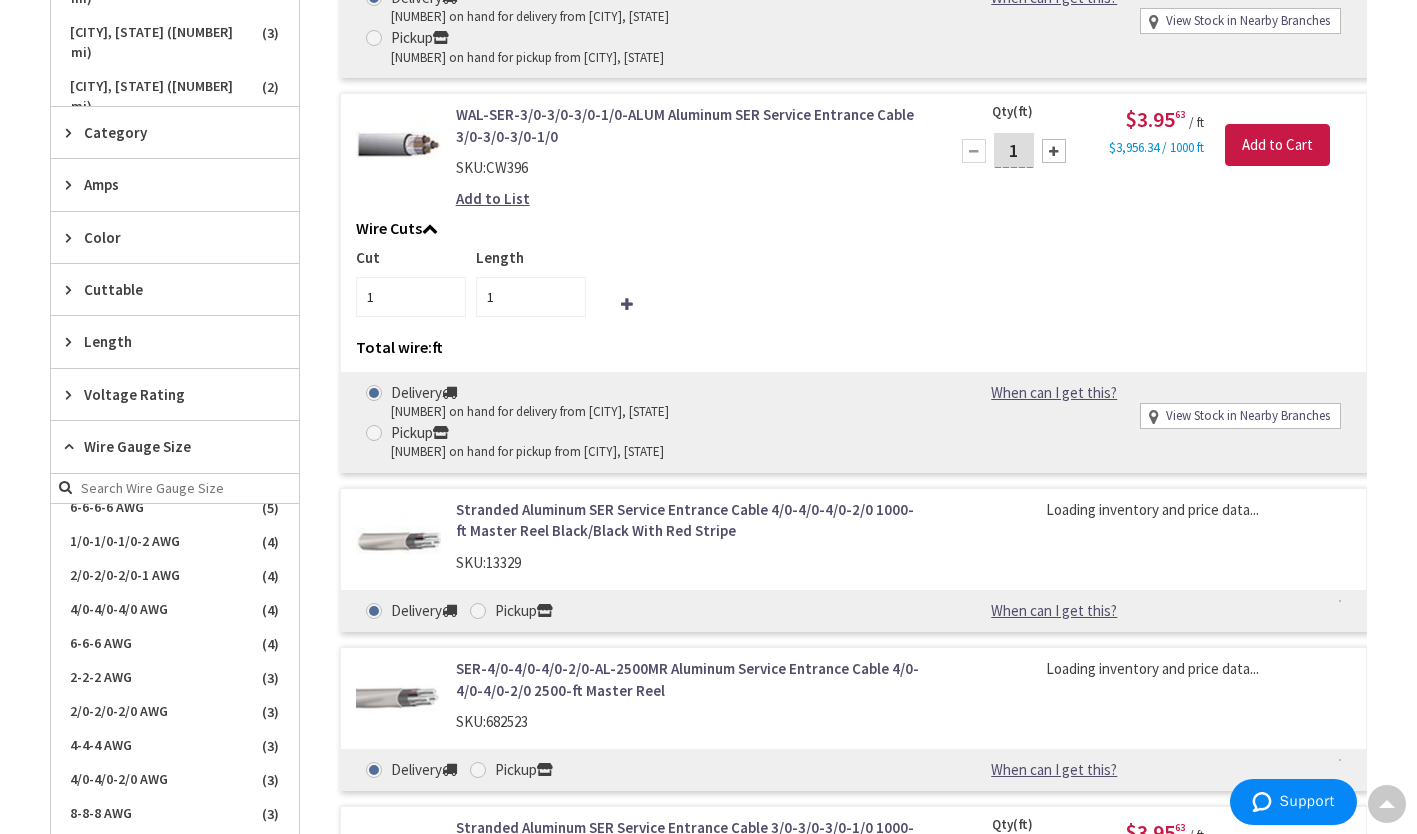 scroll, scrollTop: 1262, scrollLeft: 0, axis: vertical 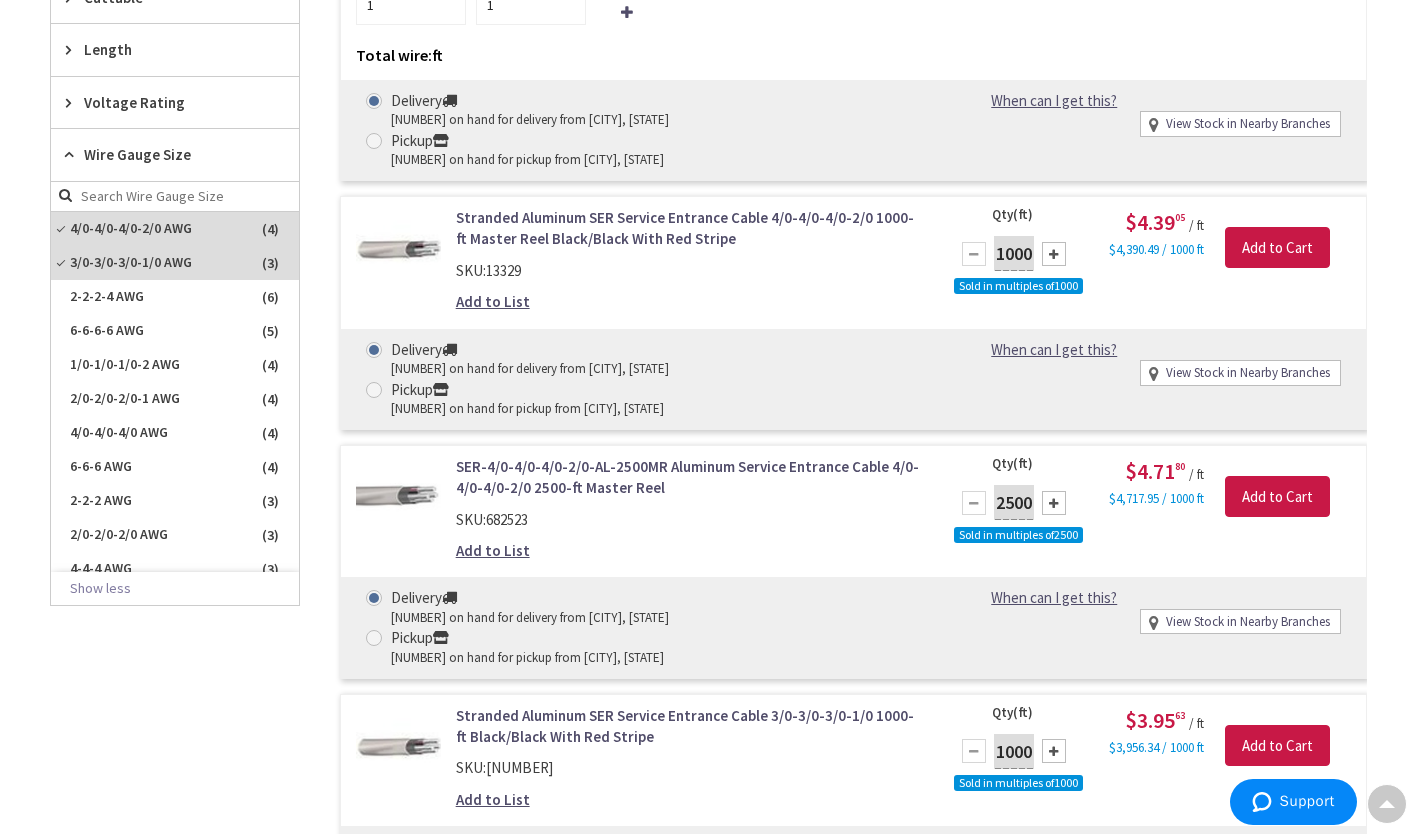 click on "Stranded Aluminum SER Service Entrance Cable 4/0-4/0-4/0-2/0 1000-ft Master Reel Black/Black With Red Stripe
SKU:  13329
Add to List" at bounding box center (690, 265) 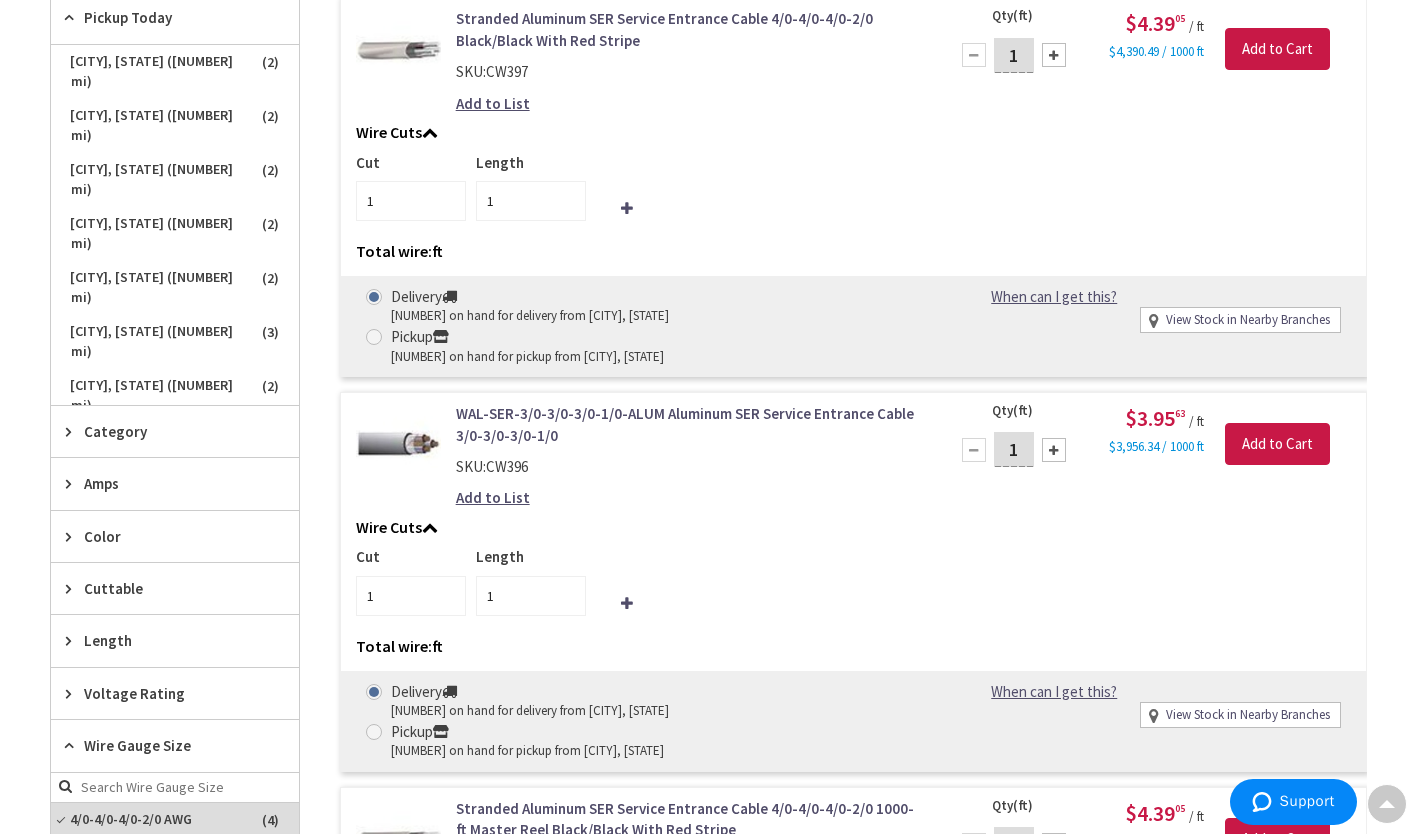 scroll, scrollTop: 0, scrollLeft: 0, axis: both 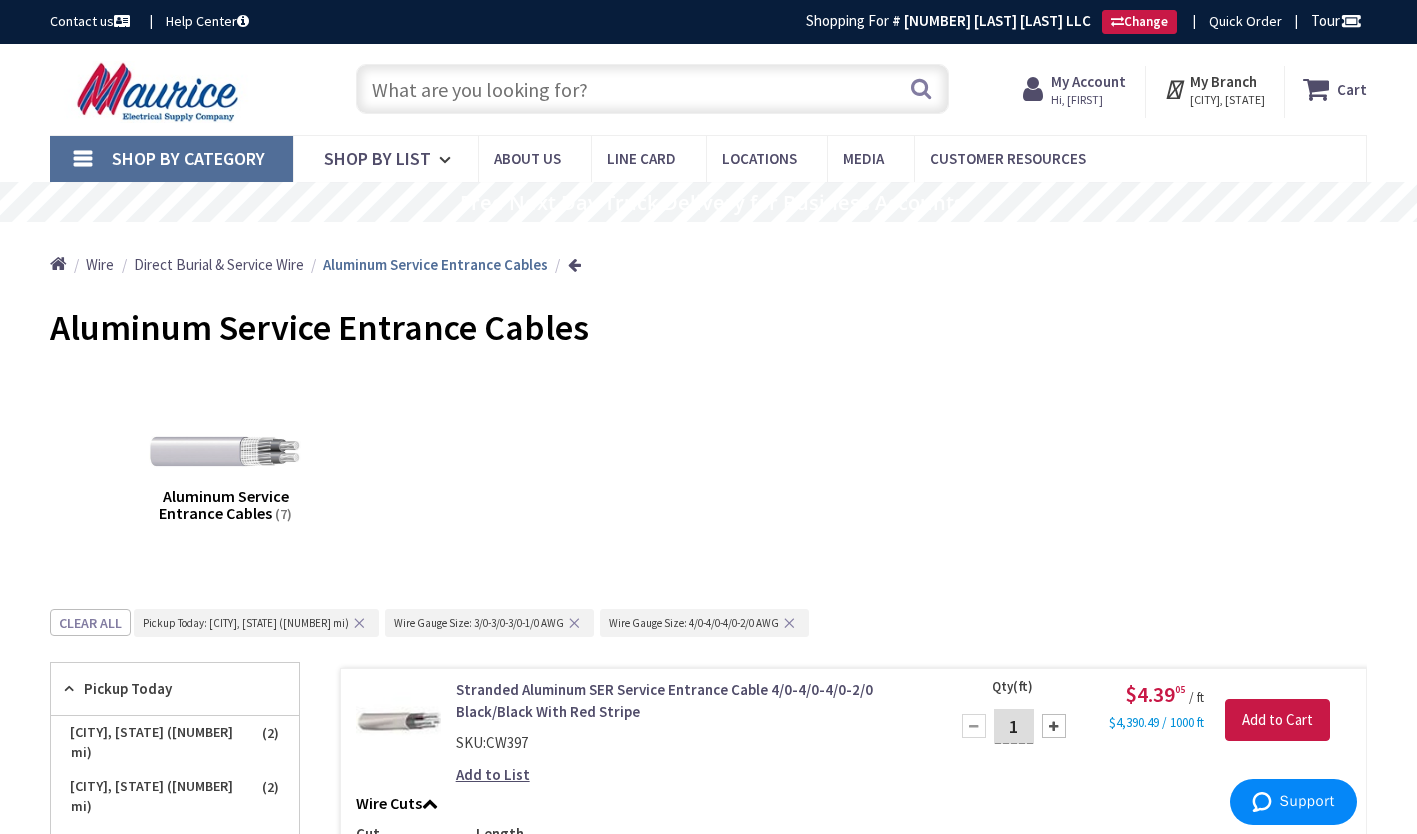 click on "Shop By Category" at bounding box center [171, 159] 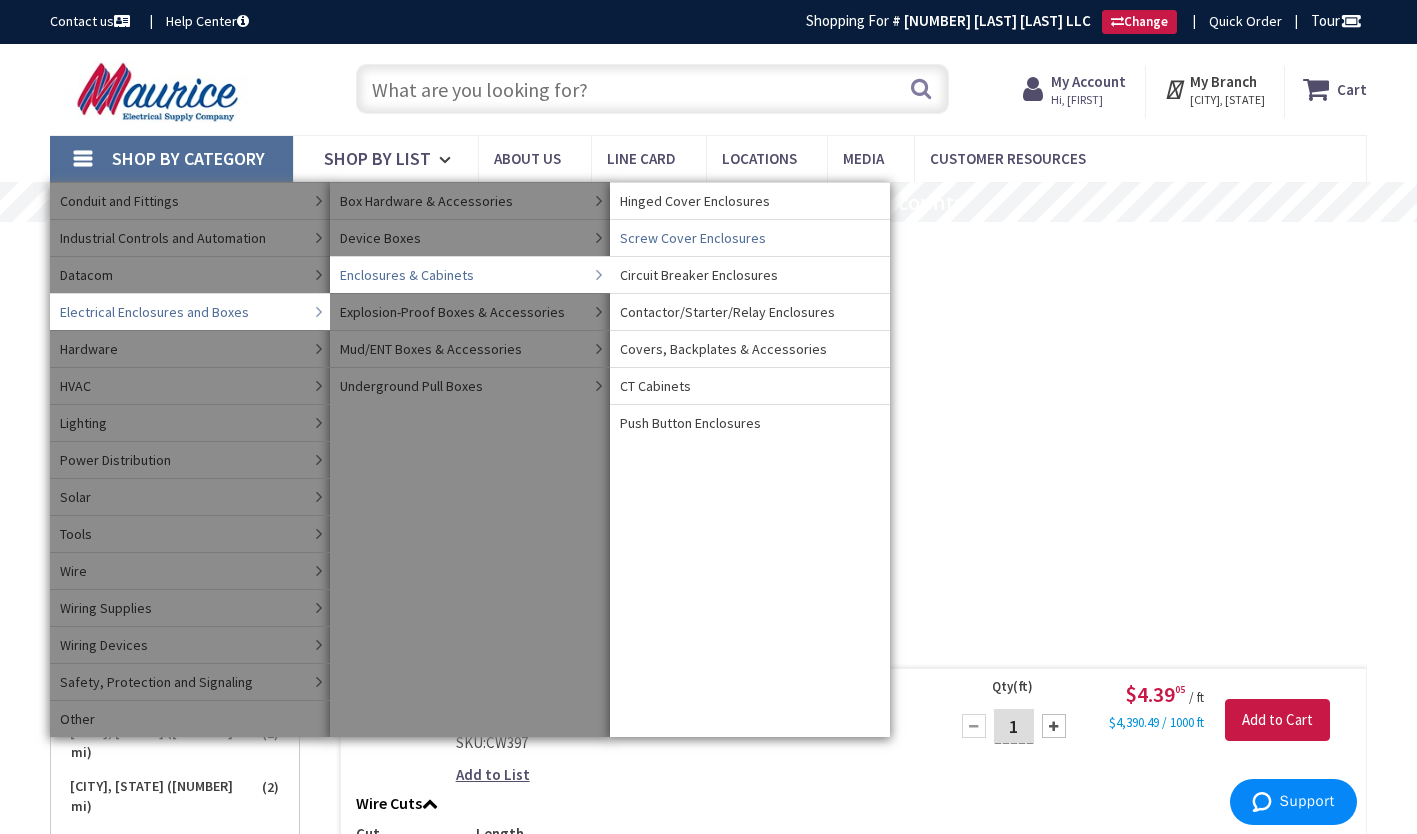 click on "Screw Cover Enclosures" at bounding box center [693, 238] 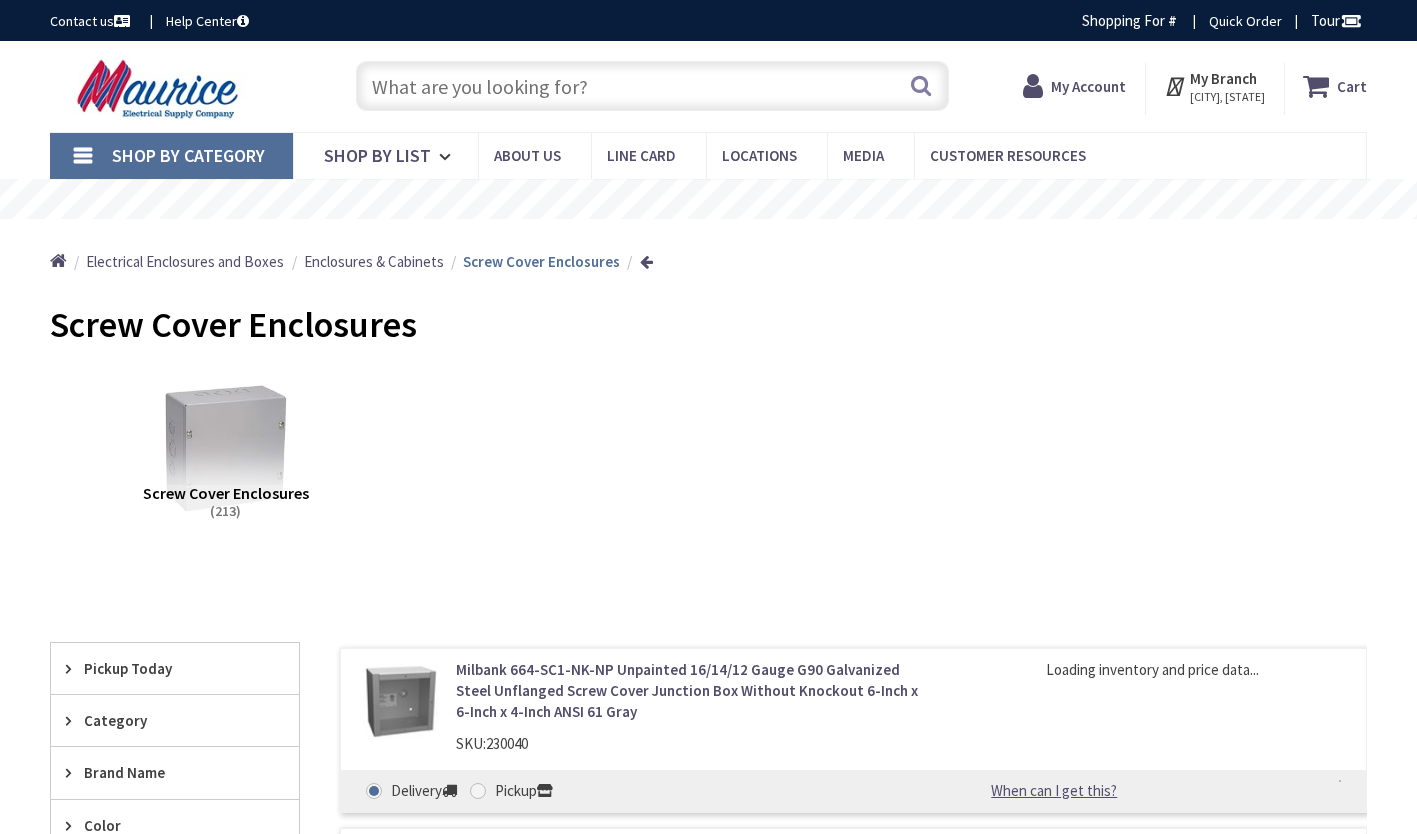 scroll, scrollTop: 0, scrollLeft: 0, axis: both 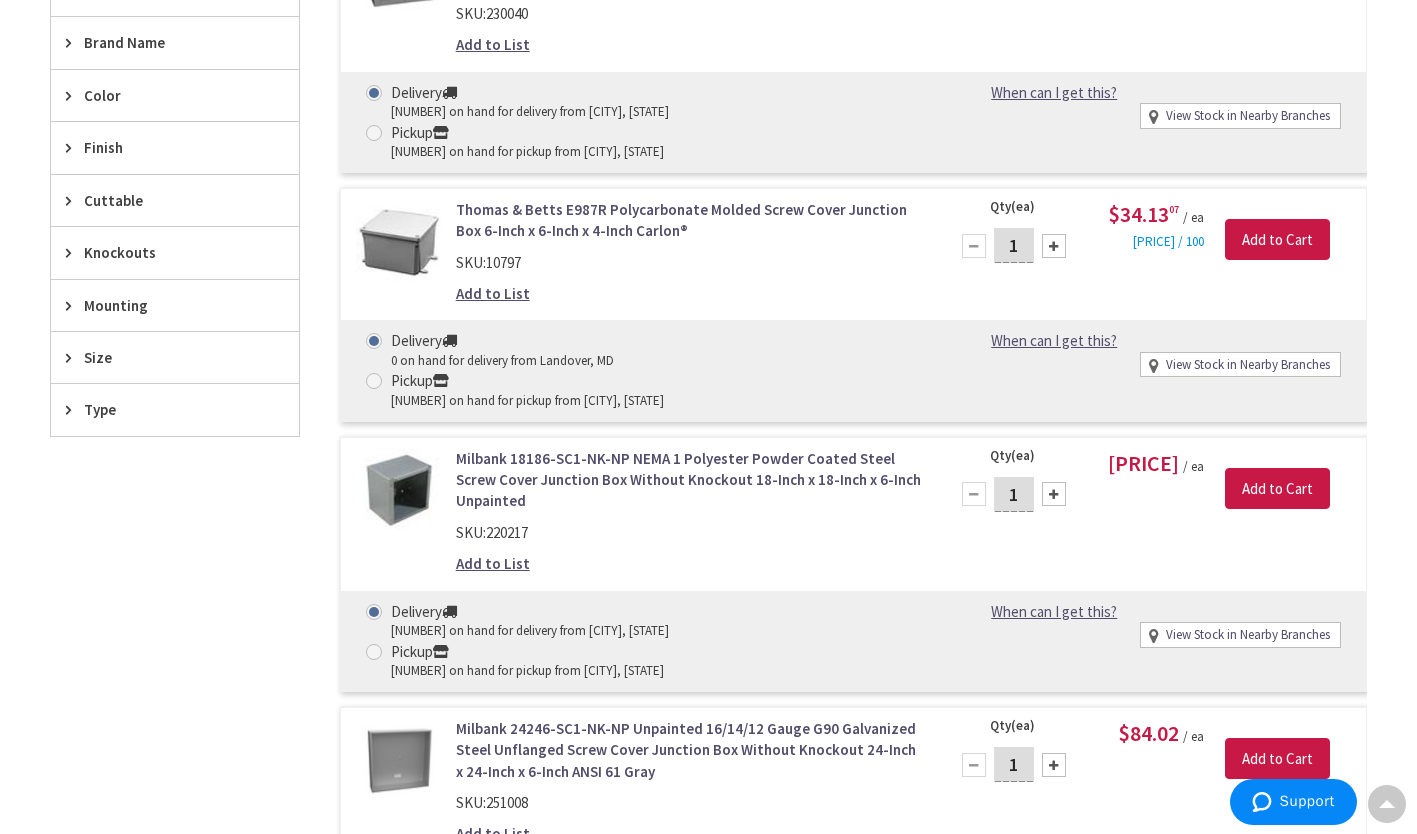 click on "Size" at bounding box center (175, 357) 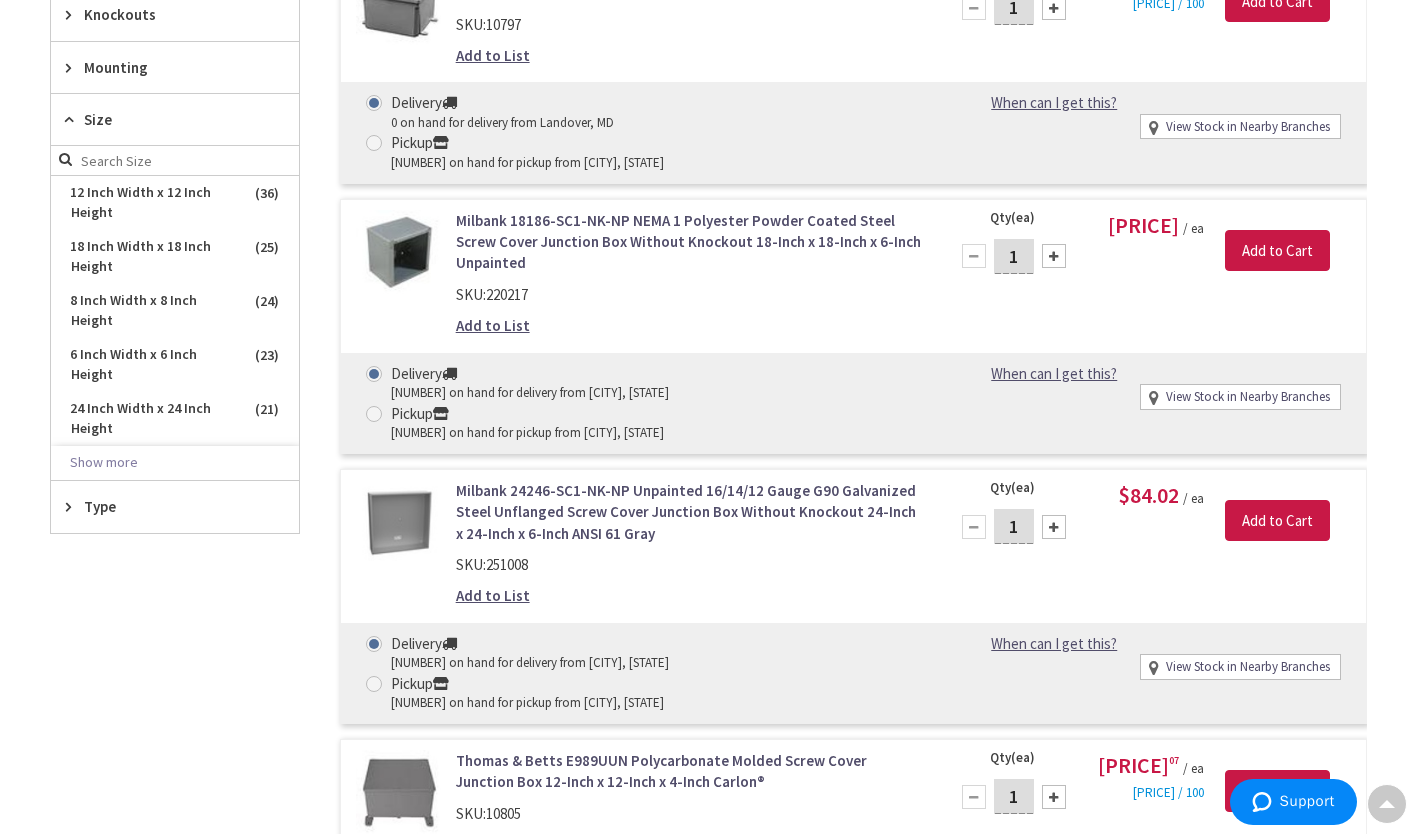 scroll, scrollTop: 992, scrollLeft: 0, axis: vertical 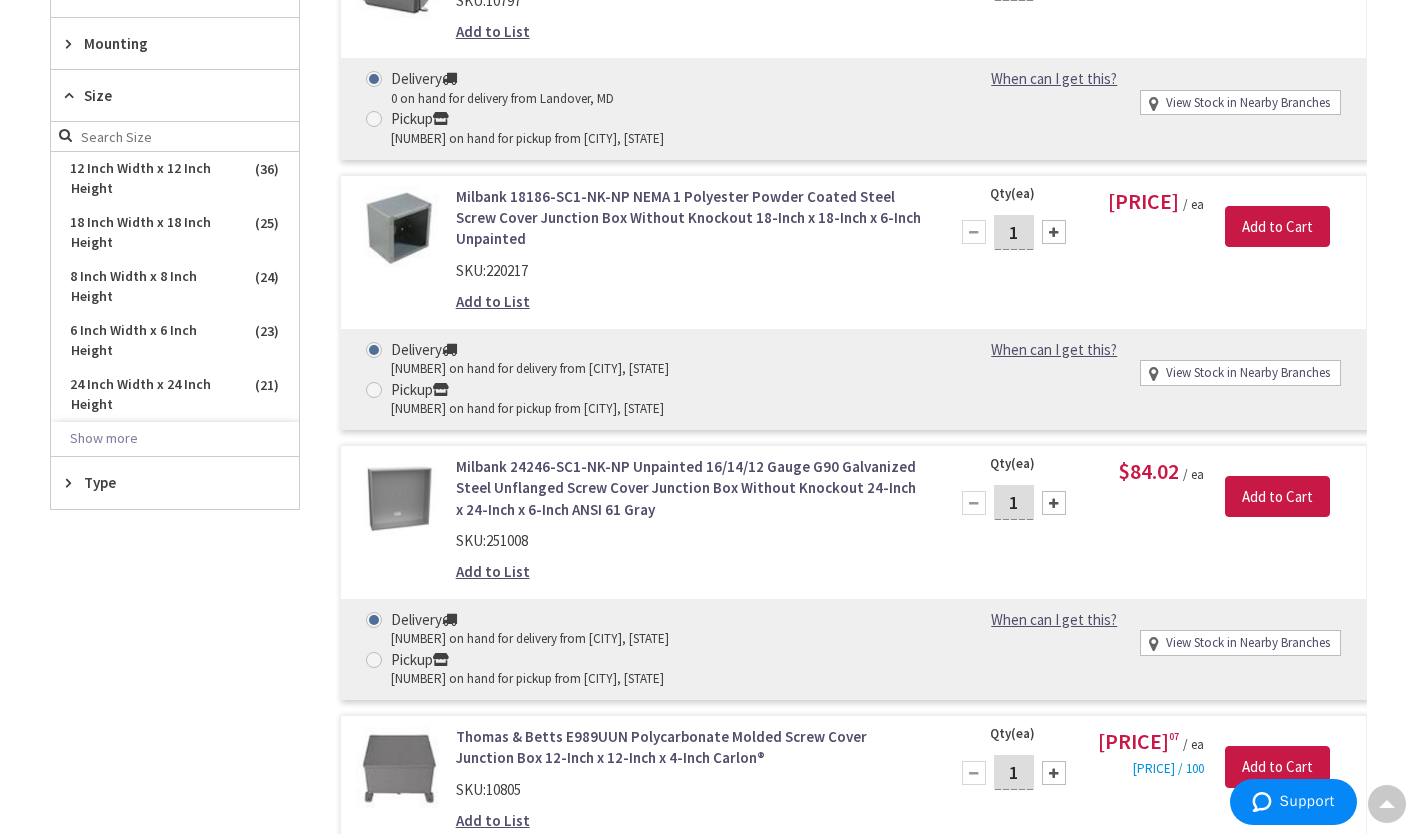 click on "12 Inch Width x 12 Inch Height" at bounding box center (175, 179) 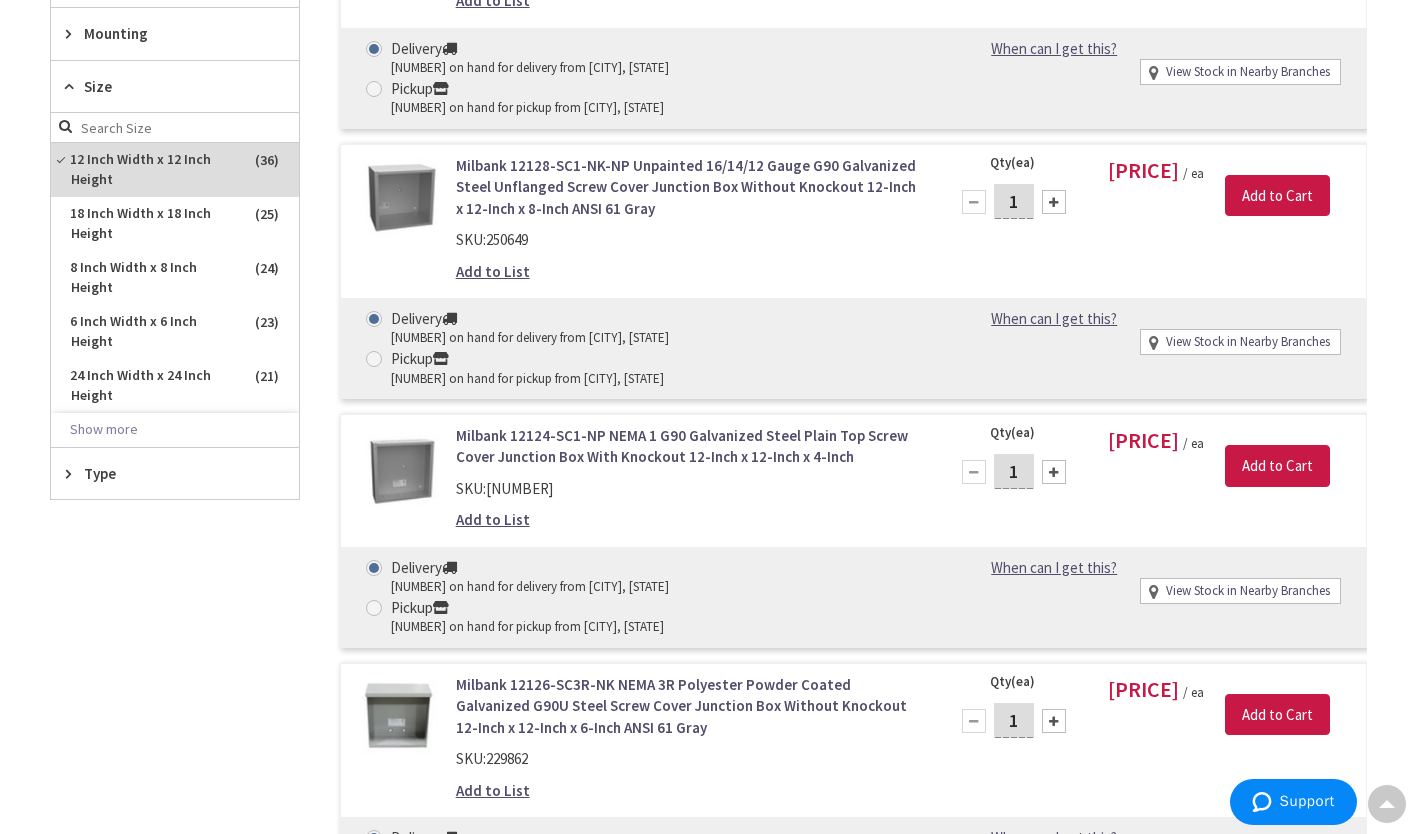 scroll, scrollTop: 1025, scrollLeft: 0, axis: vertical 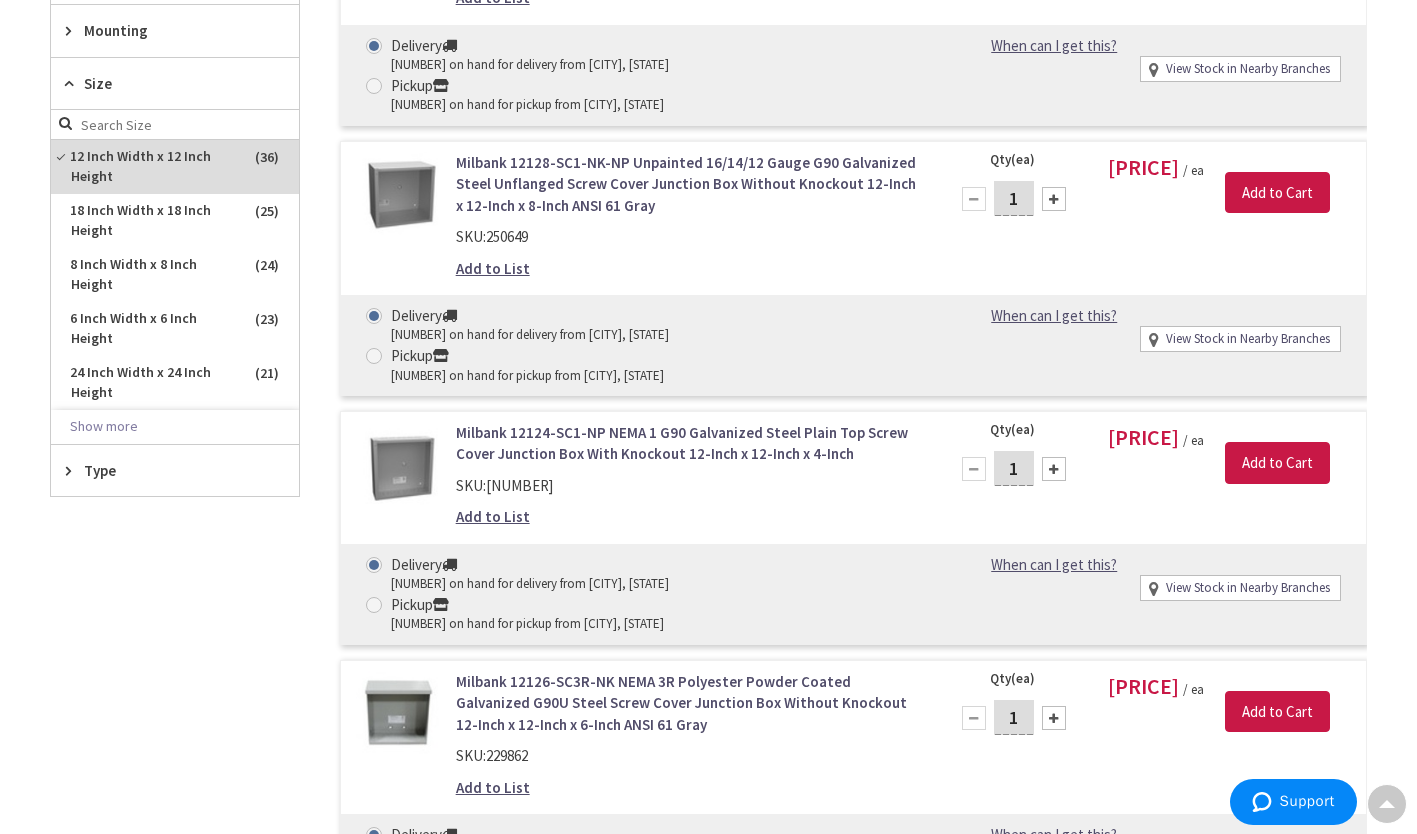 click on "Show more" at bounding box center (175, 427) 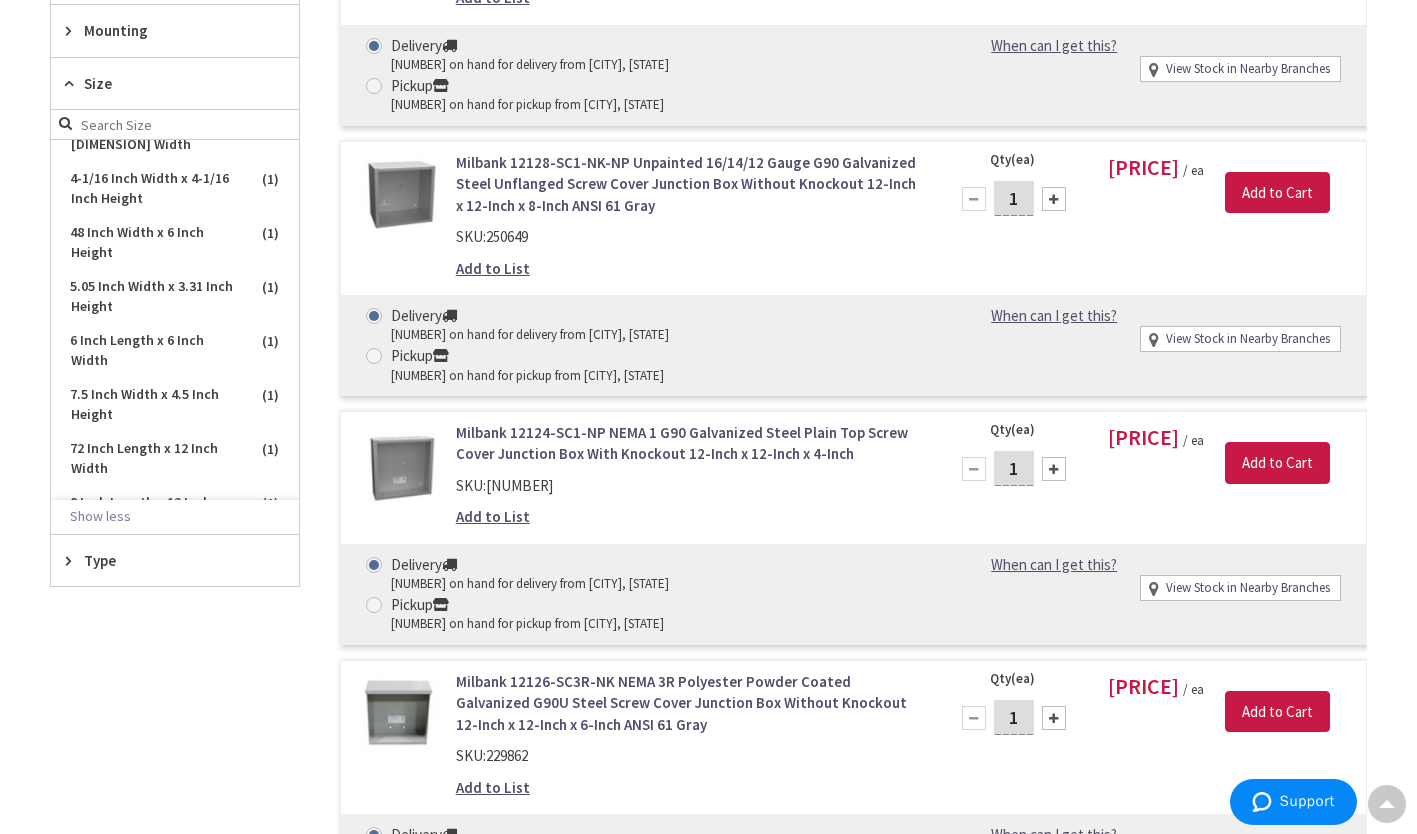 scroll, scrollTop: 1578, scrollLeft: 0, axis: vertical 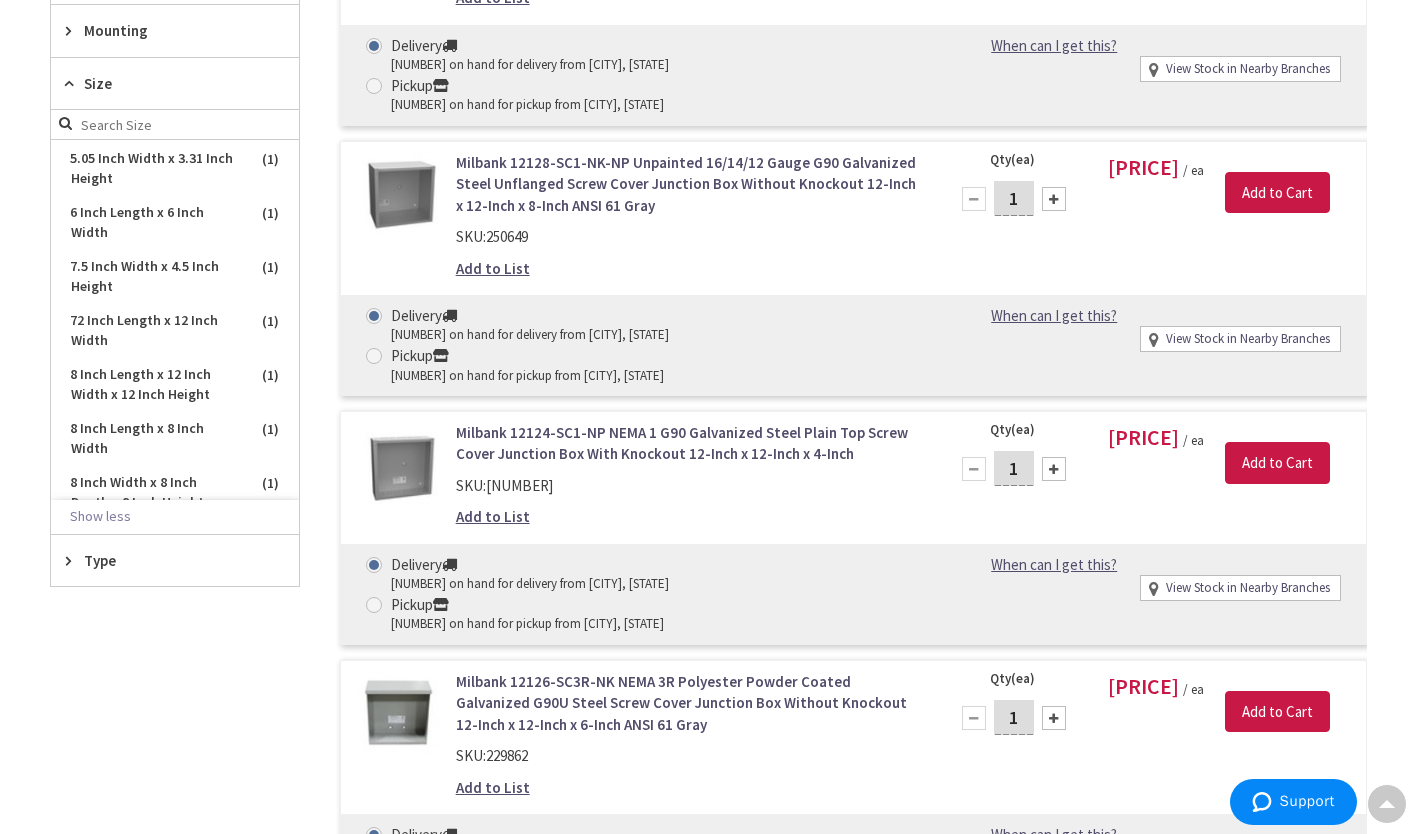 click at bounding box center [175, 125] 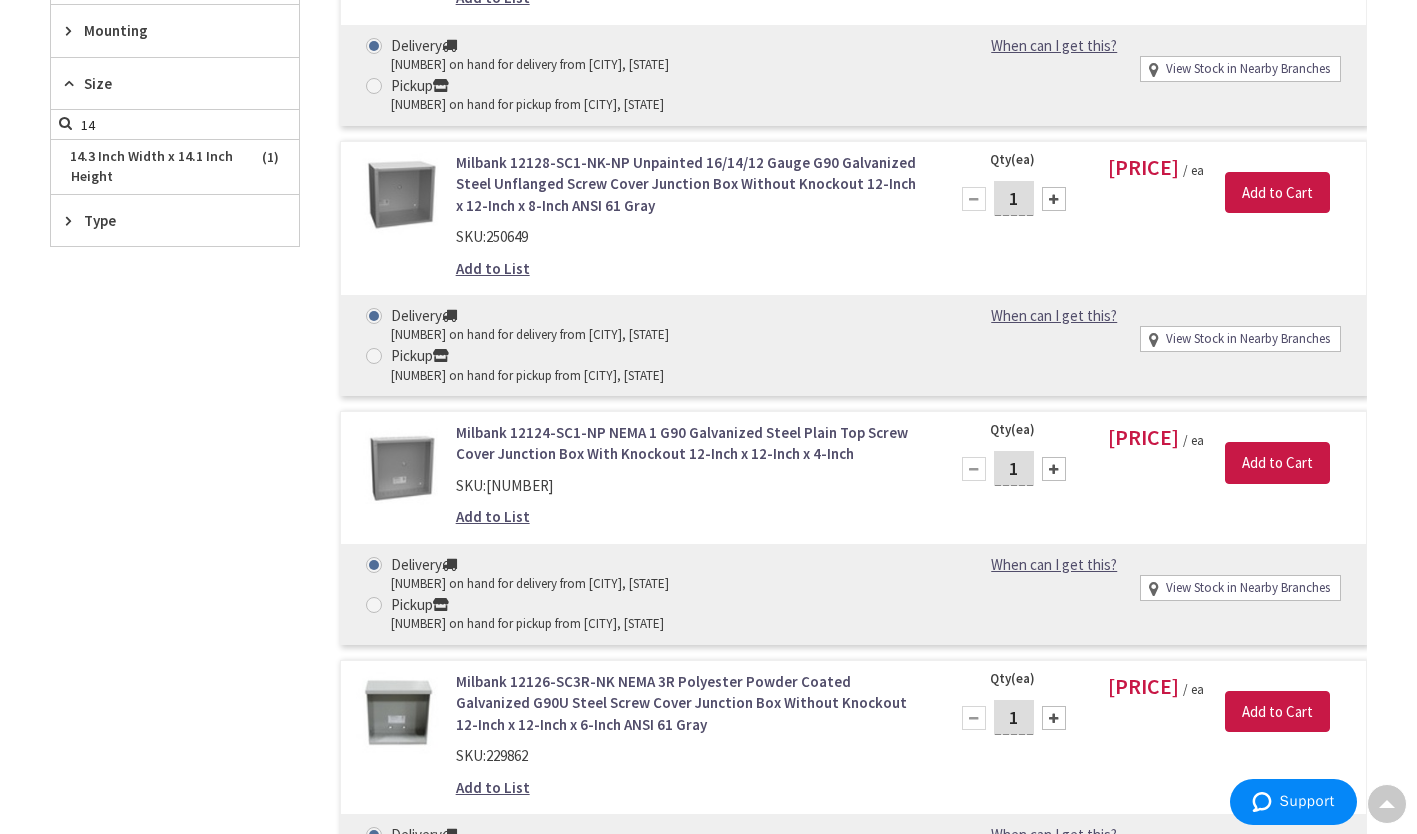 scroll, scrollTop: 0, scrollLeft: 0, axis: both 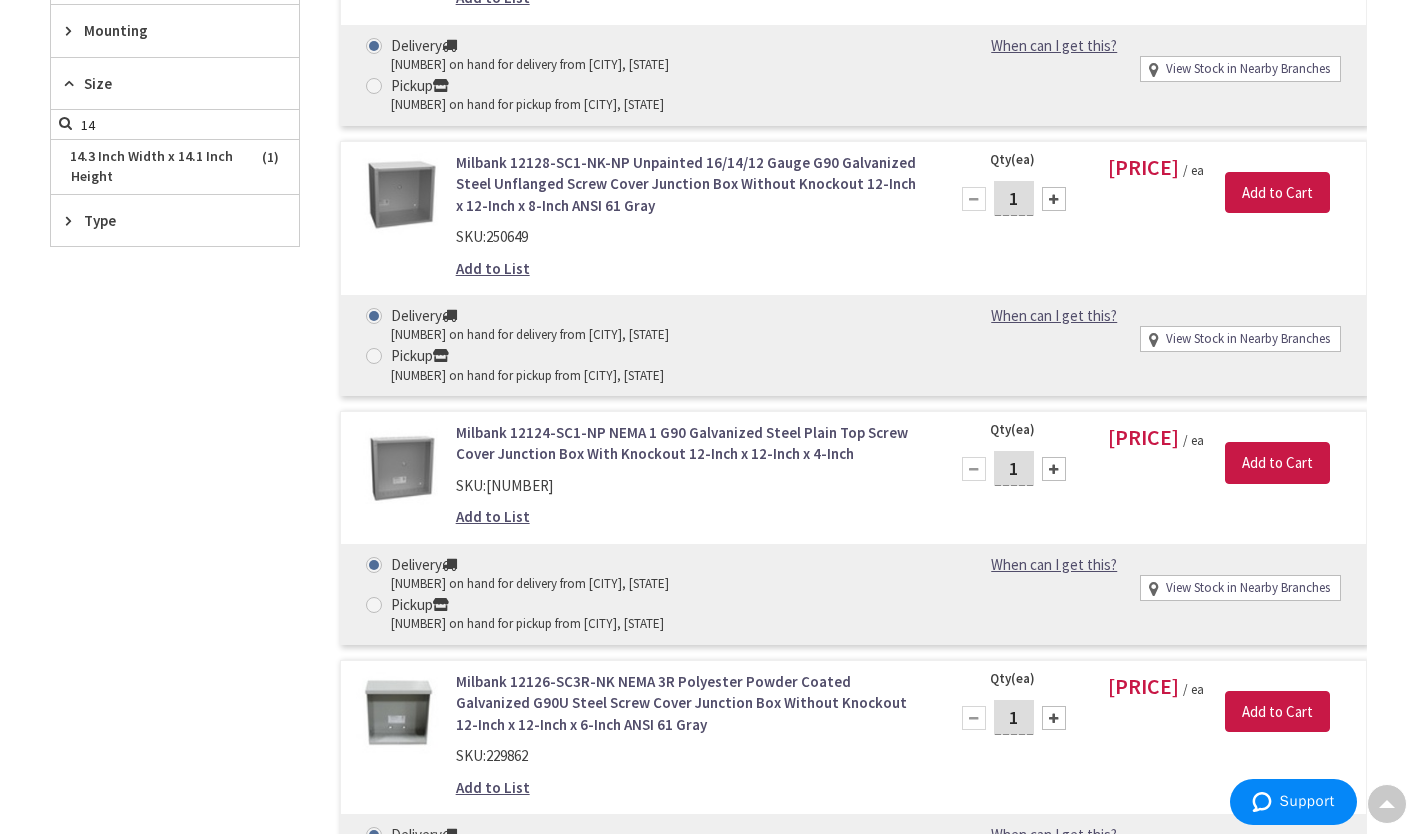 type on "14" 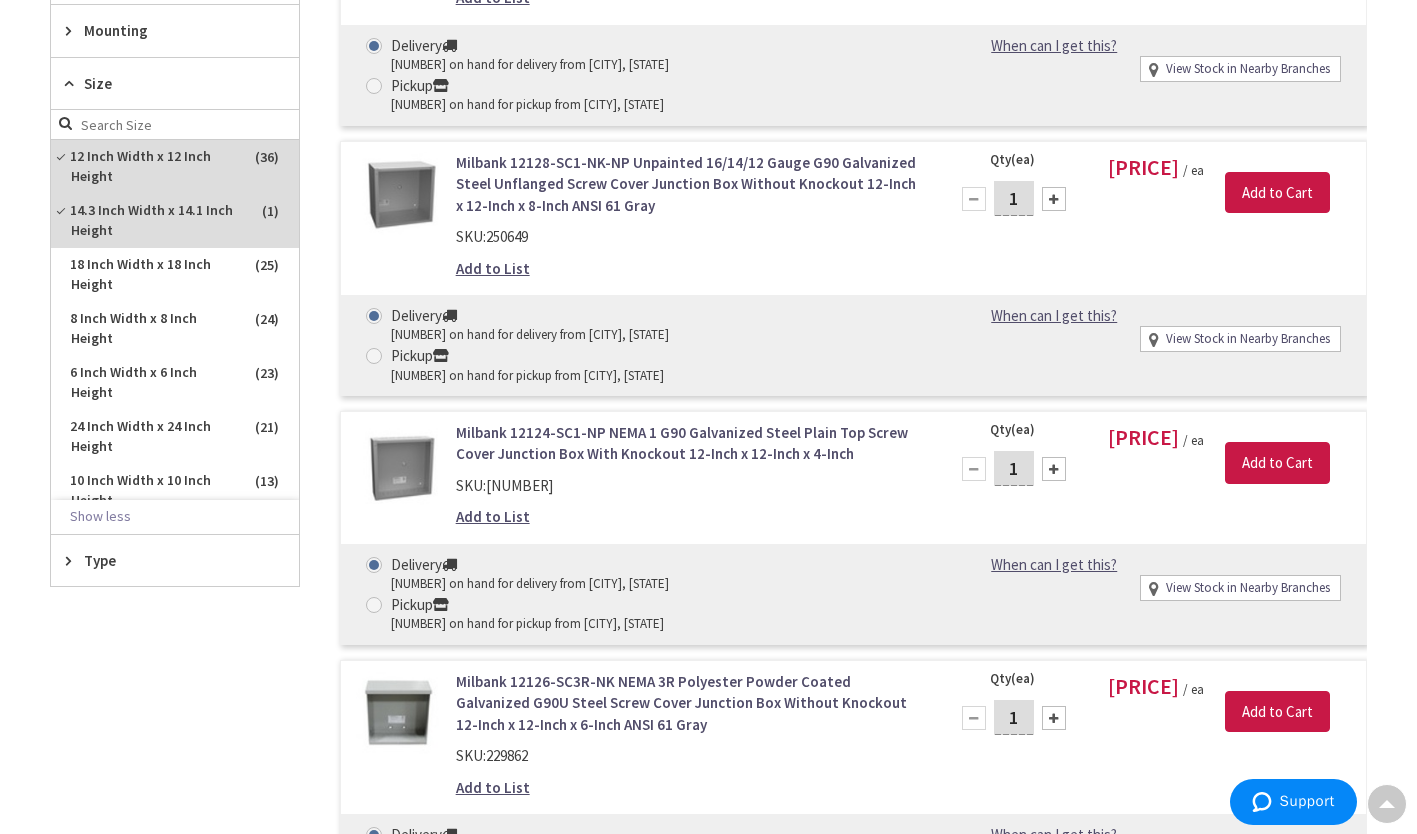 click on "12 Inch Width x 12 Inch Height" at bounding box center (175, 167) 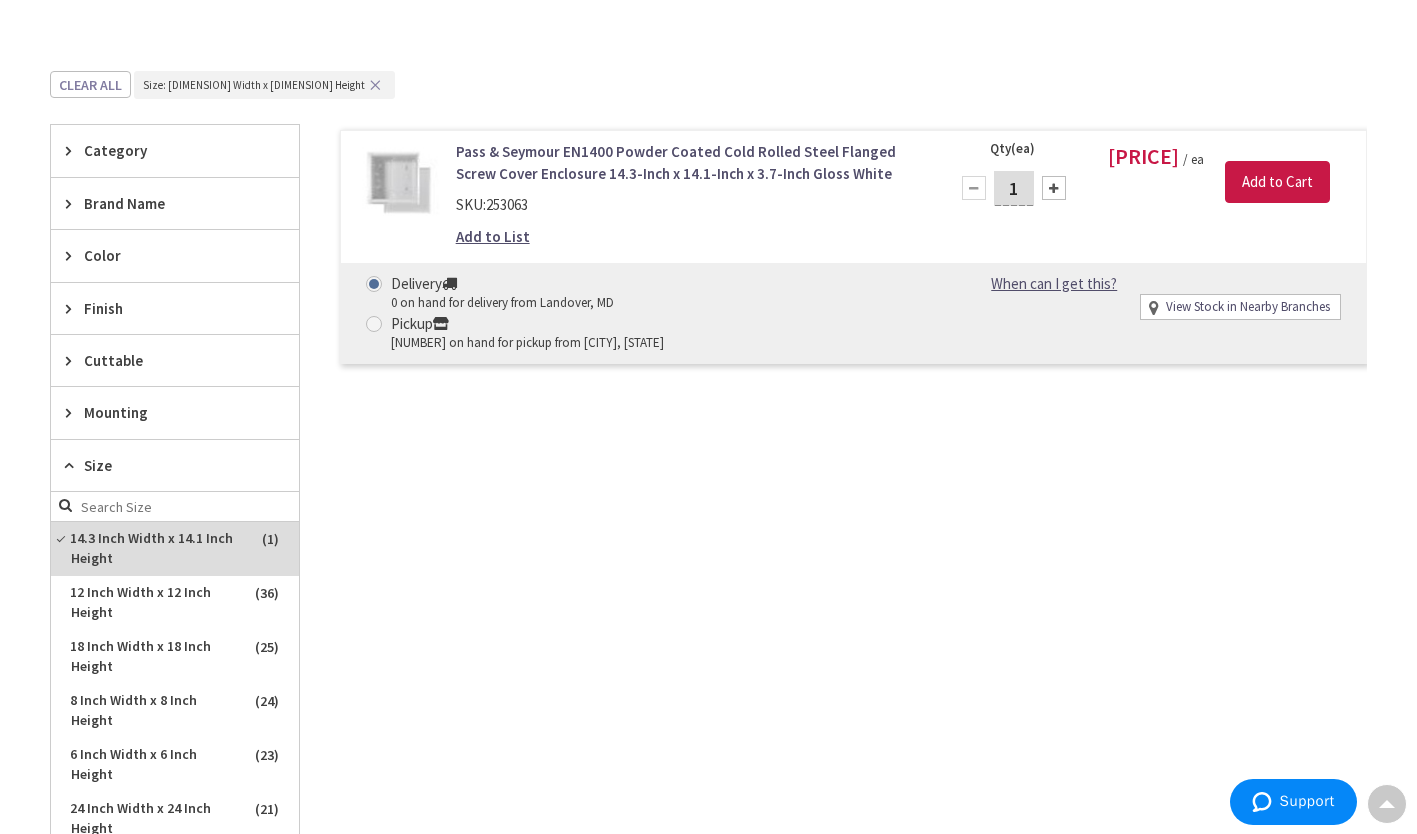 scroll, scrollTop: 539, scrollLeft: 0, axis: vertical 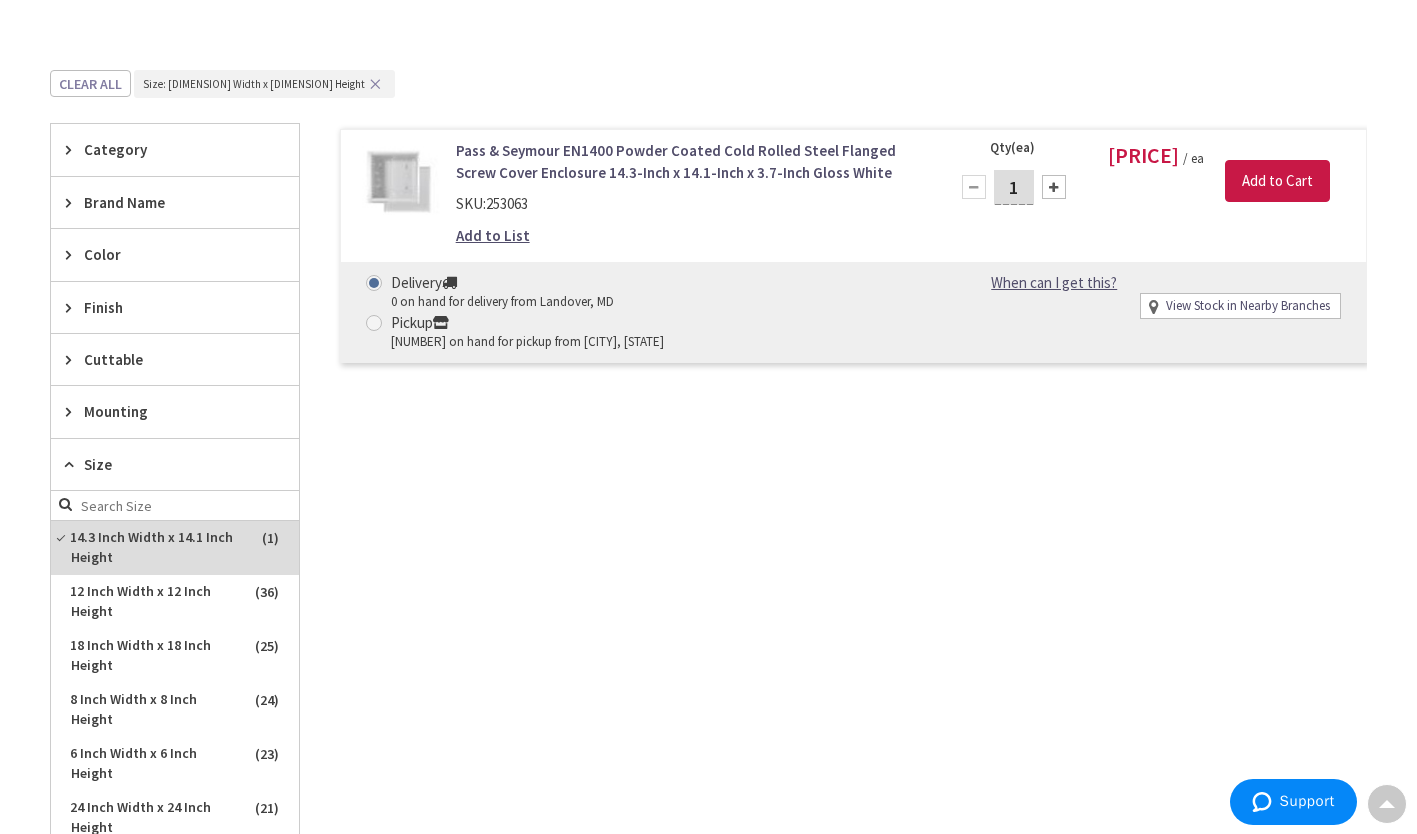 click on "14.3 Inch Width x 14.1 Inch Height" at bounding box center [175, 548] 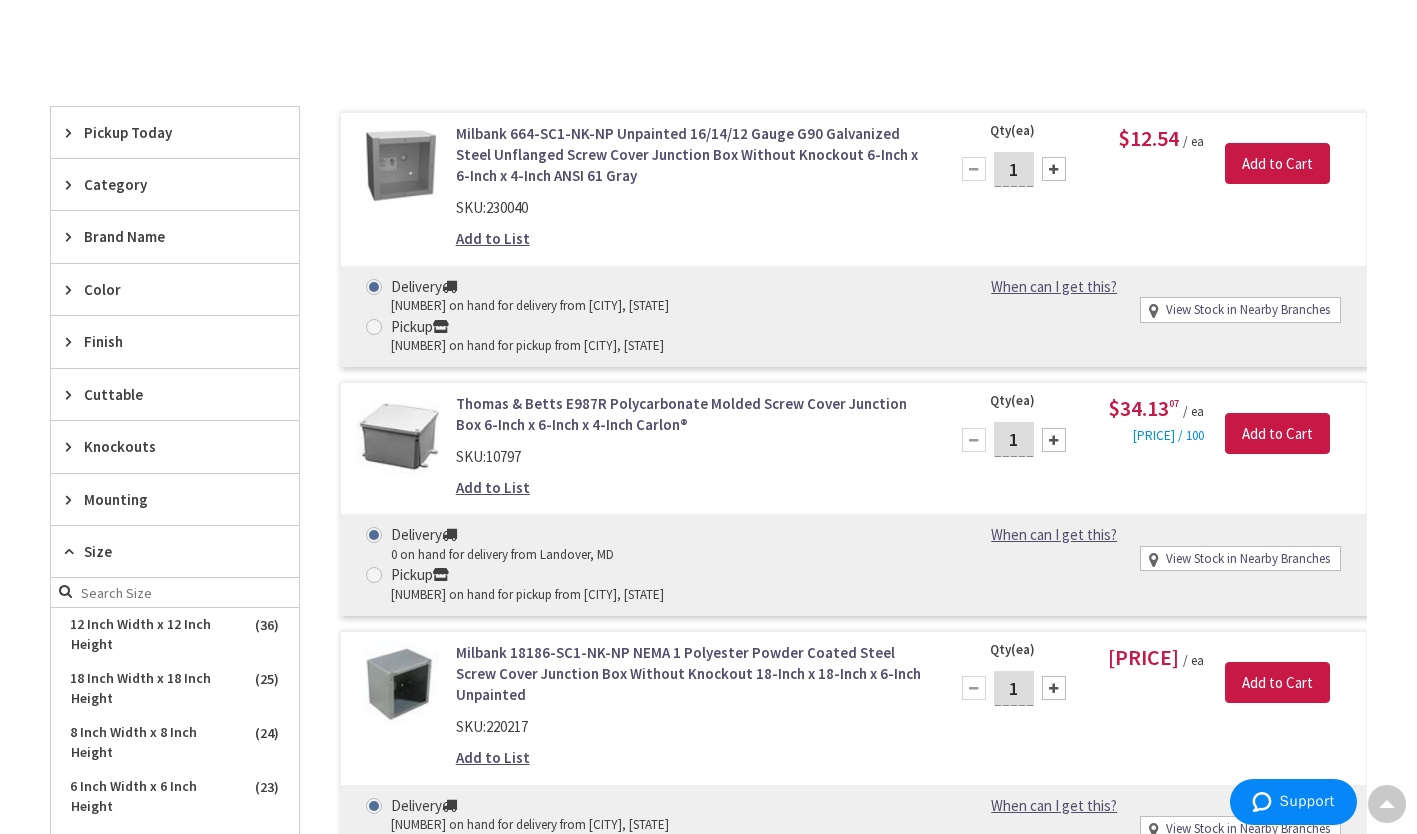 click at bounding box center (175, 593) 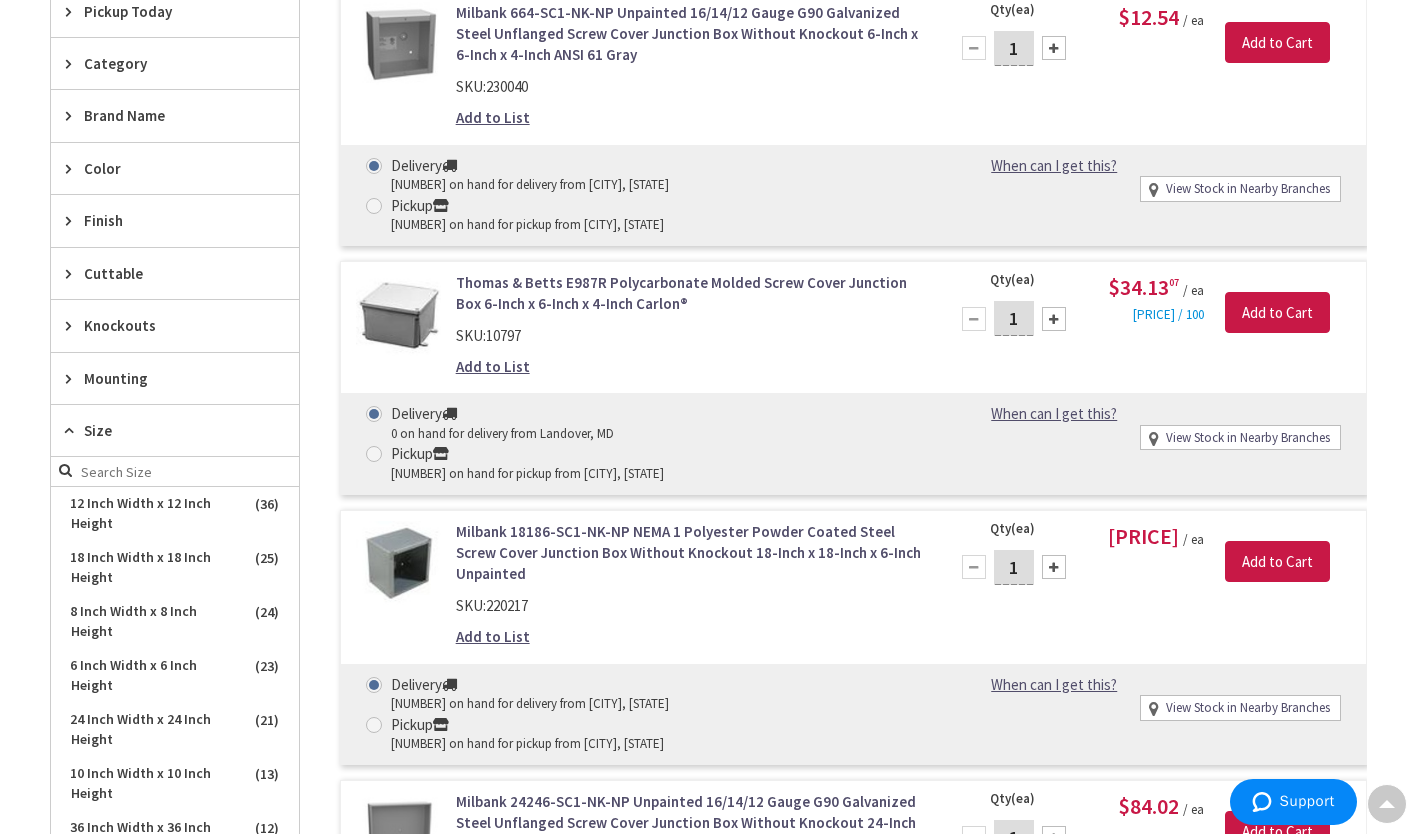 scroll, scrollTop: 759, scrollLeft: 0, axis: vertical 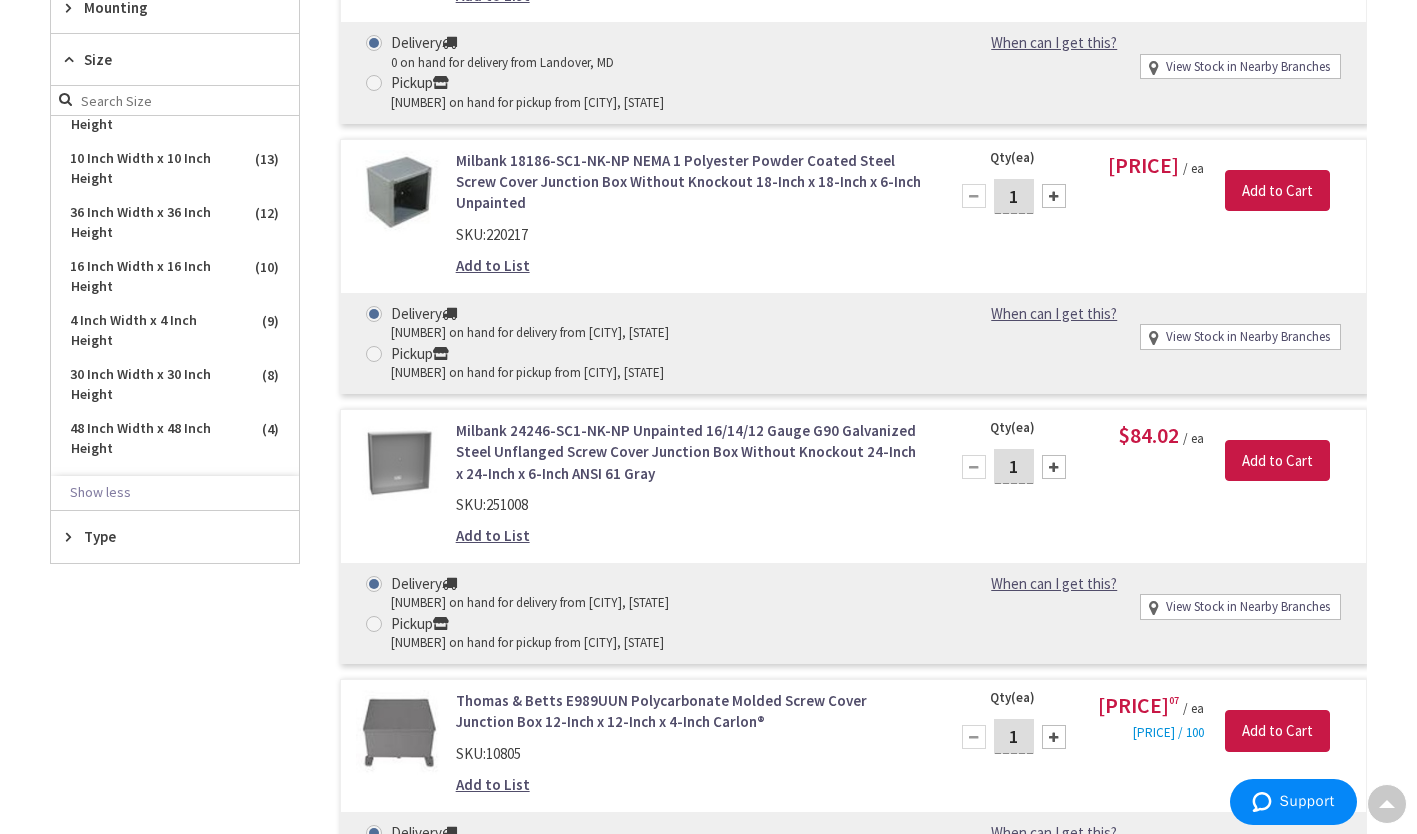 click on "16 Inch Width x 16 Inch Height" at bounding box center [175, 277] 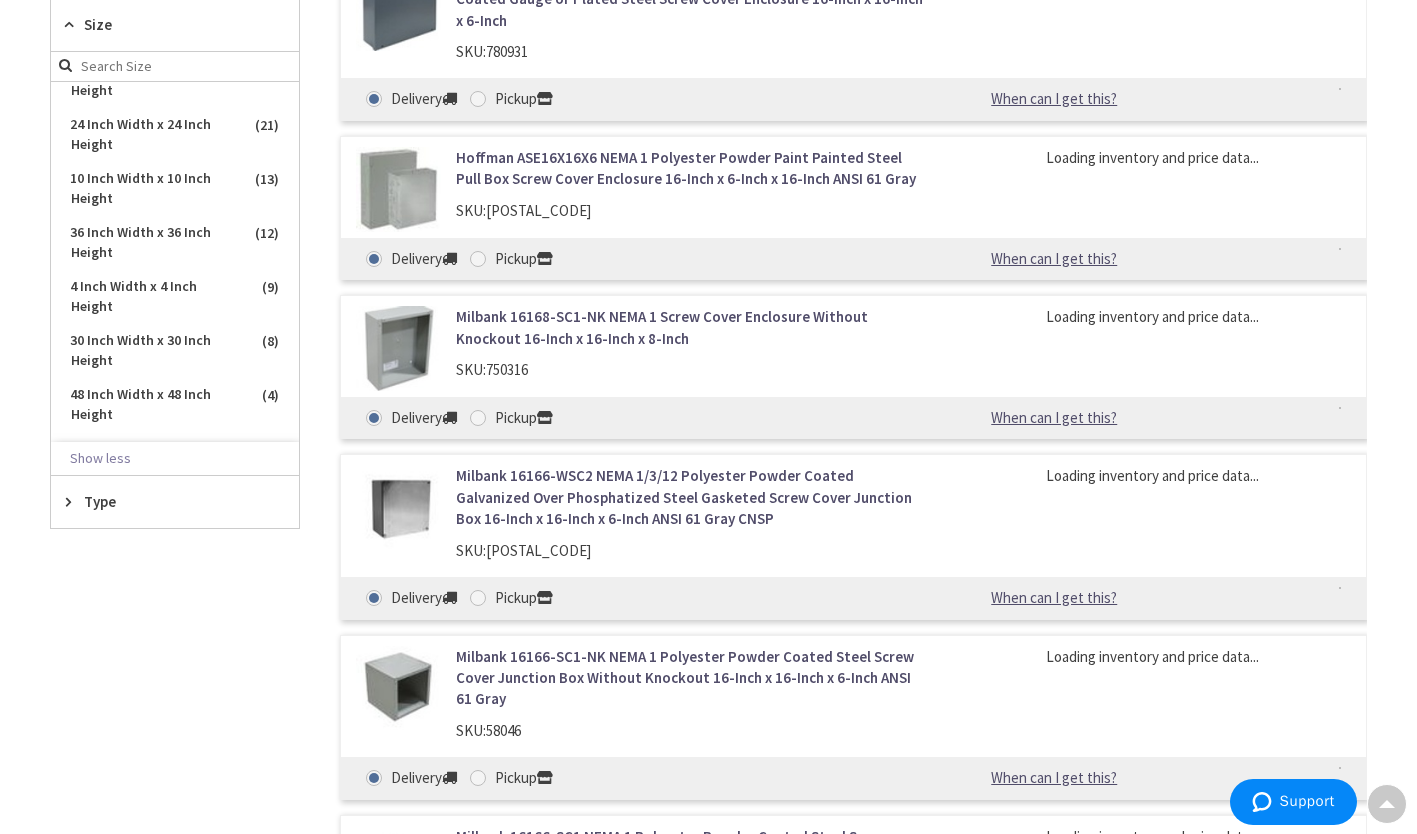 scroll, scrollTop: 997, scrollLeft: 0, axis: vertical 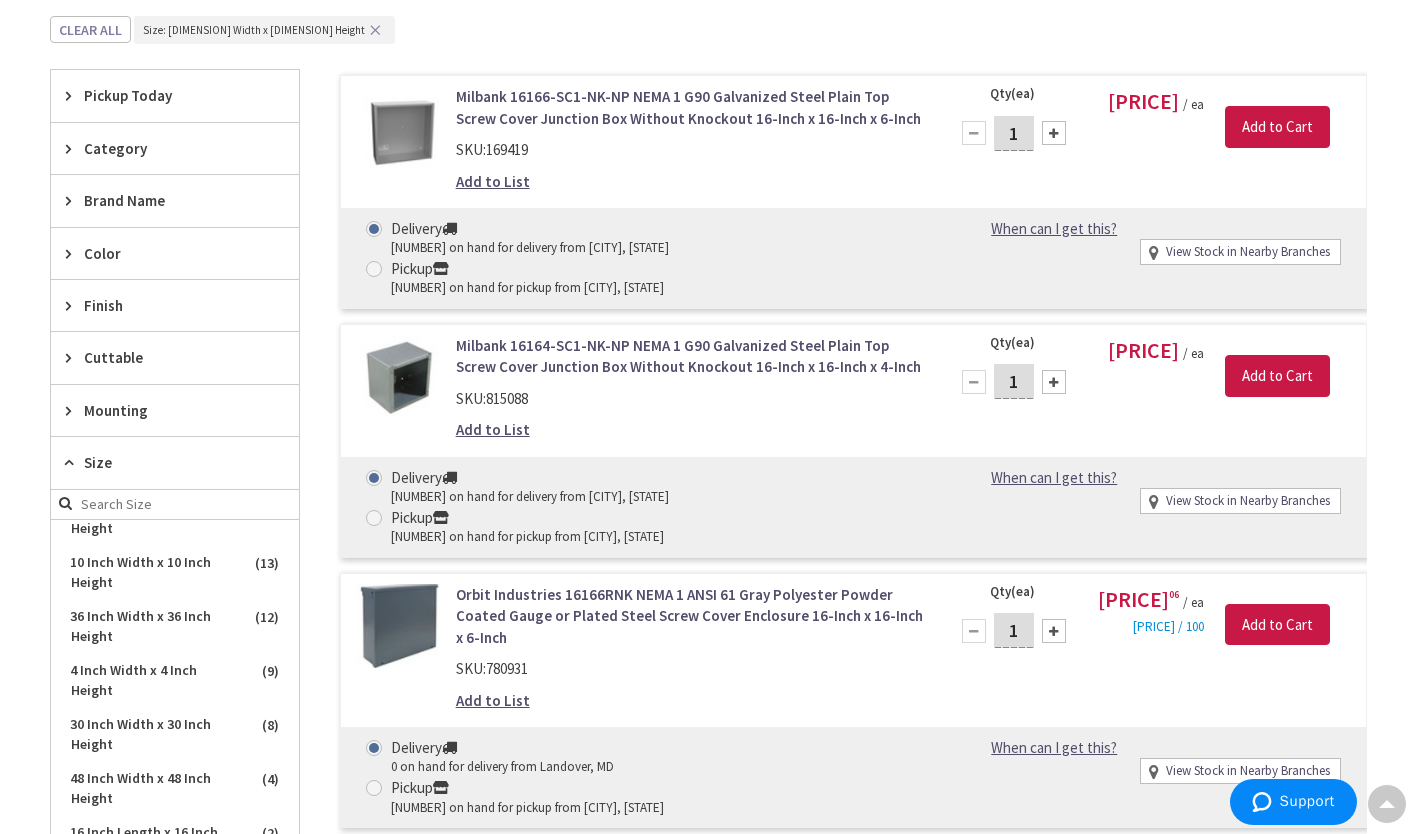 click at bounding box center [73, 95] 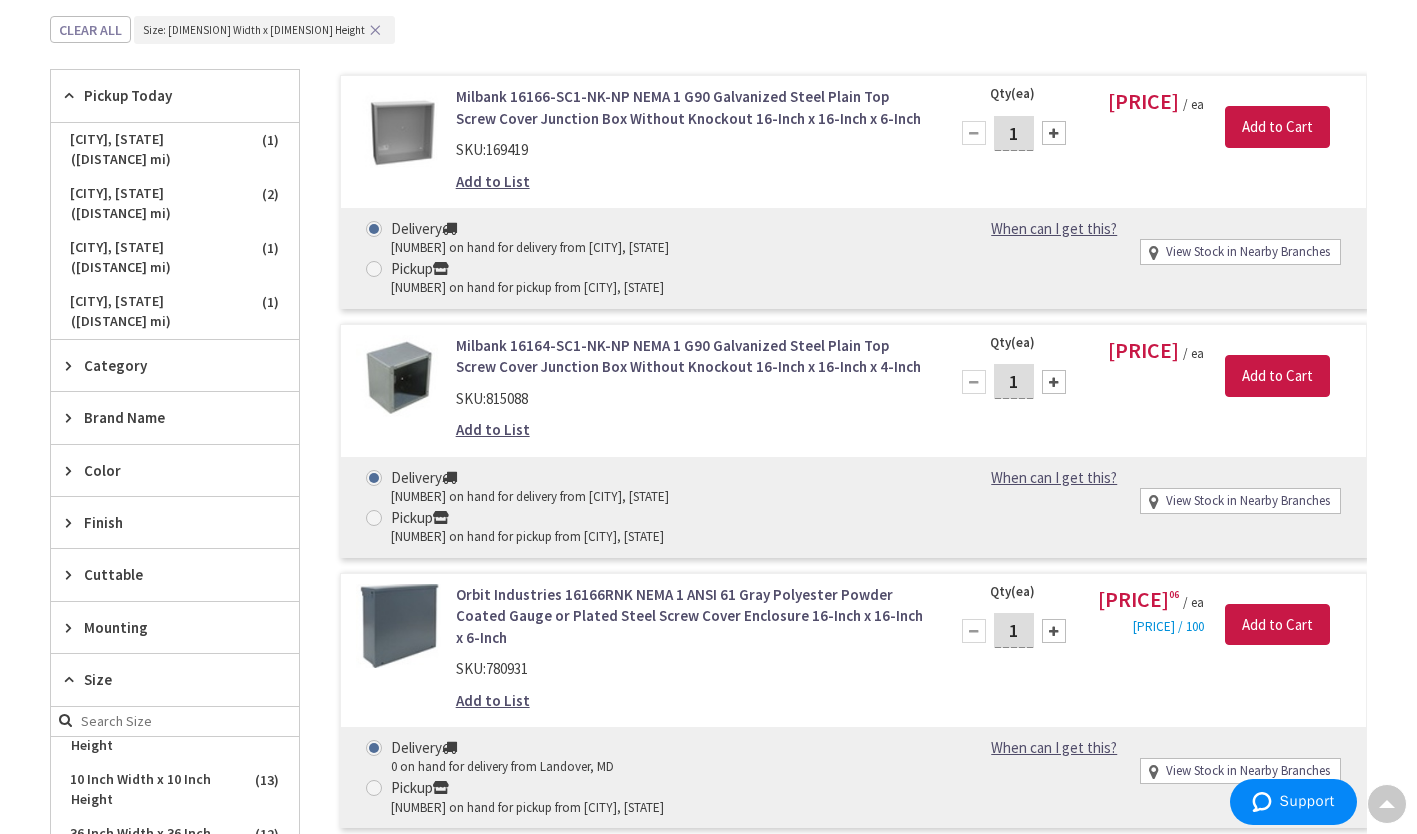 click on "[CITY], [STATE] ([NUMBER] mi)" at bounding box center (175, 204) 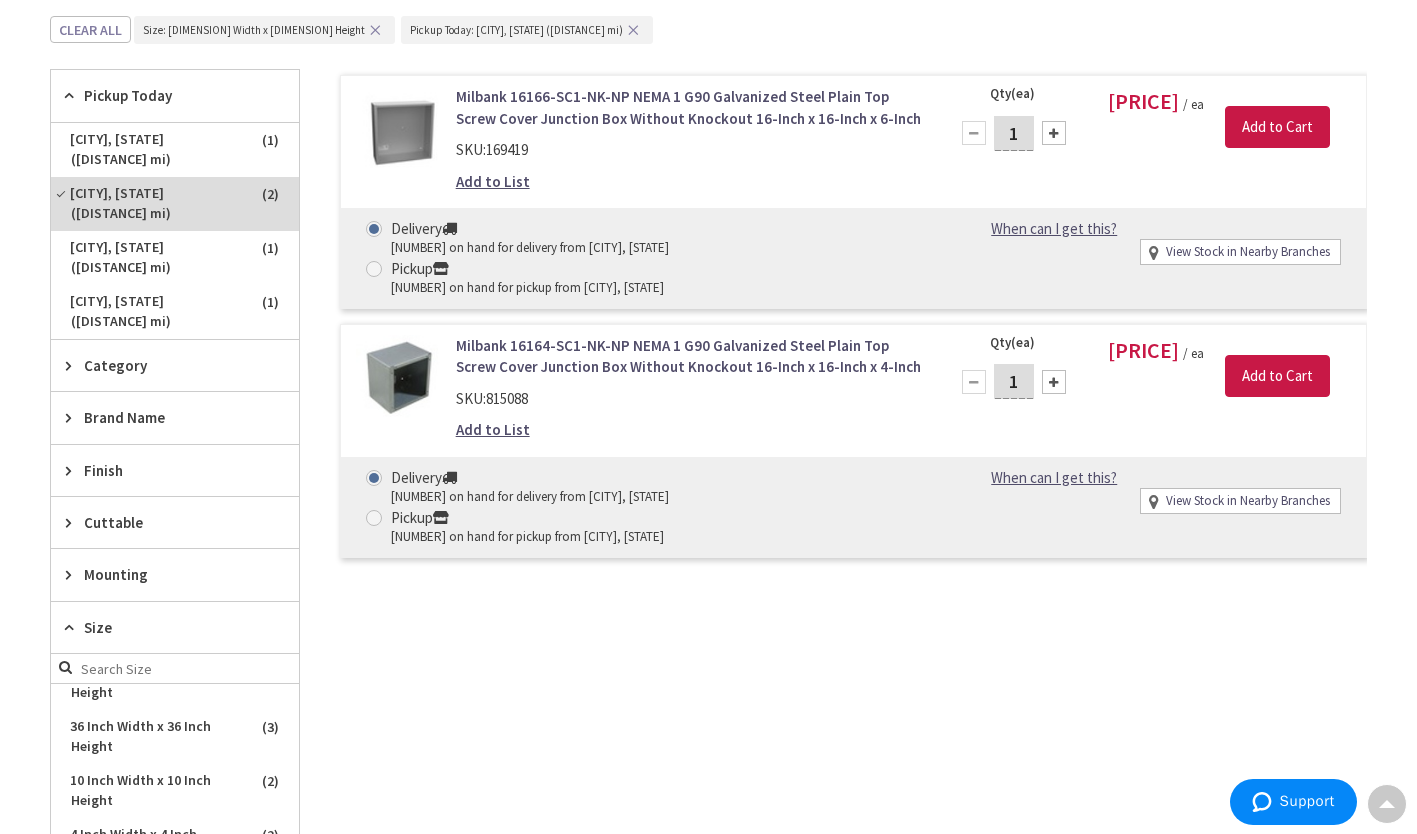 click on "Add to List" at bounding box center (690, 181) 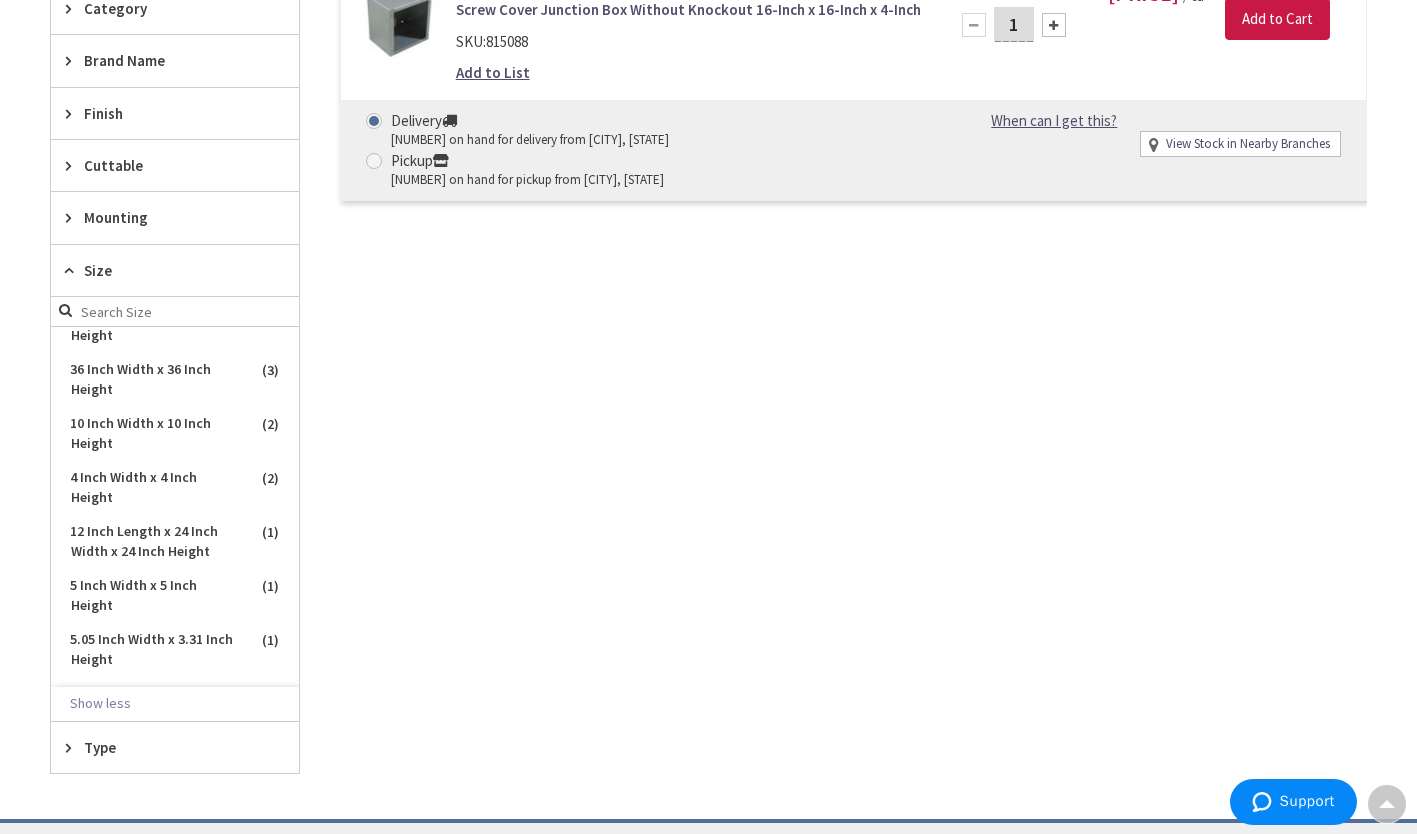 scroll, scrollTop: 951, scrollLeft: 0, axis: vertical 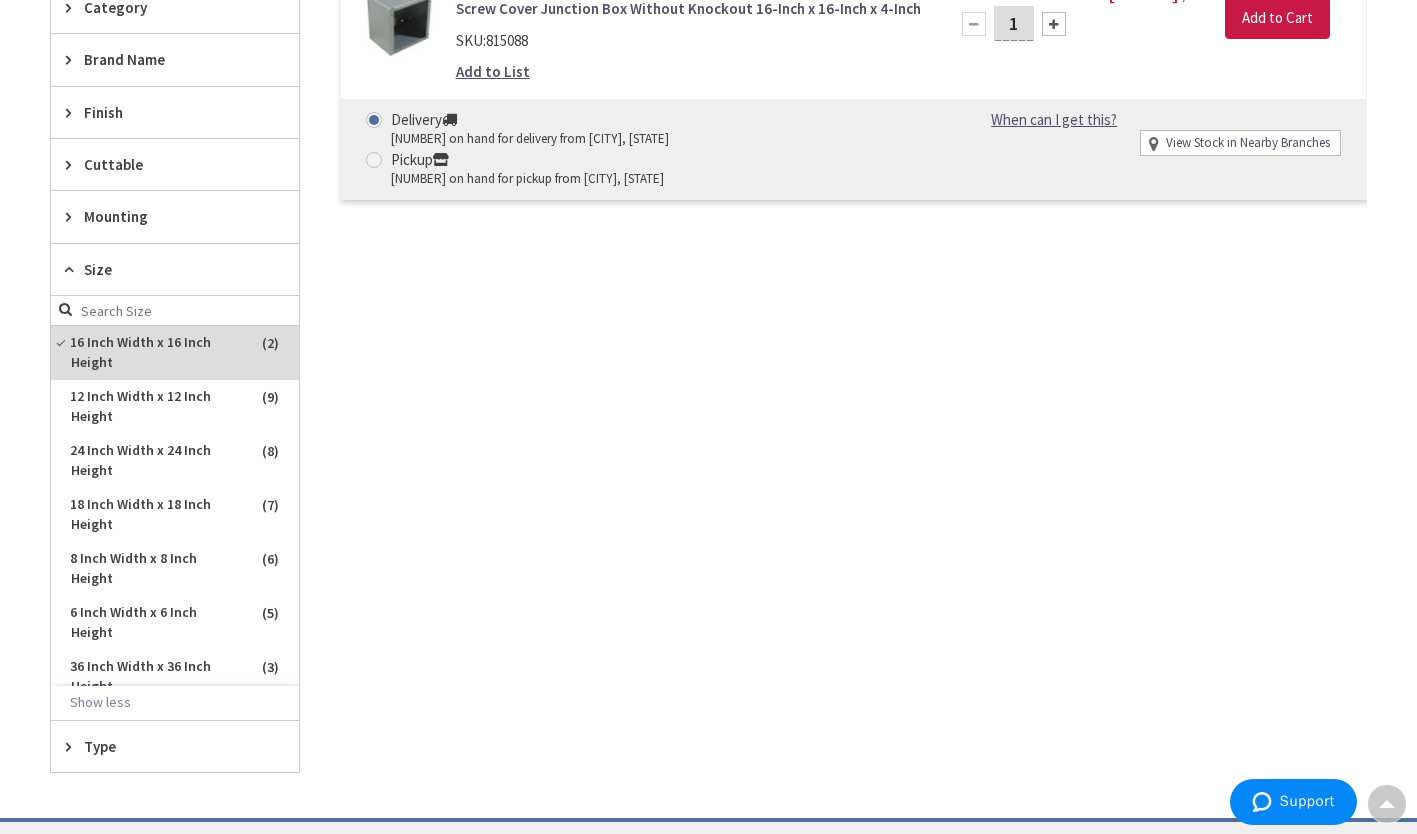 click on "12 Inch Width x 12 Inch Height" at bounding box center (175, 407) 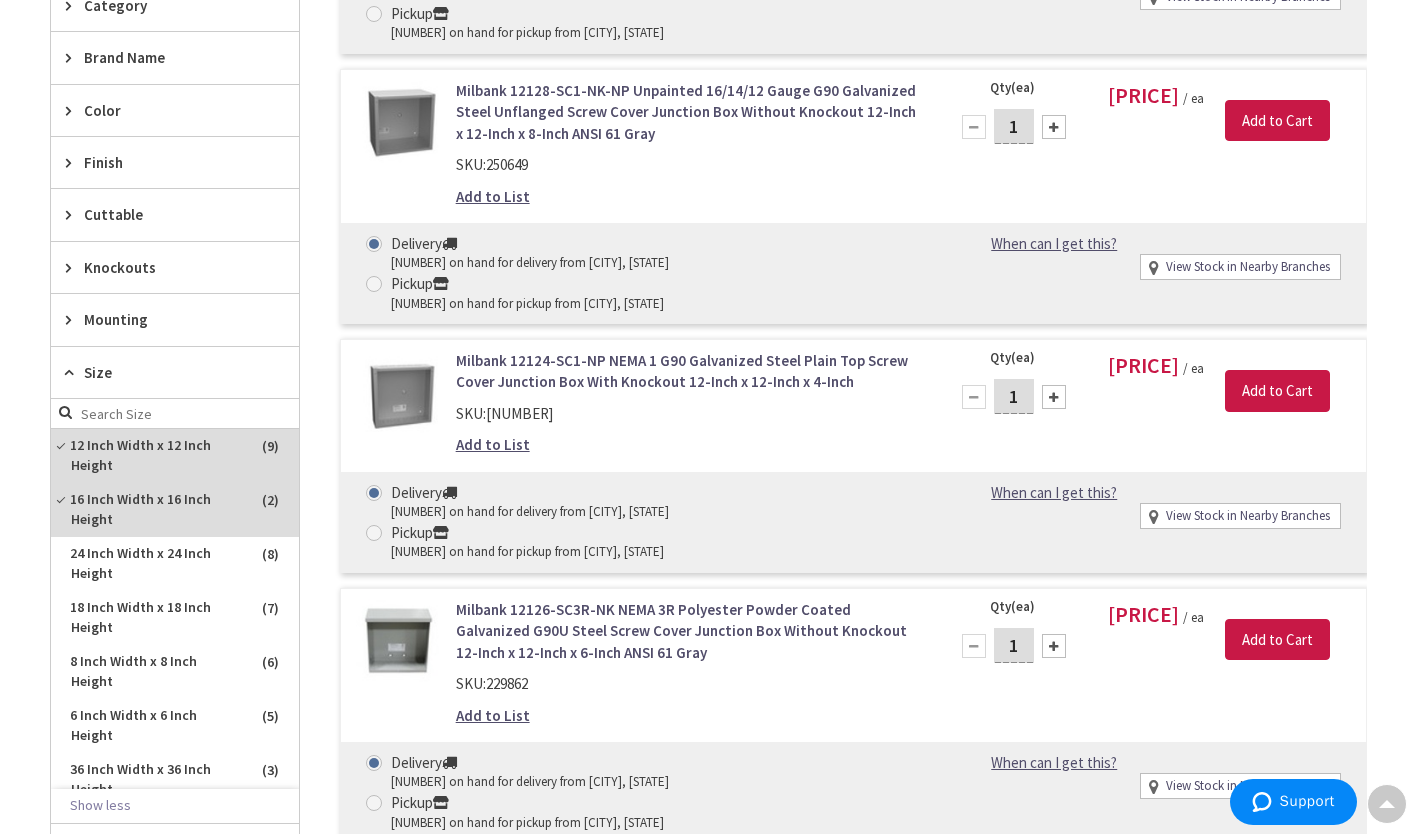scroll, scrollTop: 1098, scrollLeft: 0, axis: vertical 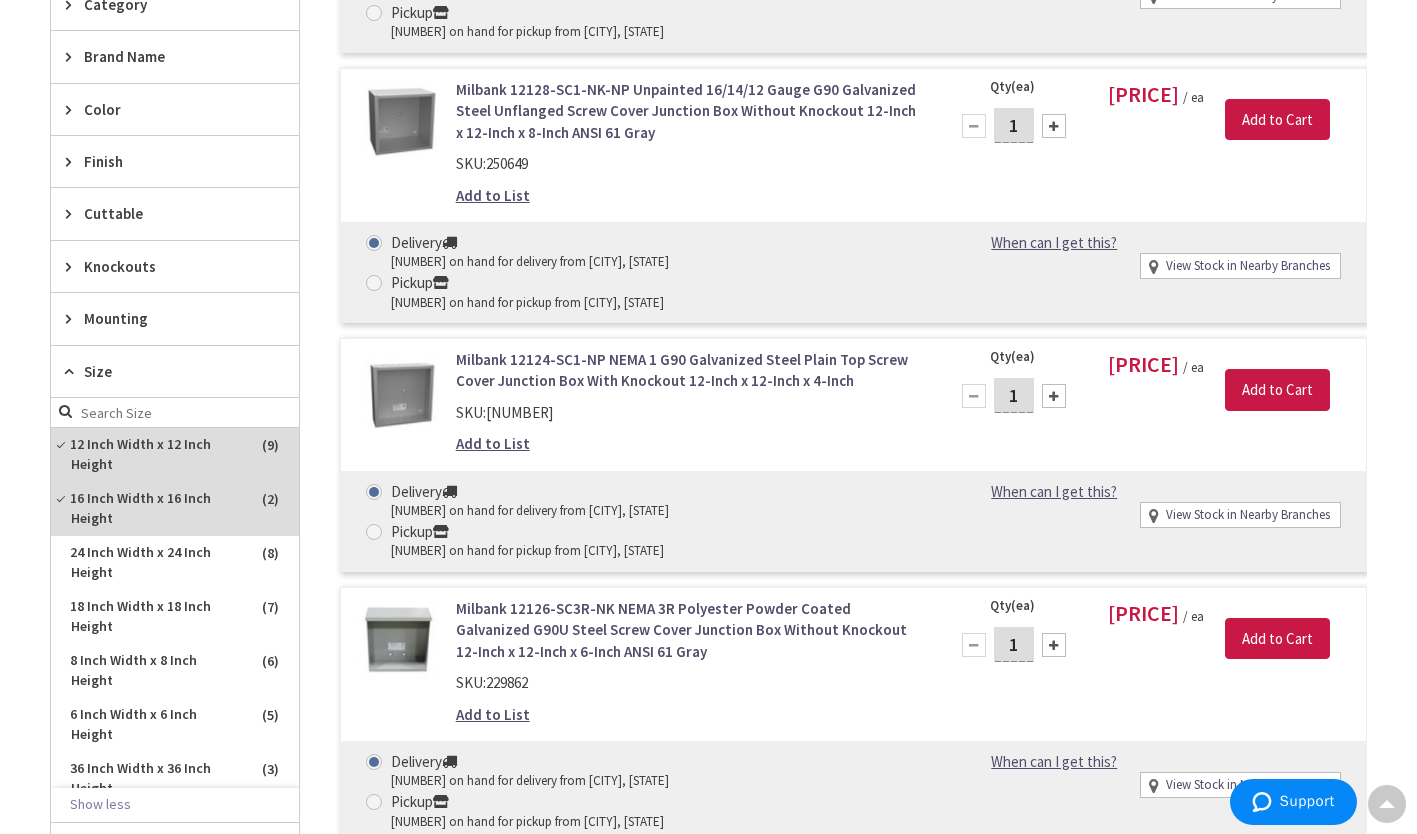 click on "16 Inch Width x 16 Inch Height" at bounding box center [175, 509] 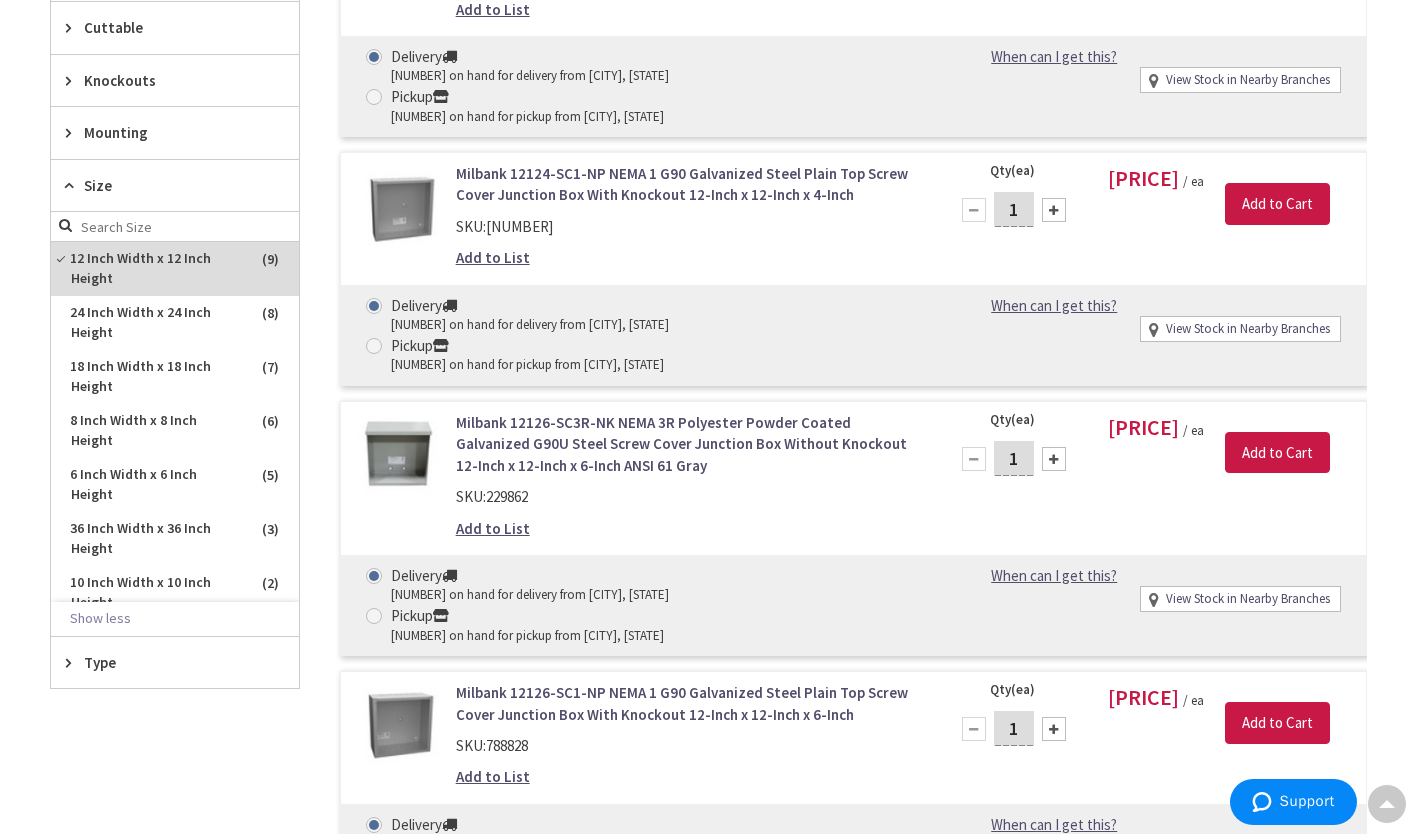 scroll, scrollTop: 1305, scrollLeft: 0, axis: vertical 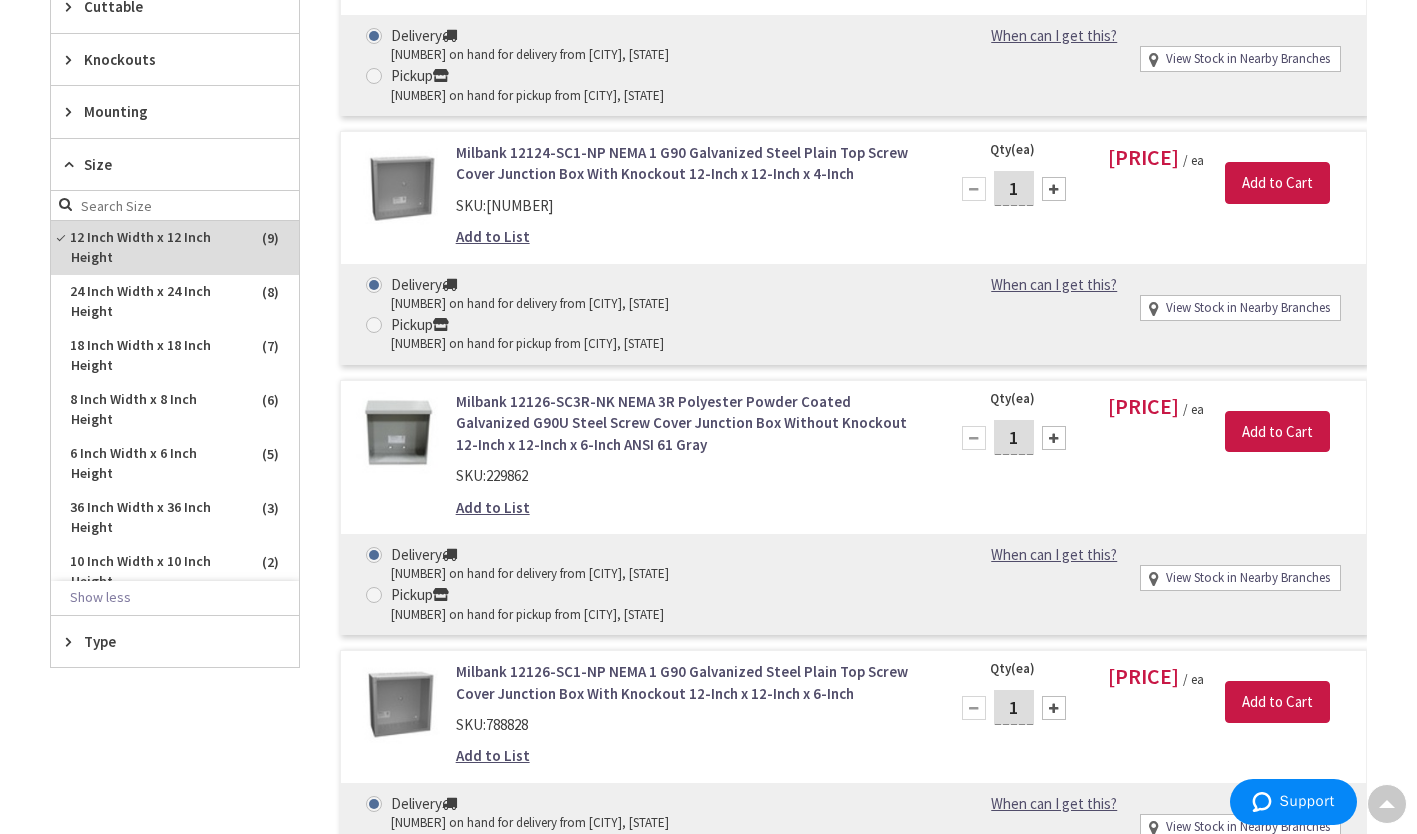 click on "12 Inch Width x 12 Inch Height" at bounding box center [175, 248] 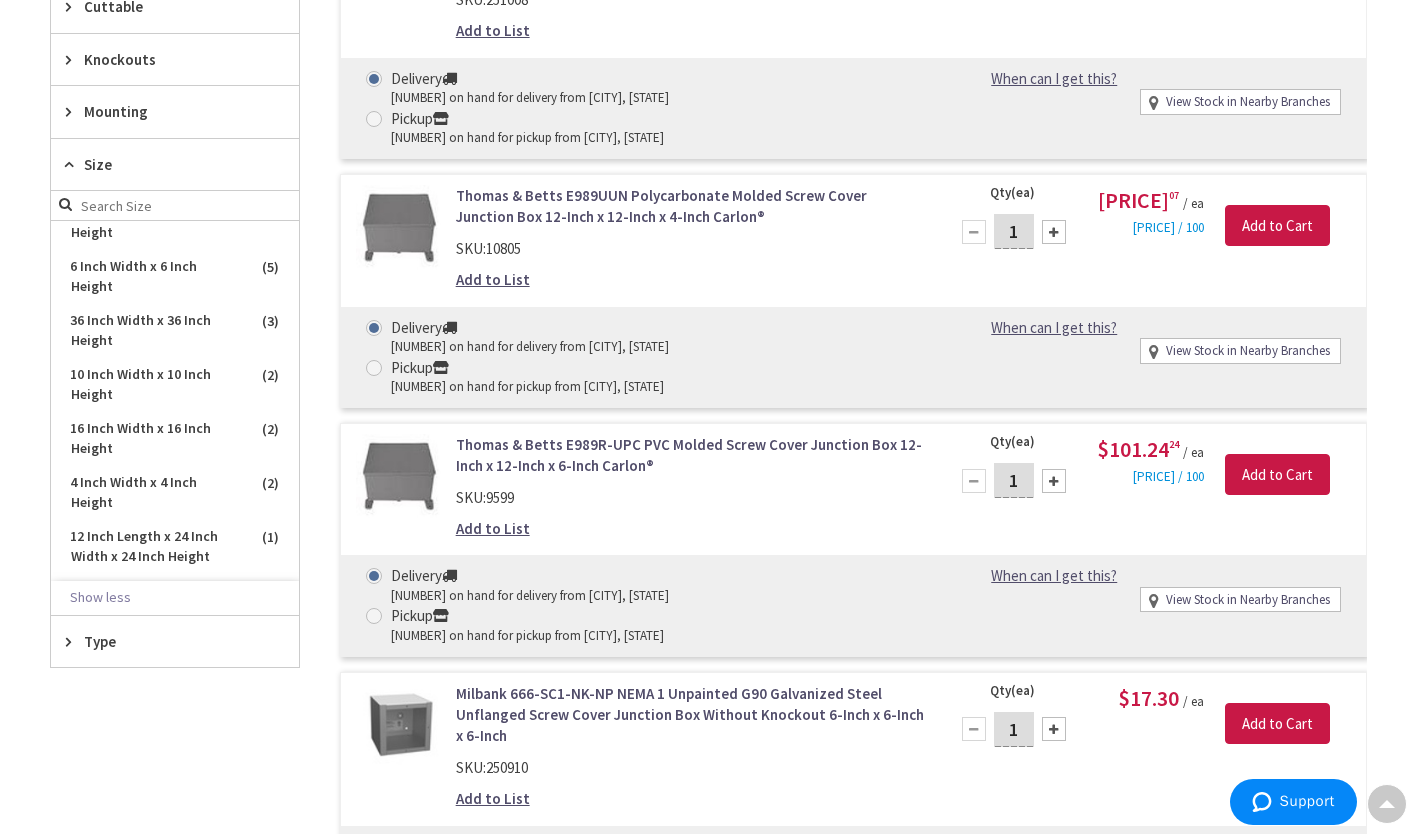 scroll, scrollTop: 188, scrollLeft: 0, axis: vertical 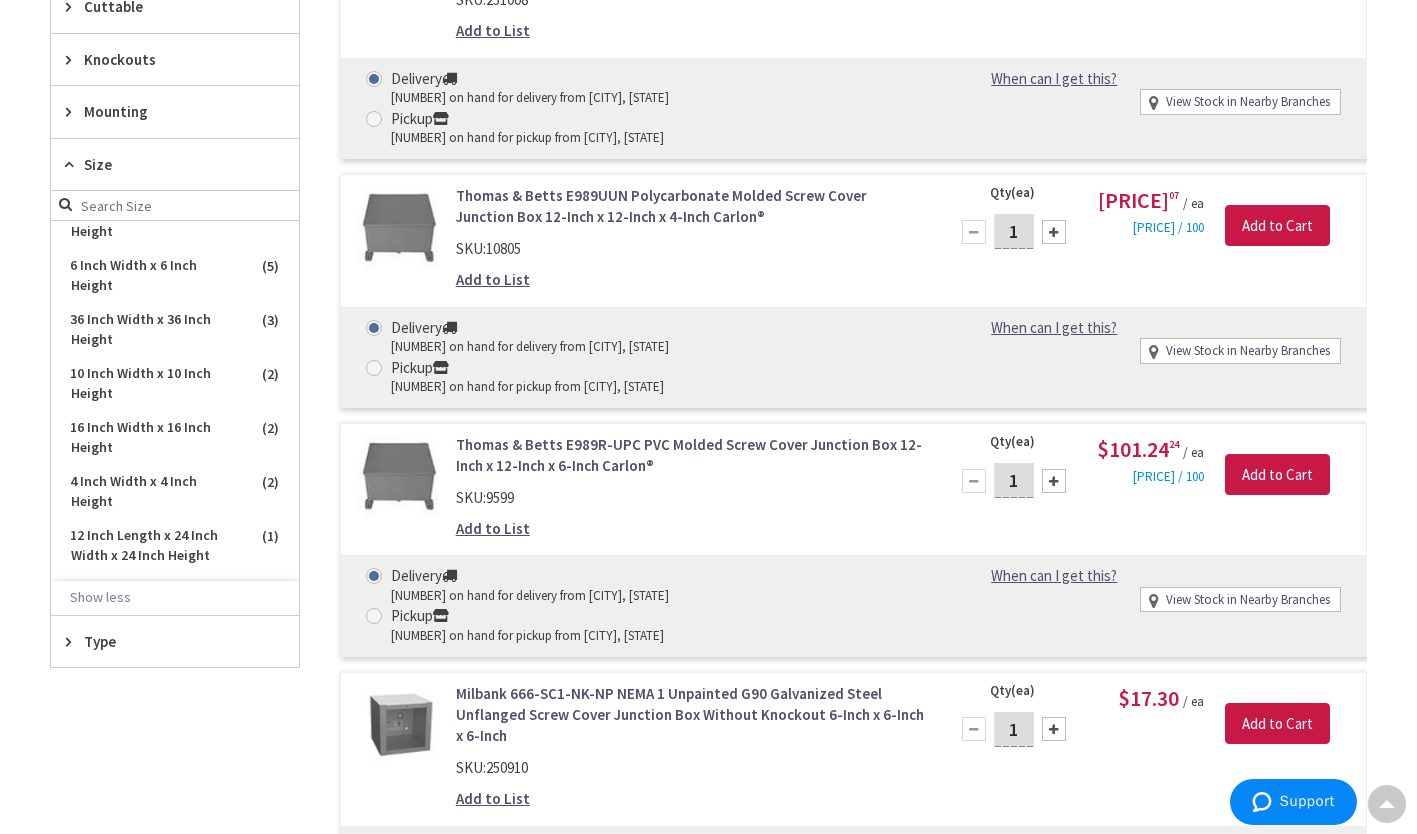 click on "16 Inch Width x 16 Inch Height" at bounding box center (175, 438) 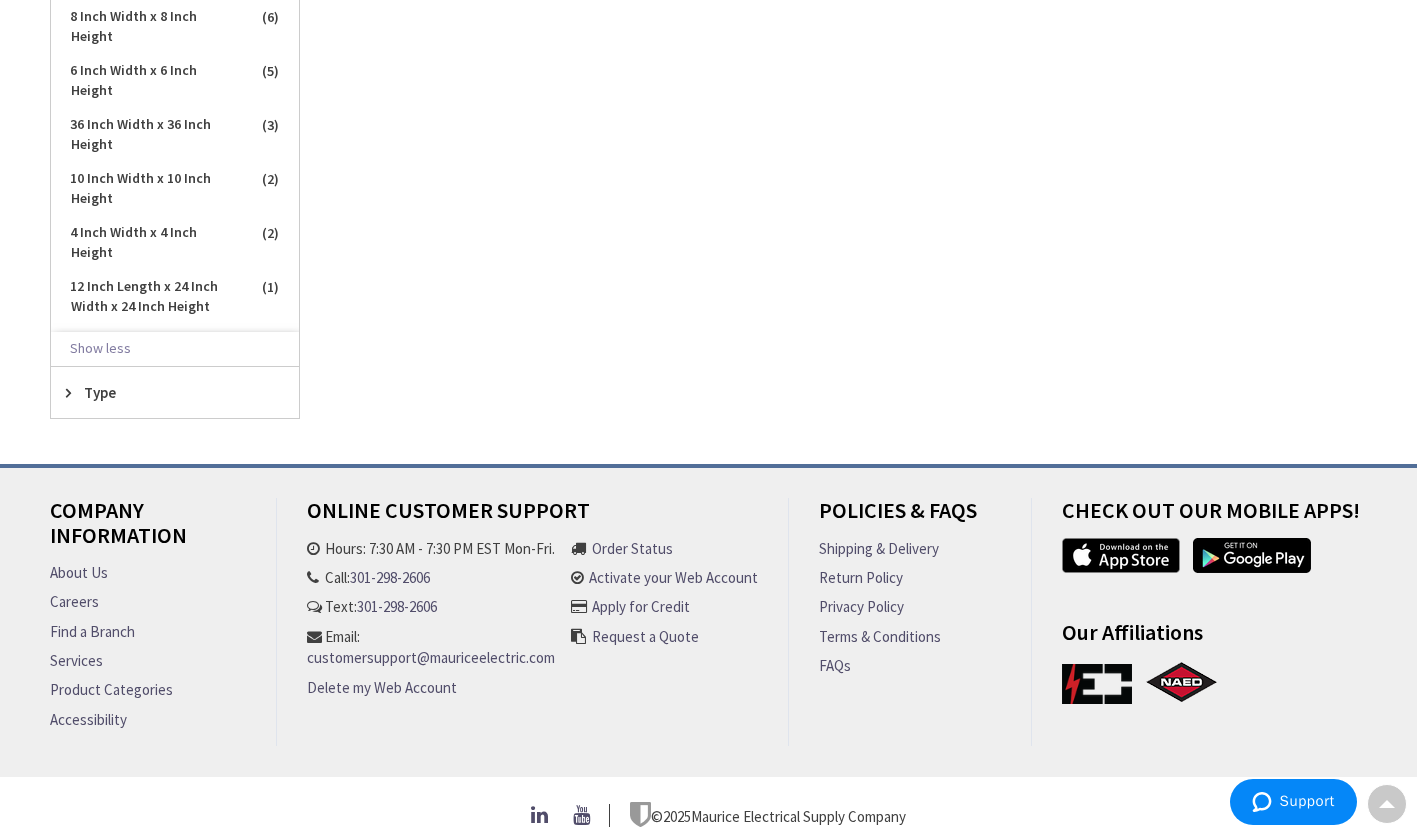 scroll, scrollTop: 1028, scrollLeft: 0, axis: vertical 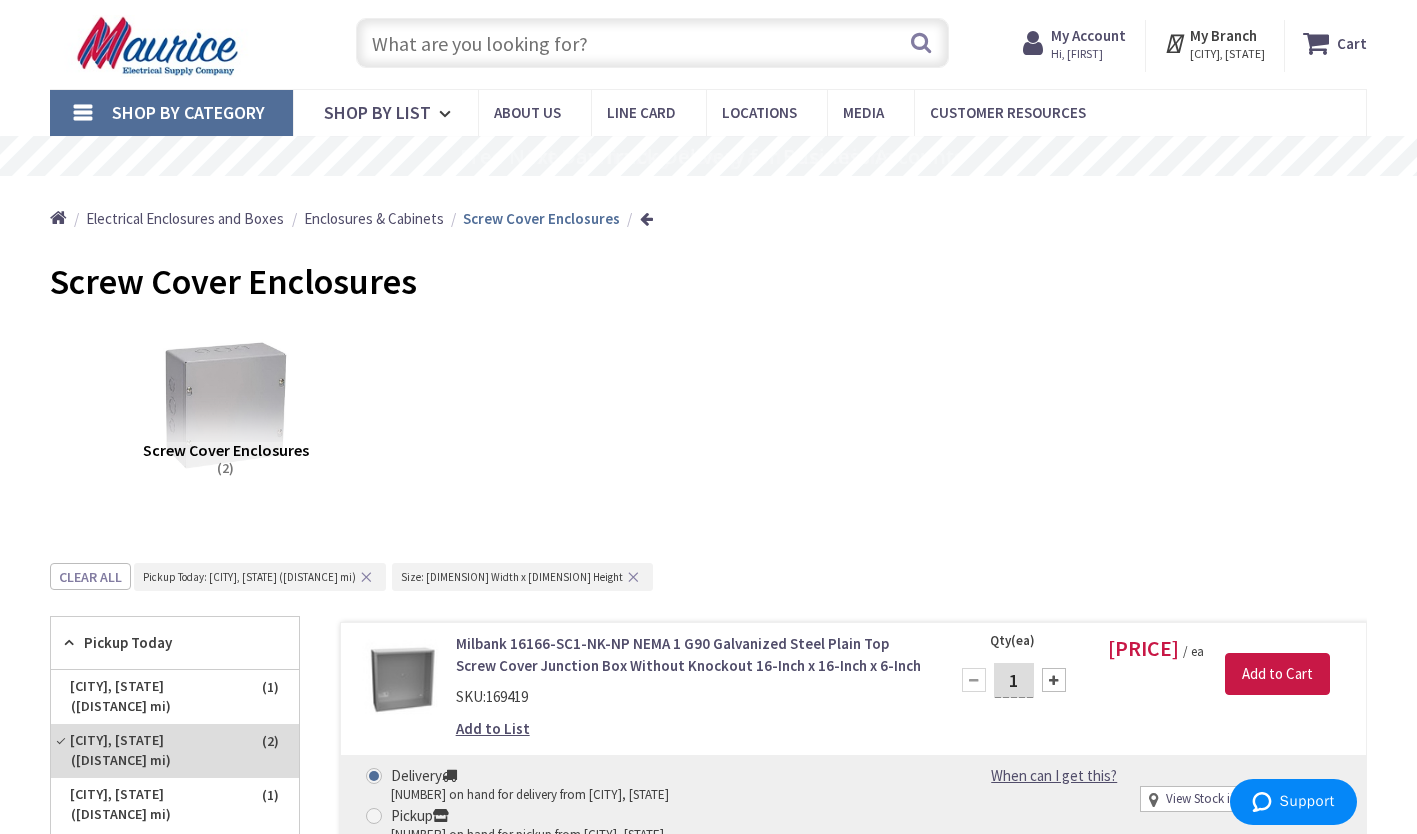 click on "Shop By Category" at bounding box center [171, 113] 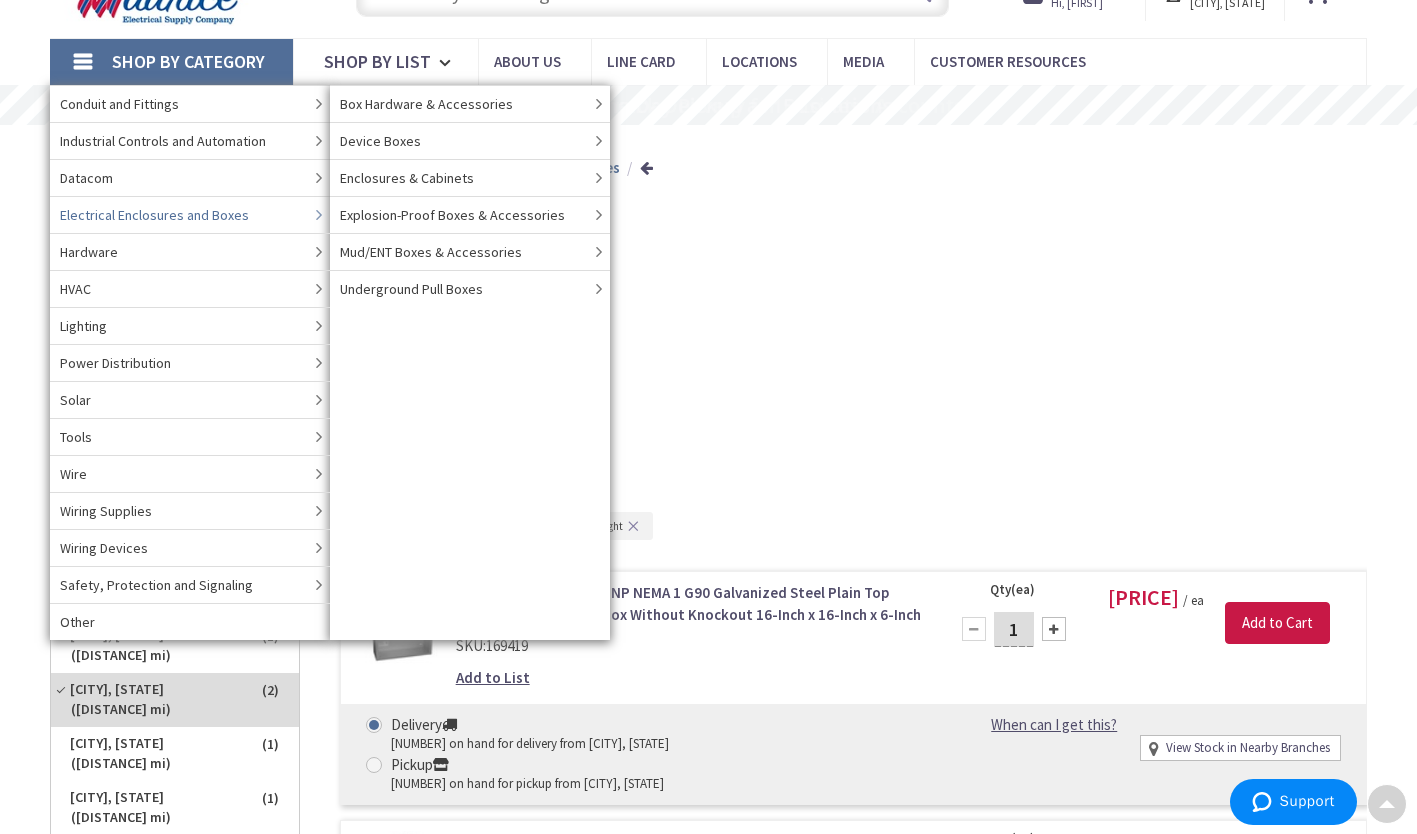 scroll, scrollTop: 87, scrollLeft: 0, axis: vertical 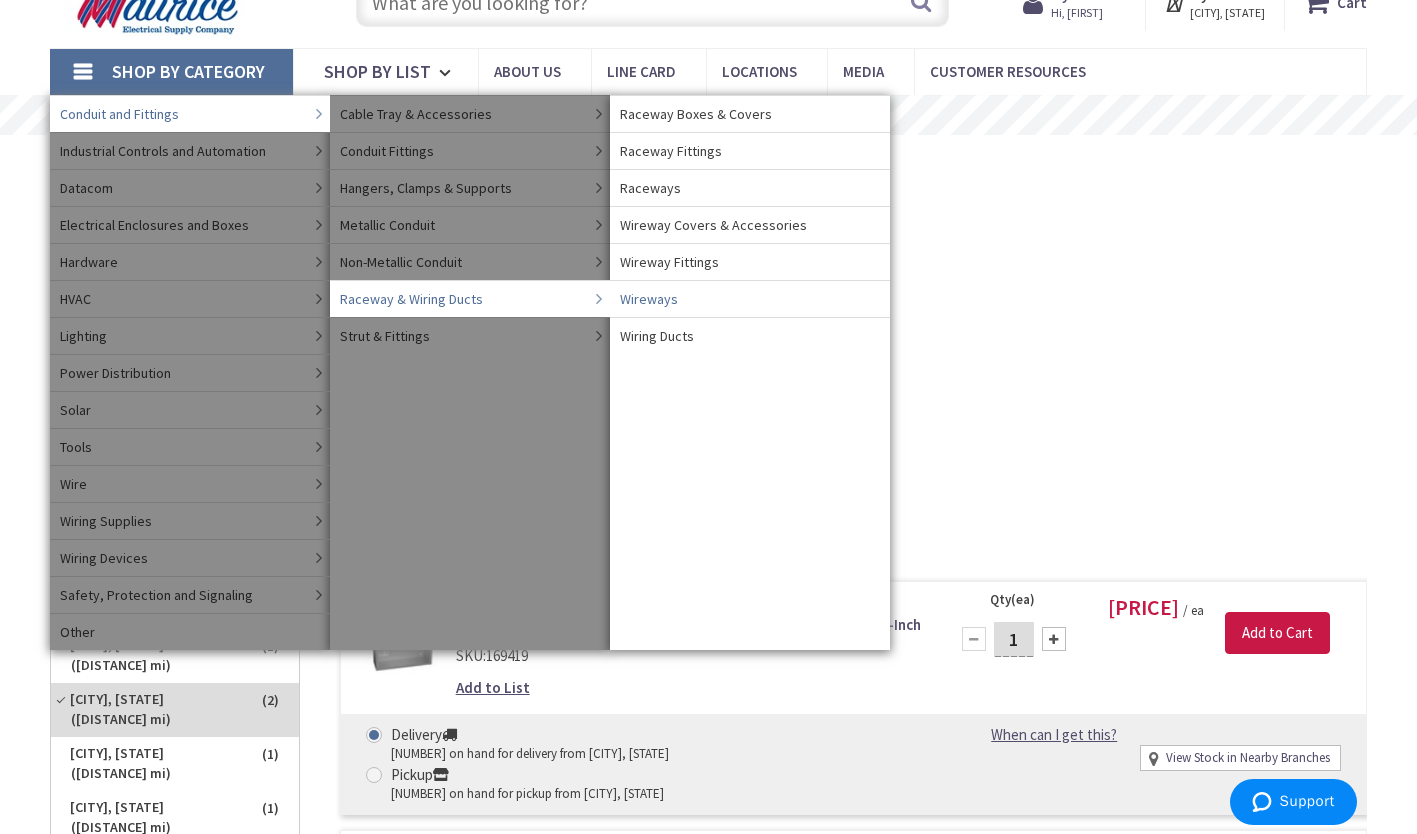 click on "Wireways" at bounding box center (649, 299) 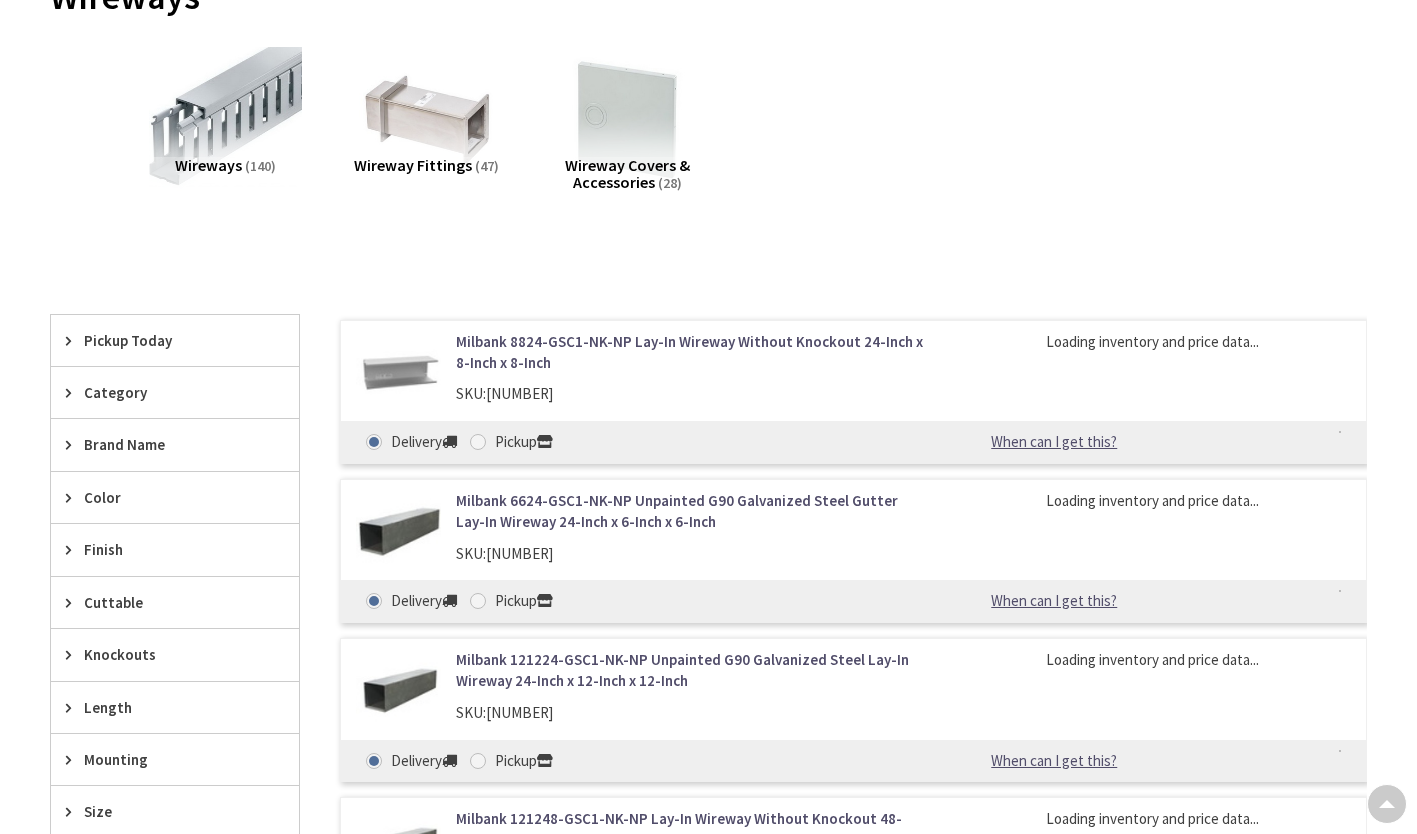 scroll, scrollTop: 395, scrollLeft: 0, axis: vertical 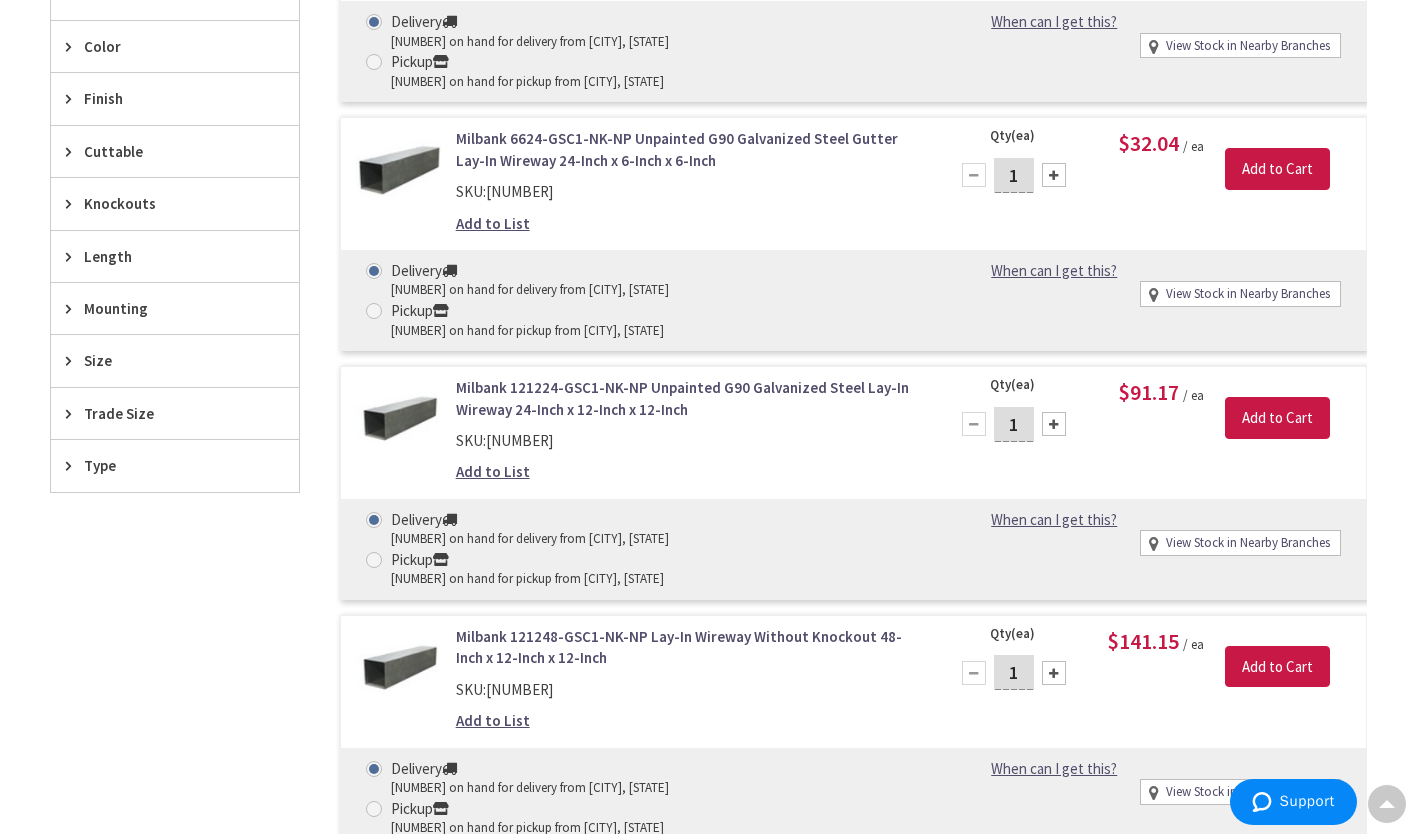 click at bounding box center [73, 256] 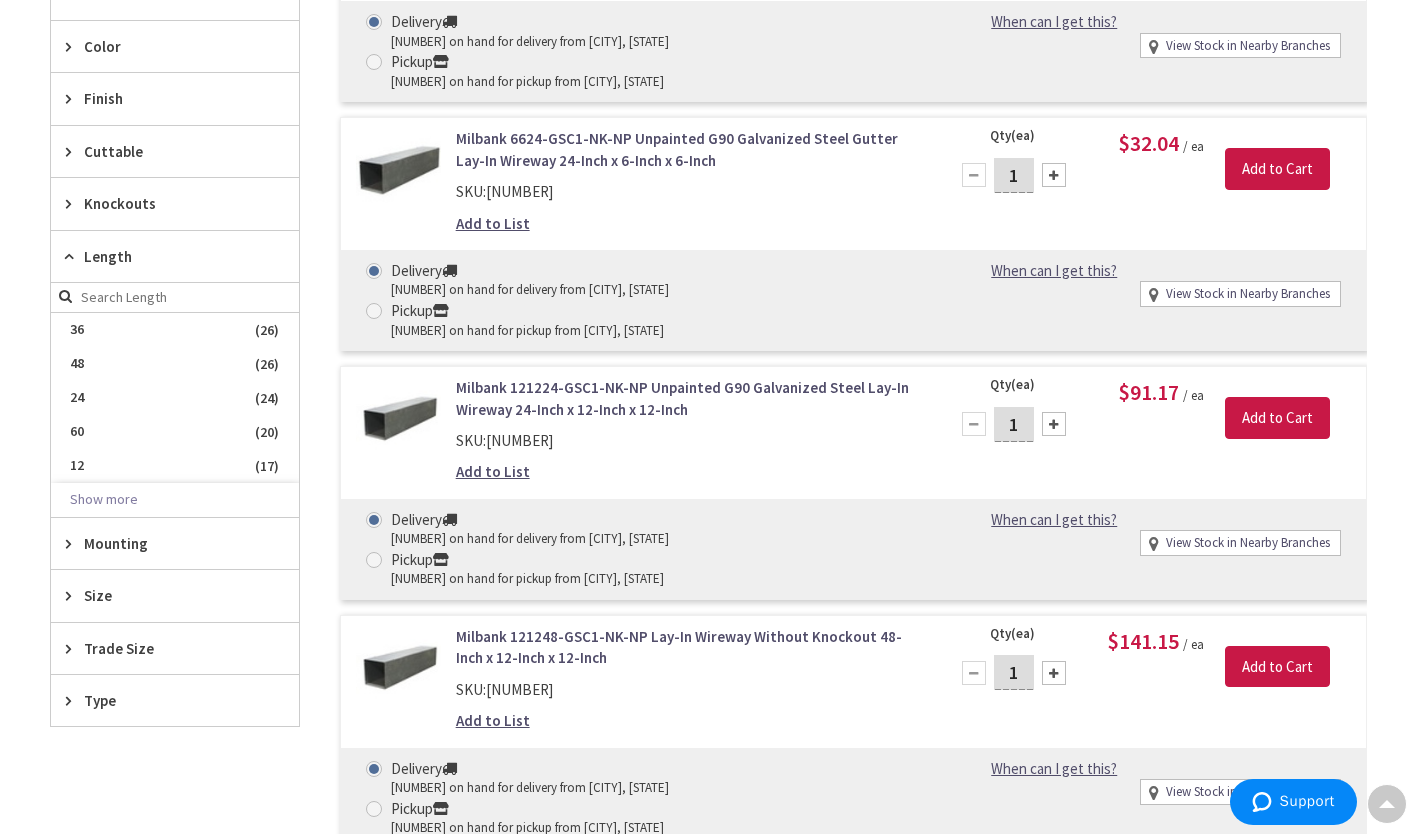 click on "Show more" at bounding box center (175, 500) 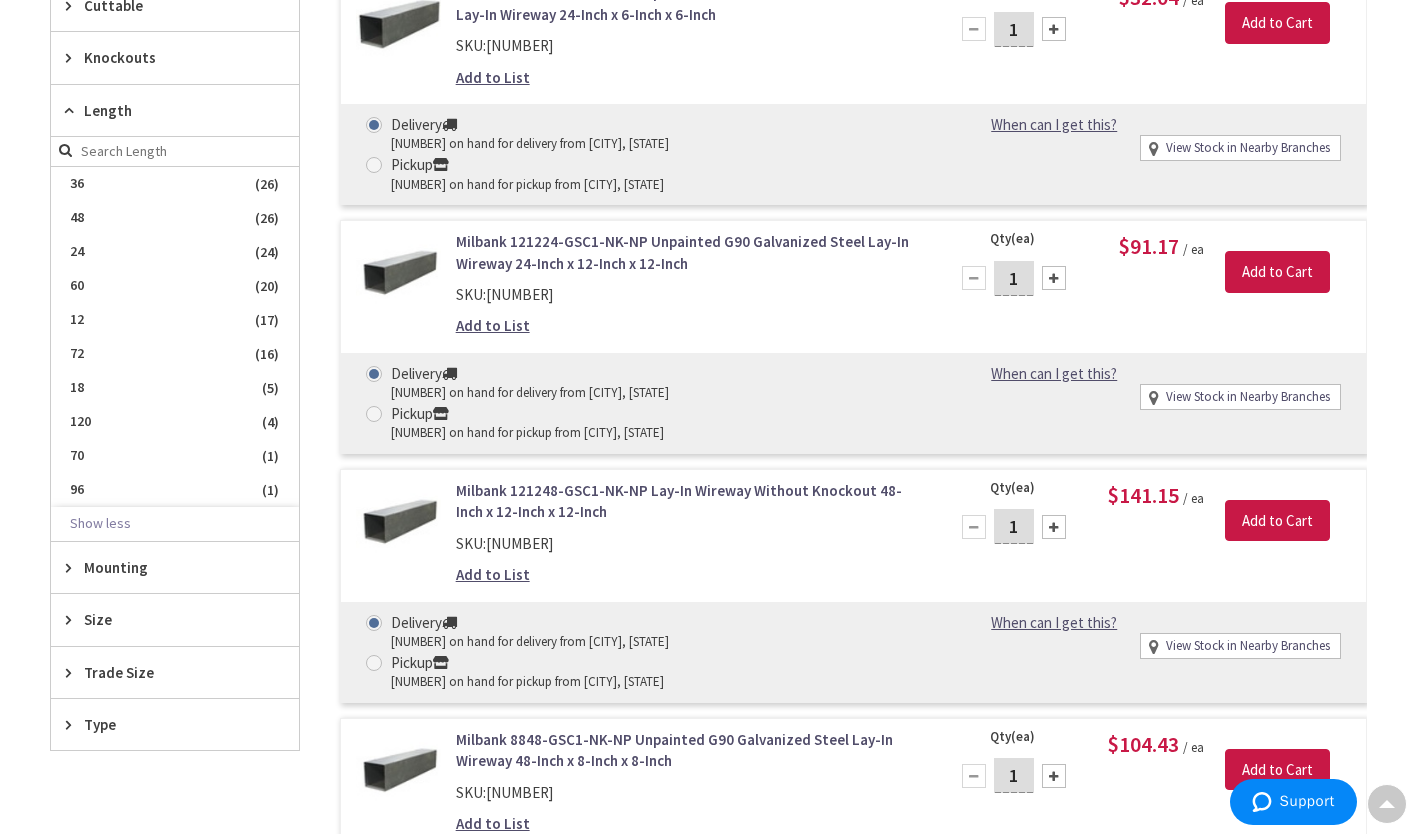 scroll, scrollTop: 935, scrollLeft: 0, axis: vertical 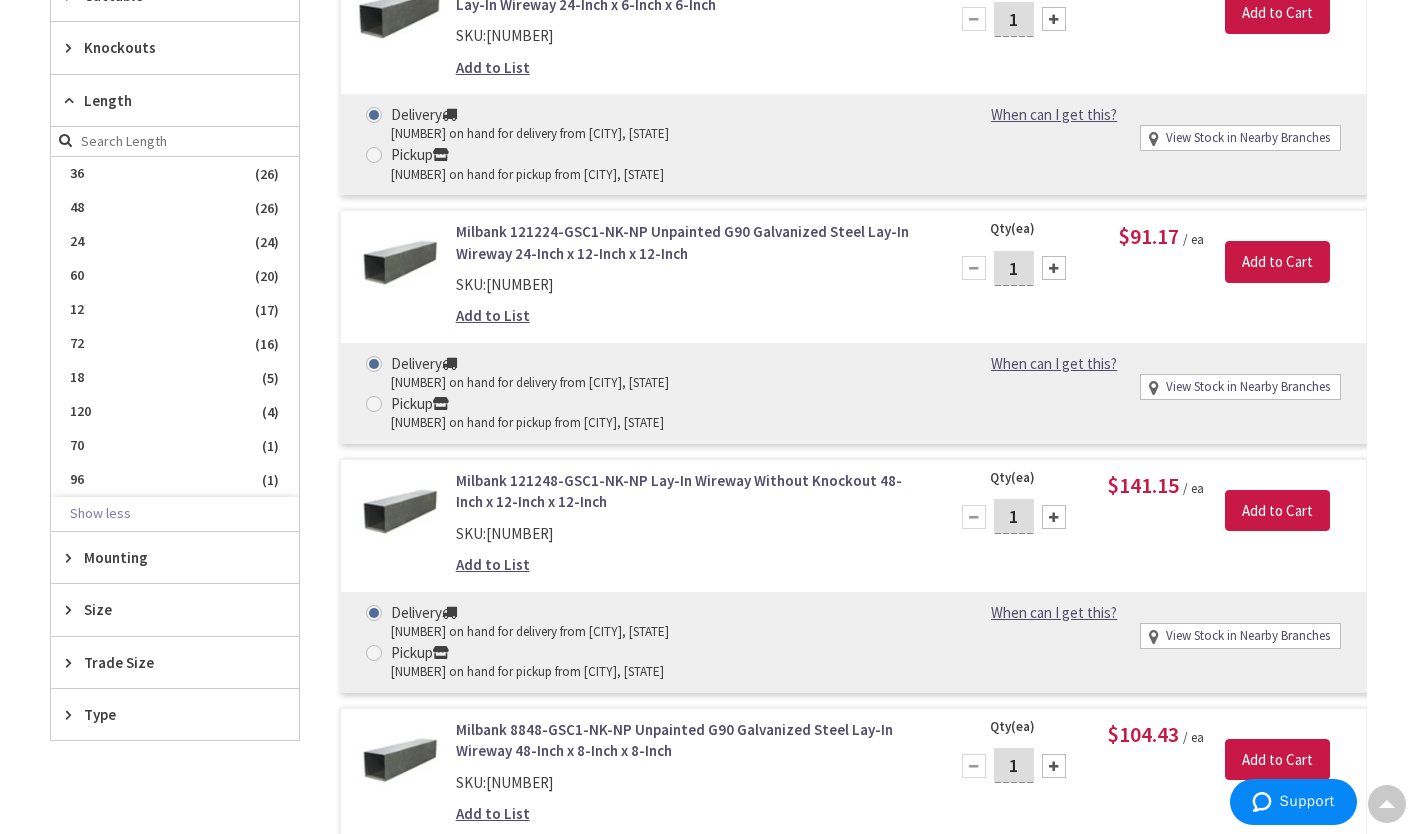 click on "96" at bounding box center (175, 480) 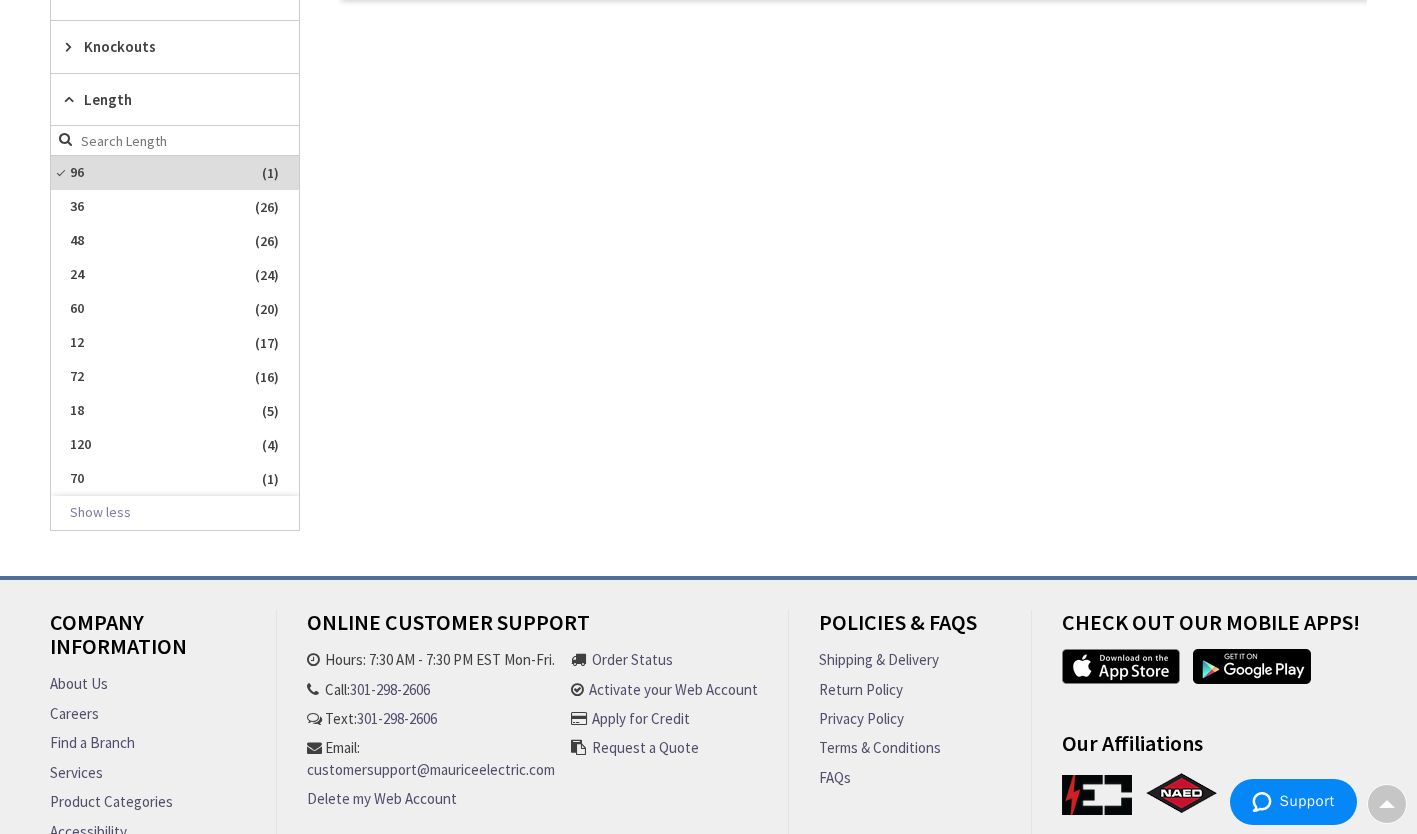 scroll, scrollTop: 902, scrollLeft: 0, axis: vertical 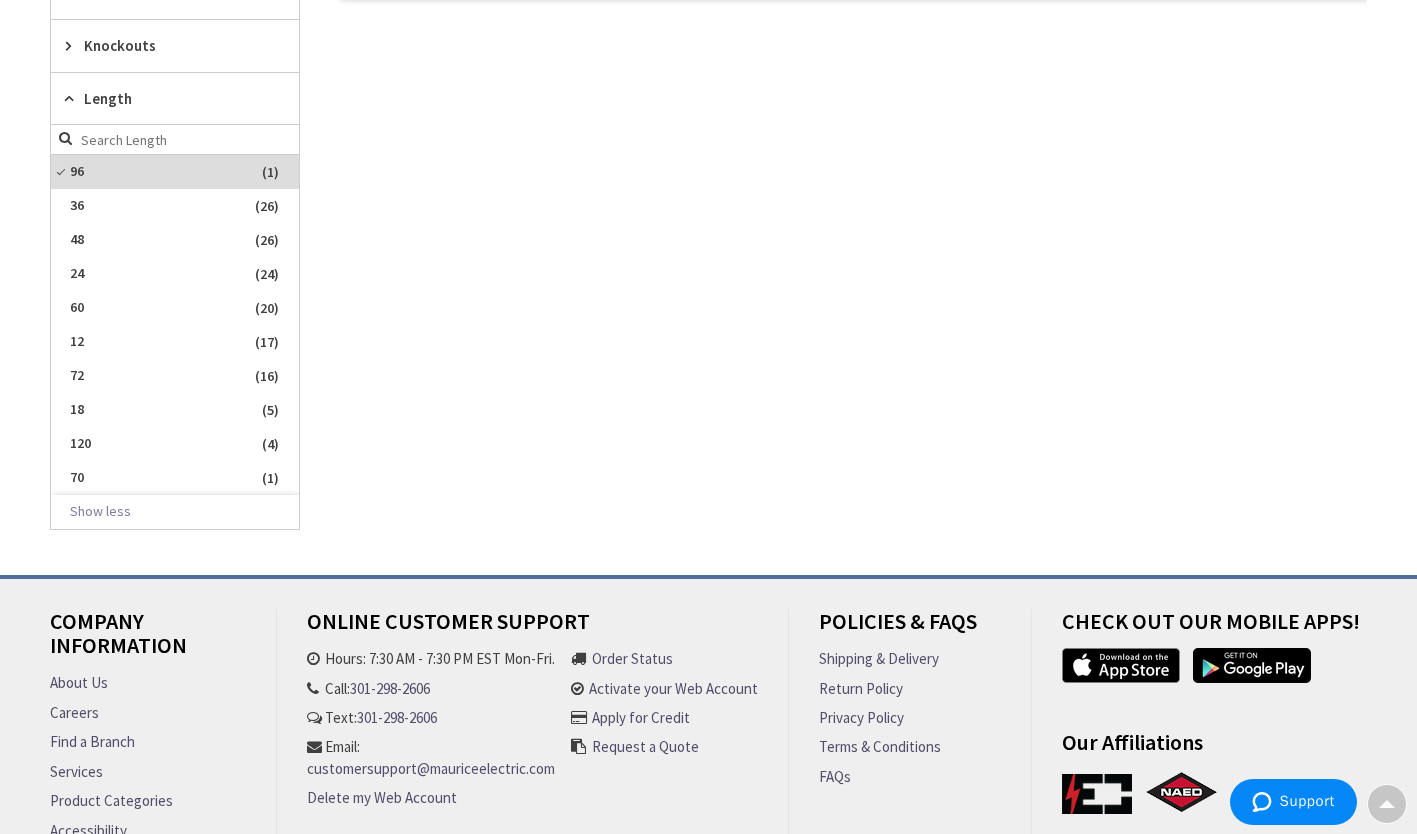 click on "96" at bounding box center [175, 172] 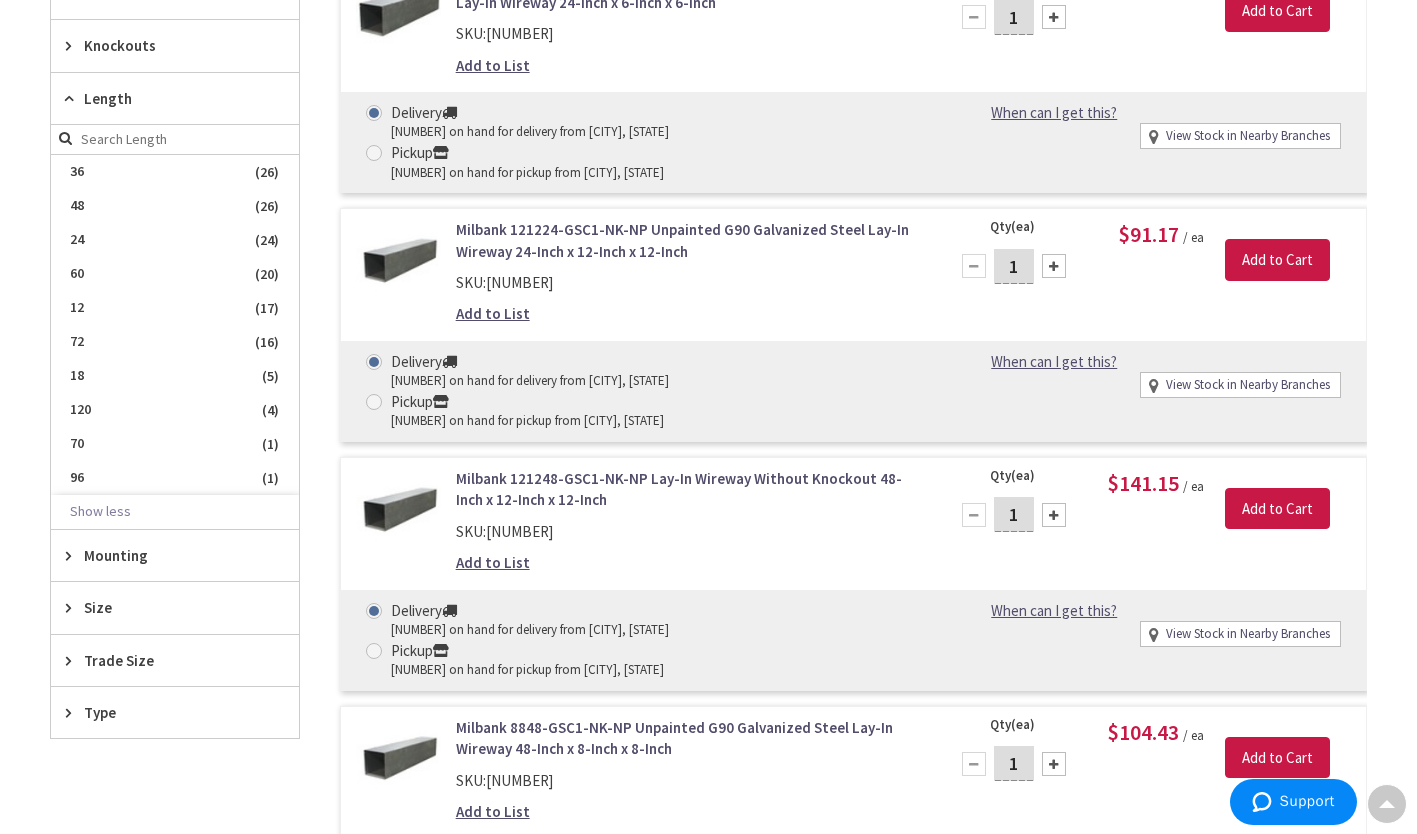 click on "48" at bounding box center [175, 206] 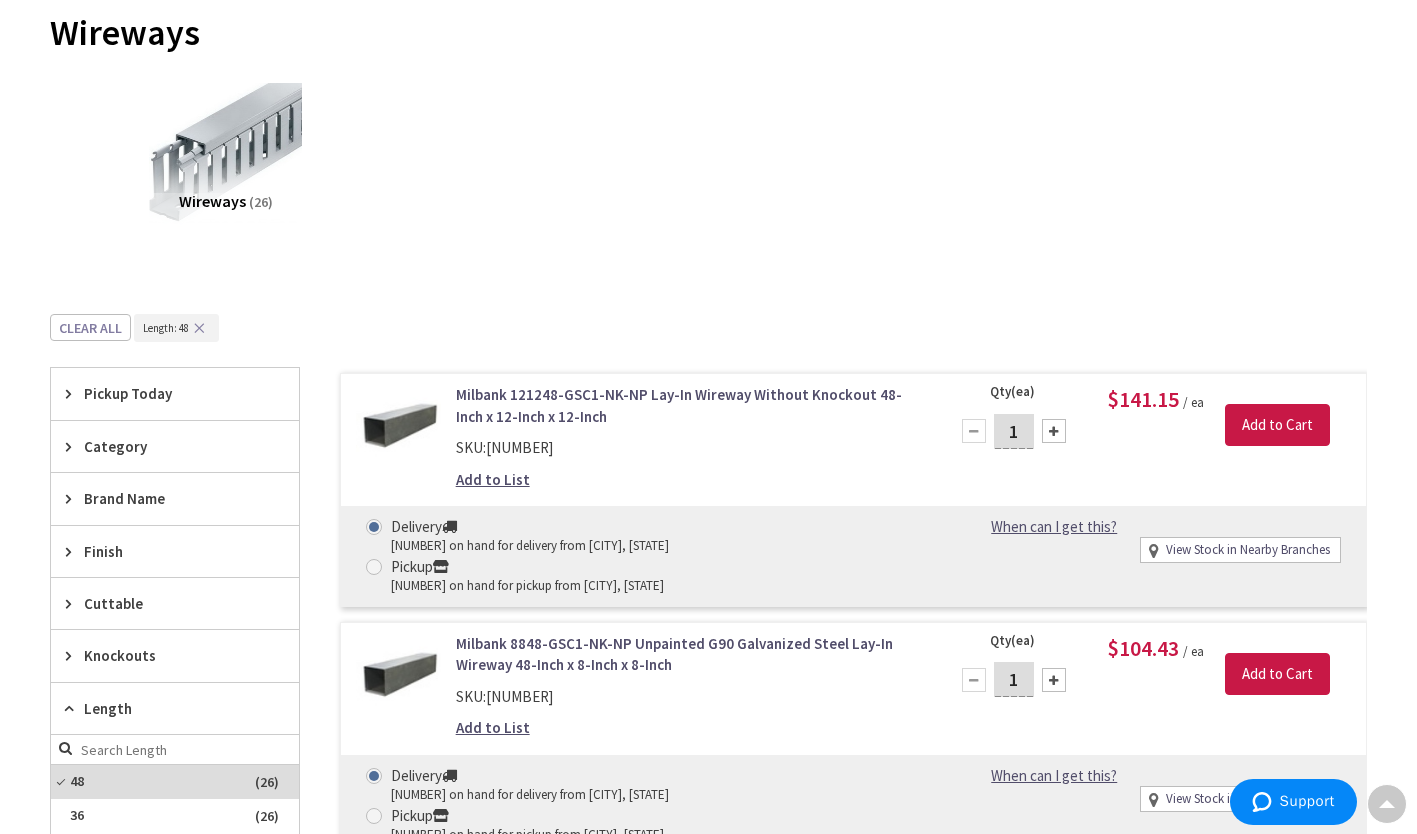 scroll, scrollTop: 293, scrollLeft: 0, axis: vertical 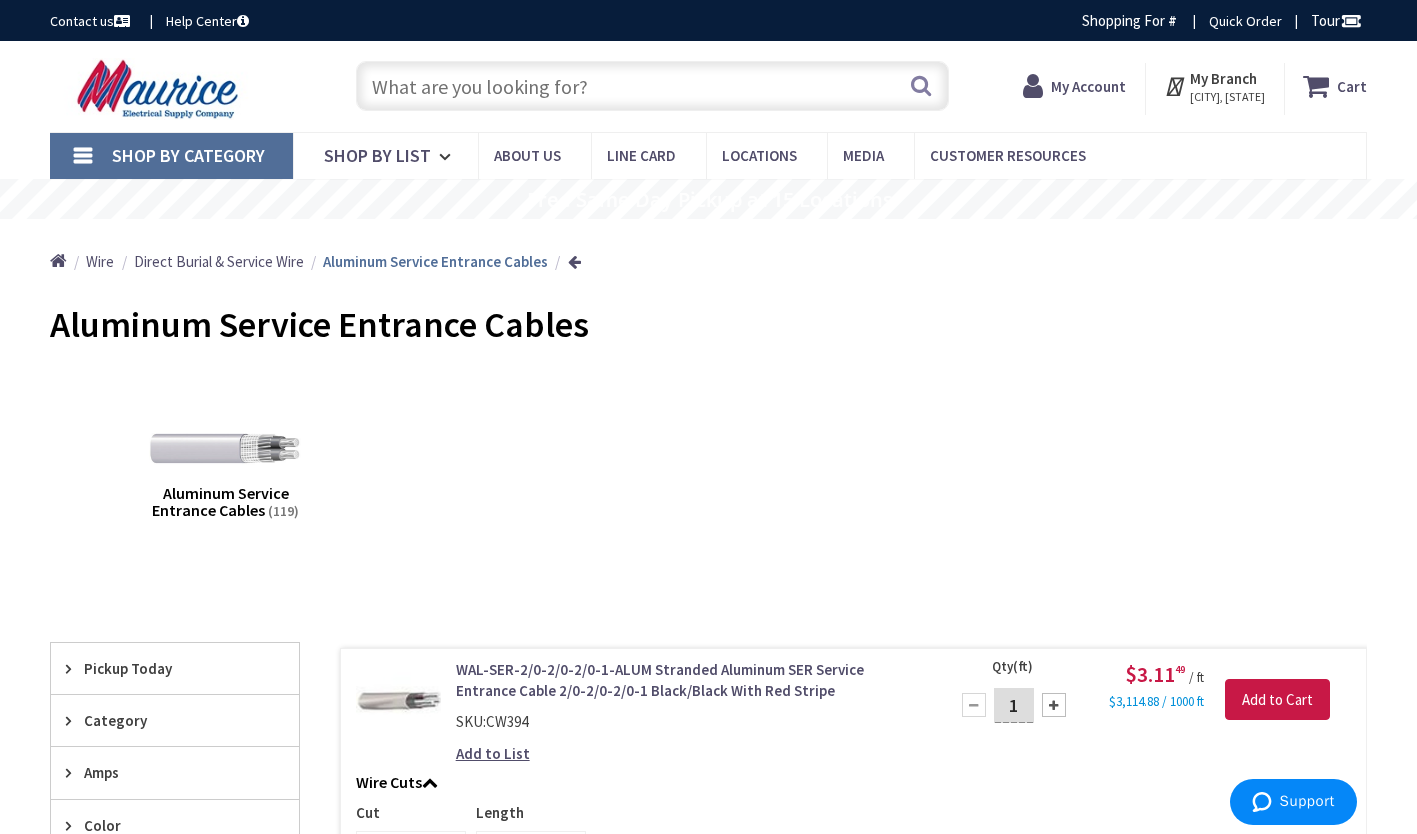 click on "Shop By Category" at bounding box center [171, 156] 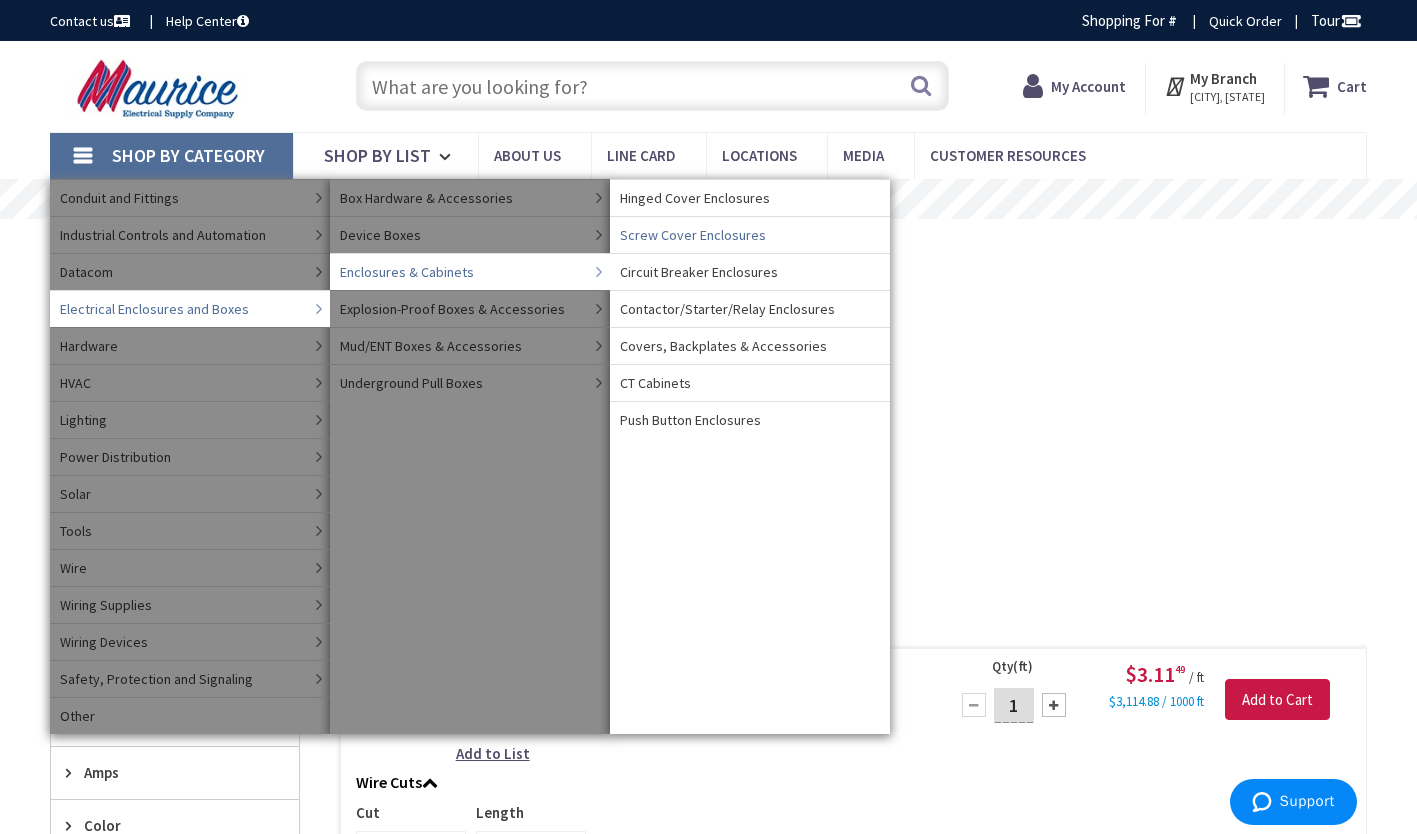 click on "Screw Cover Enclosures" at bounding box center [693, 235] 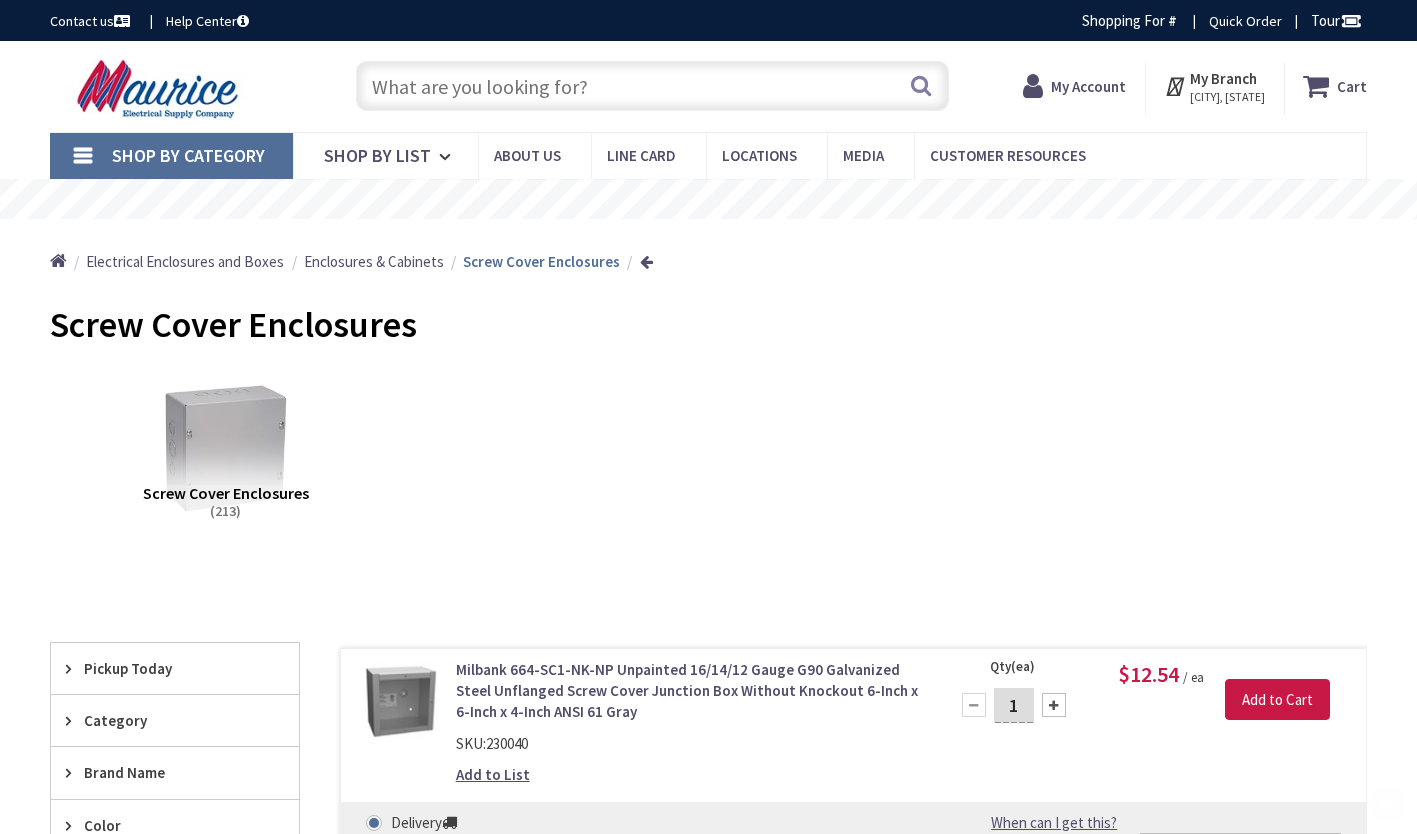 scroll, scrollTop: 300, scrollLeft: 0, axis: vertical 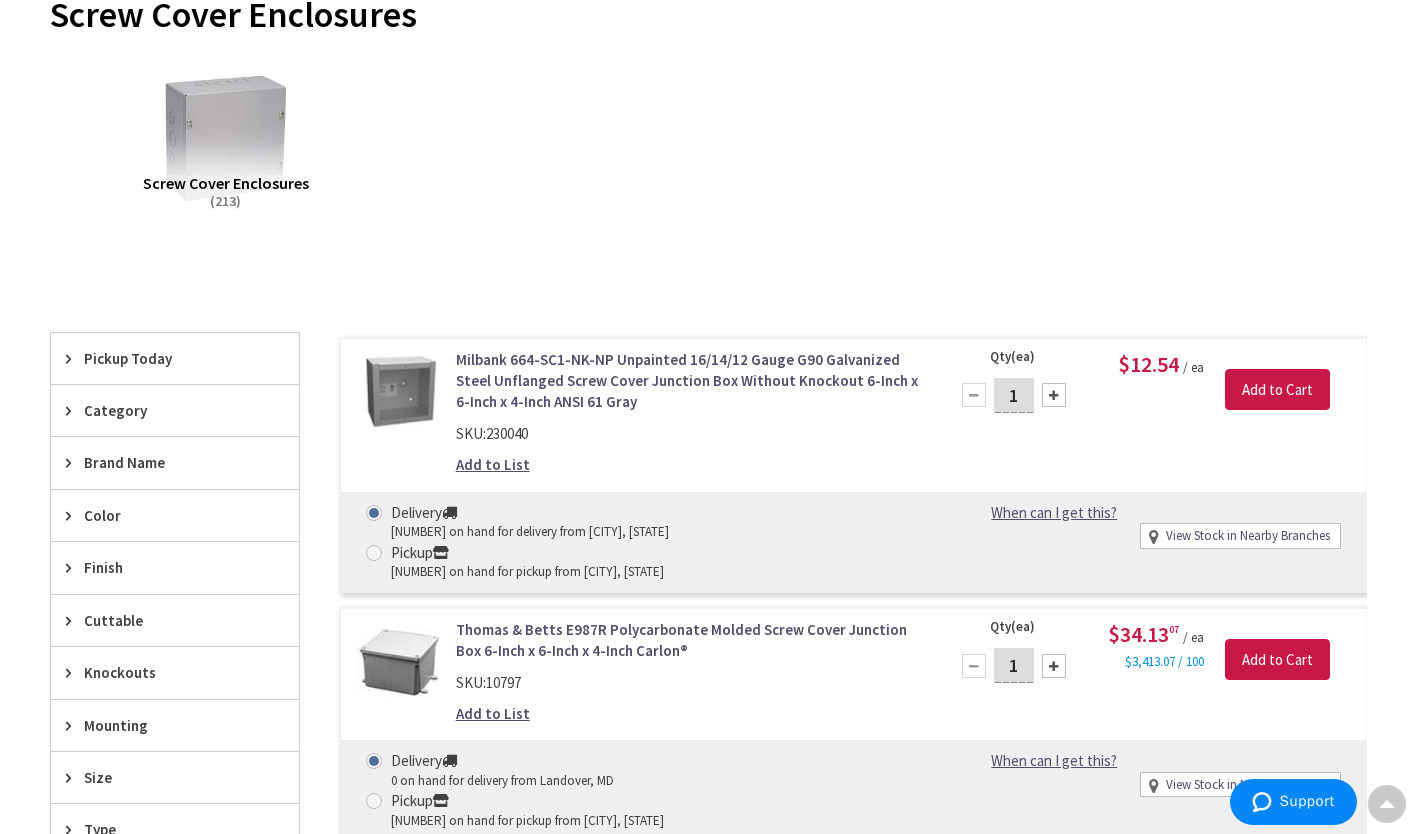 click on "Pickup Today" at bounding box center (165, 358) 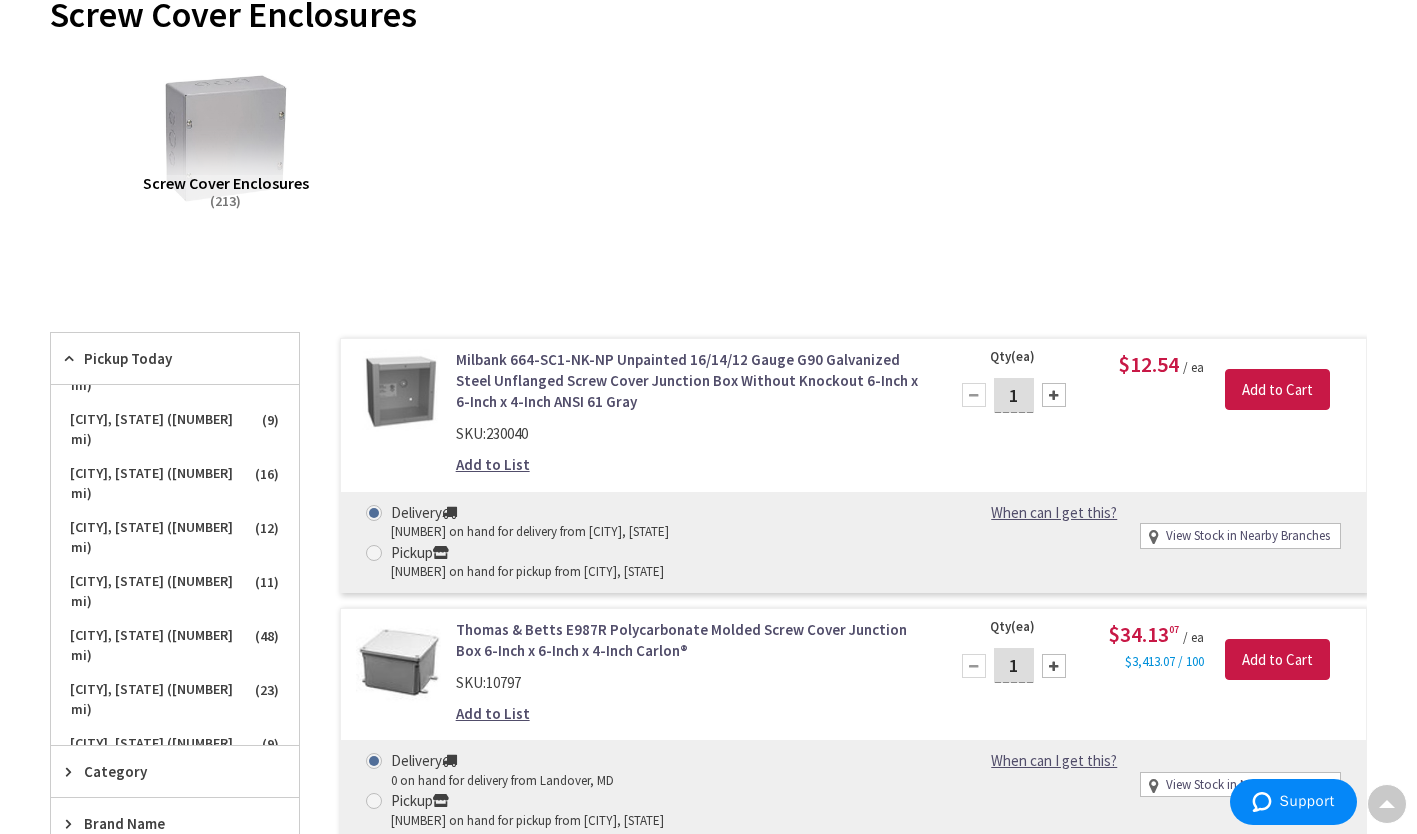 scroll, scrollTop: 199, scrollLeft: 0, axis: vertical 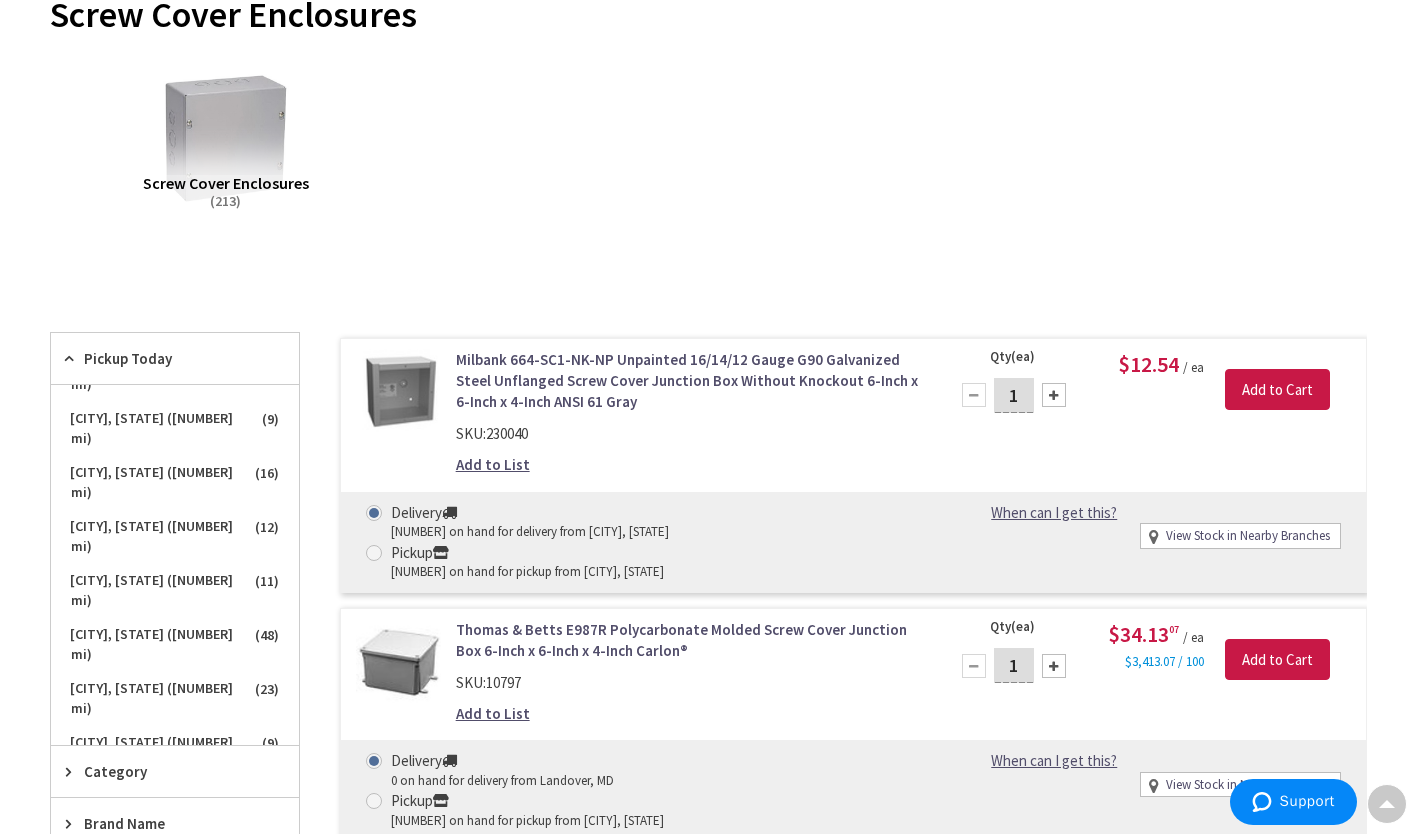 click on "[CITY], [STATE] ([NUMBER] mi)" at bounding box center [175, 645] 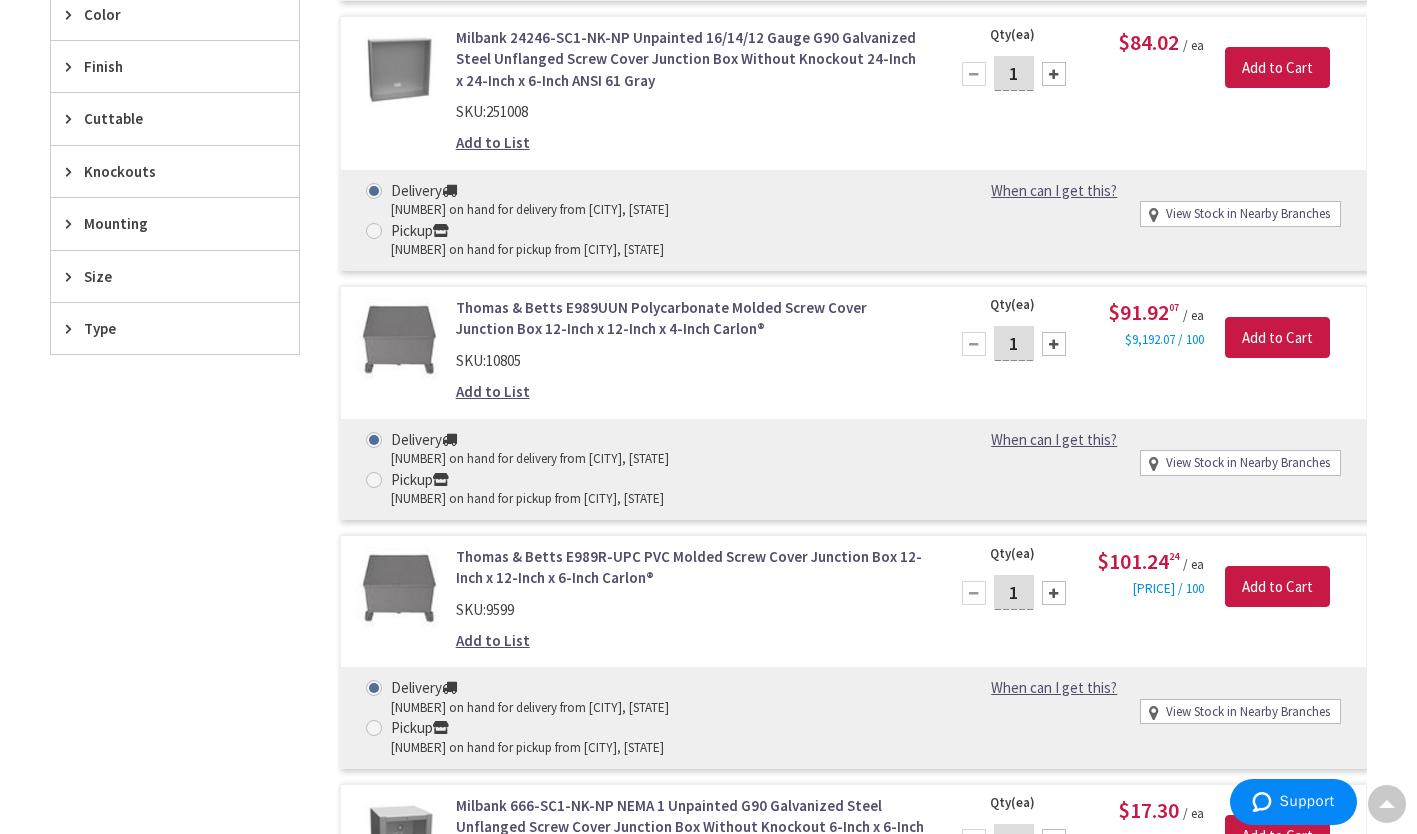 scroll, scrollTop: 1194, scrollLeft: 0, axis: vertical 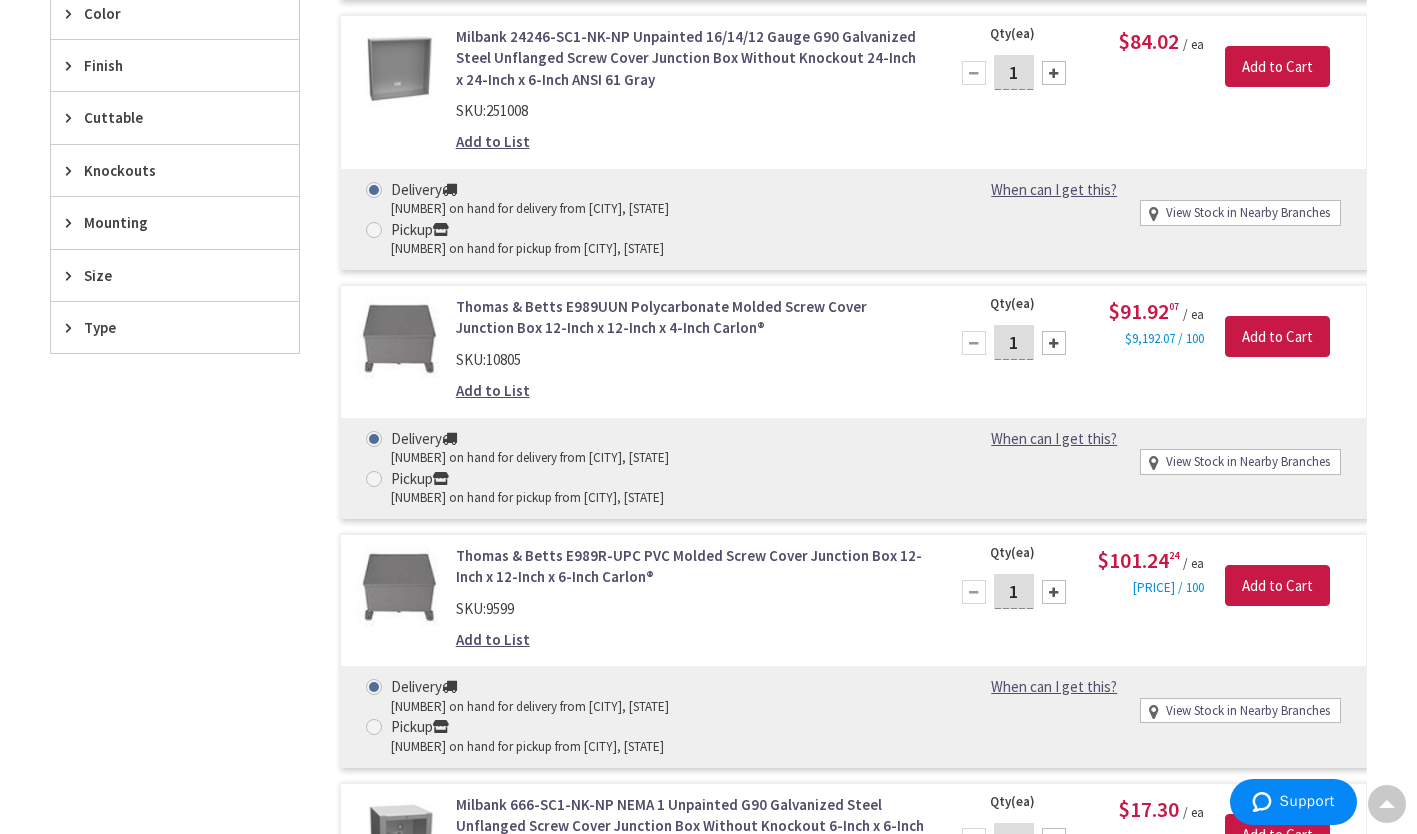 click at bounding box center [73, 275] 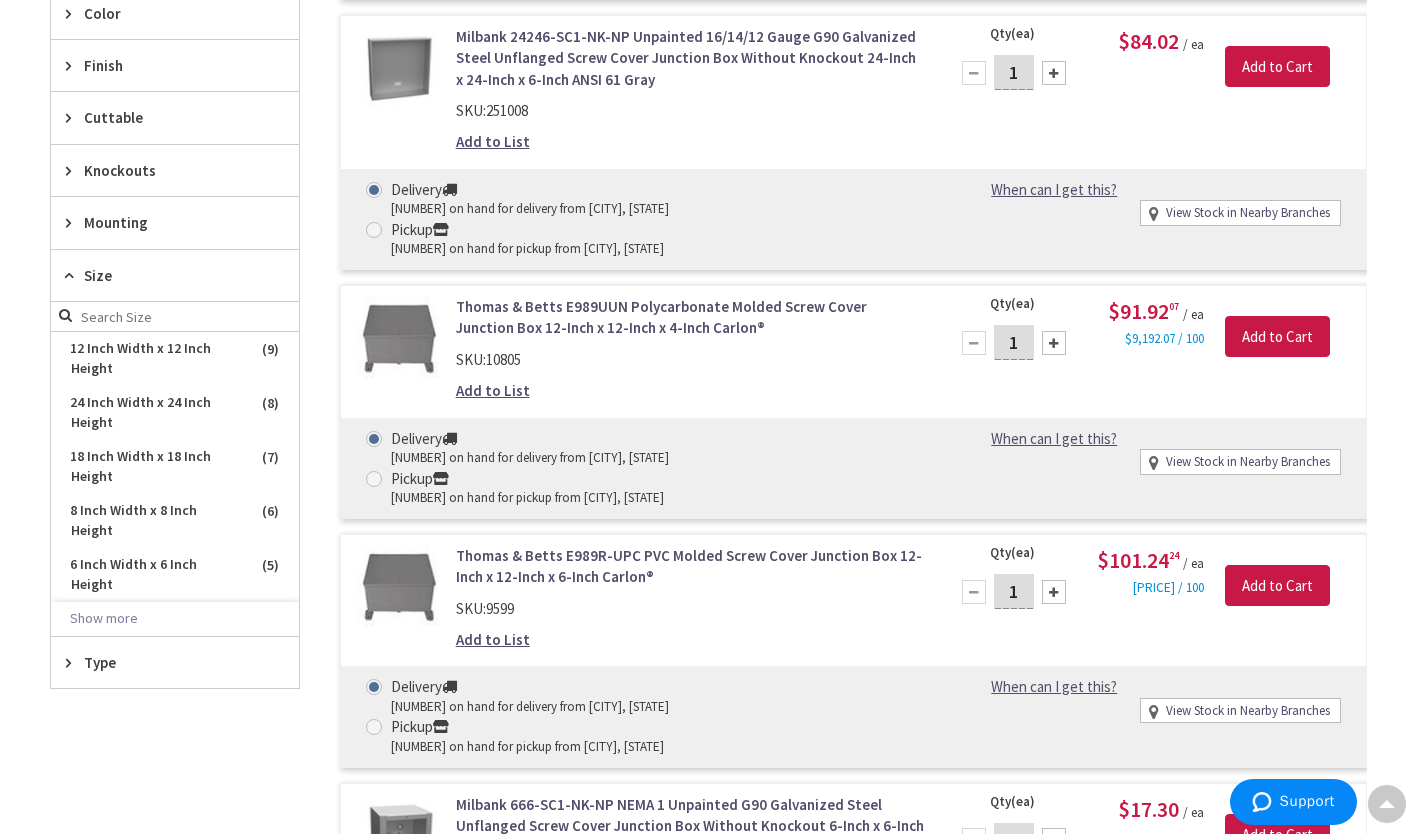 click on "12 Inch Width x 12 Inch Height" at bounding box center [175, 359] 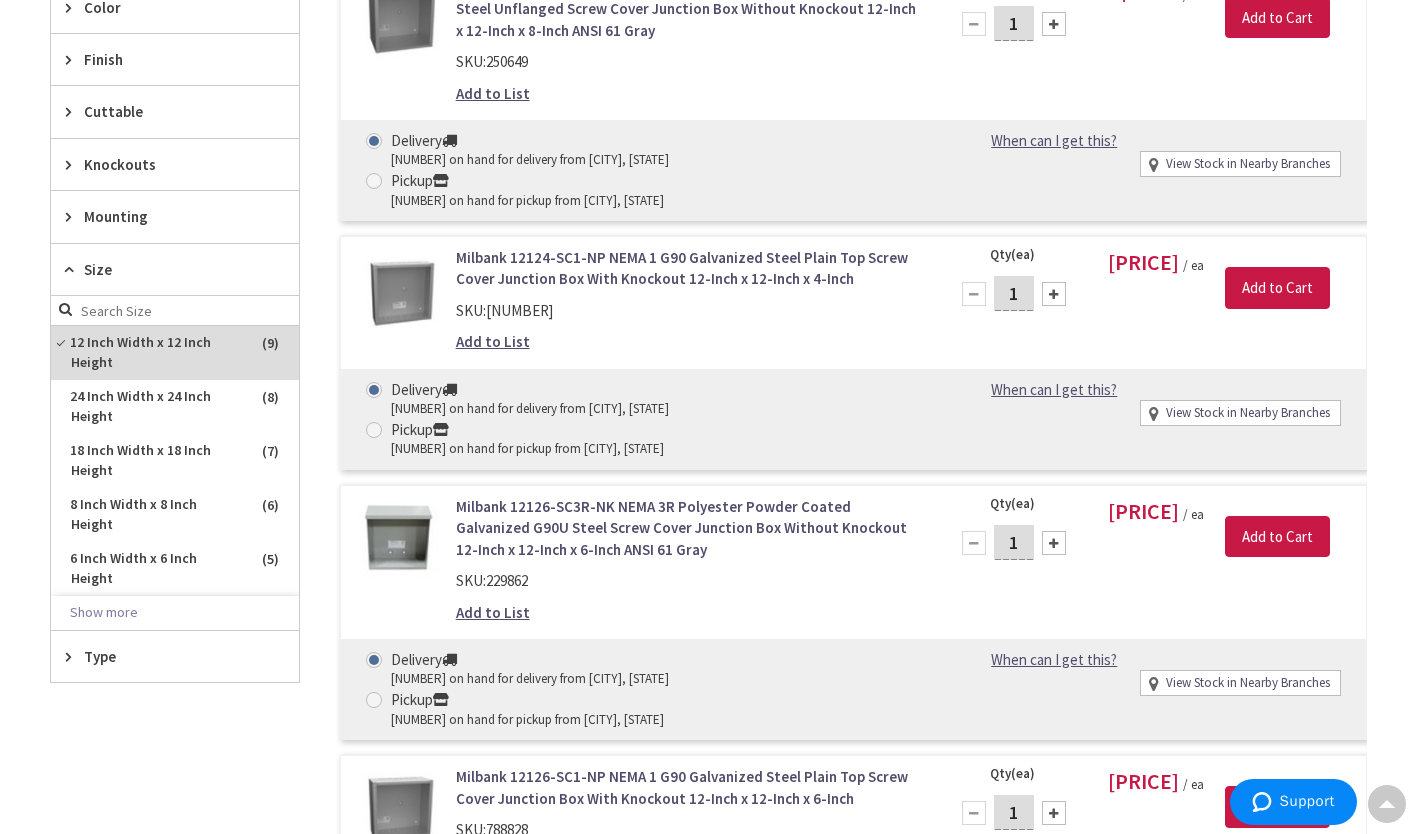 scroll, scrollTop: 1199, scrollLeft: 0, axis: vertical 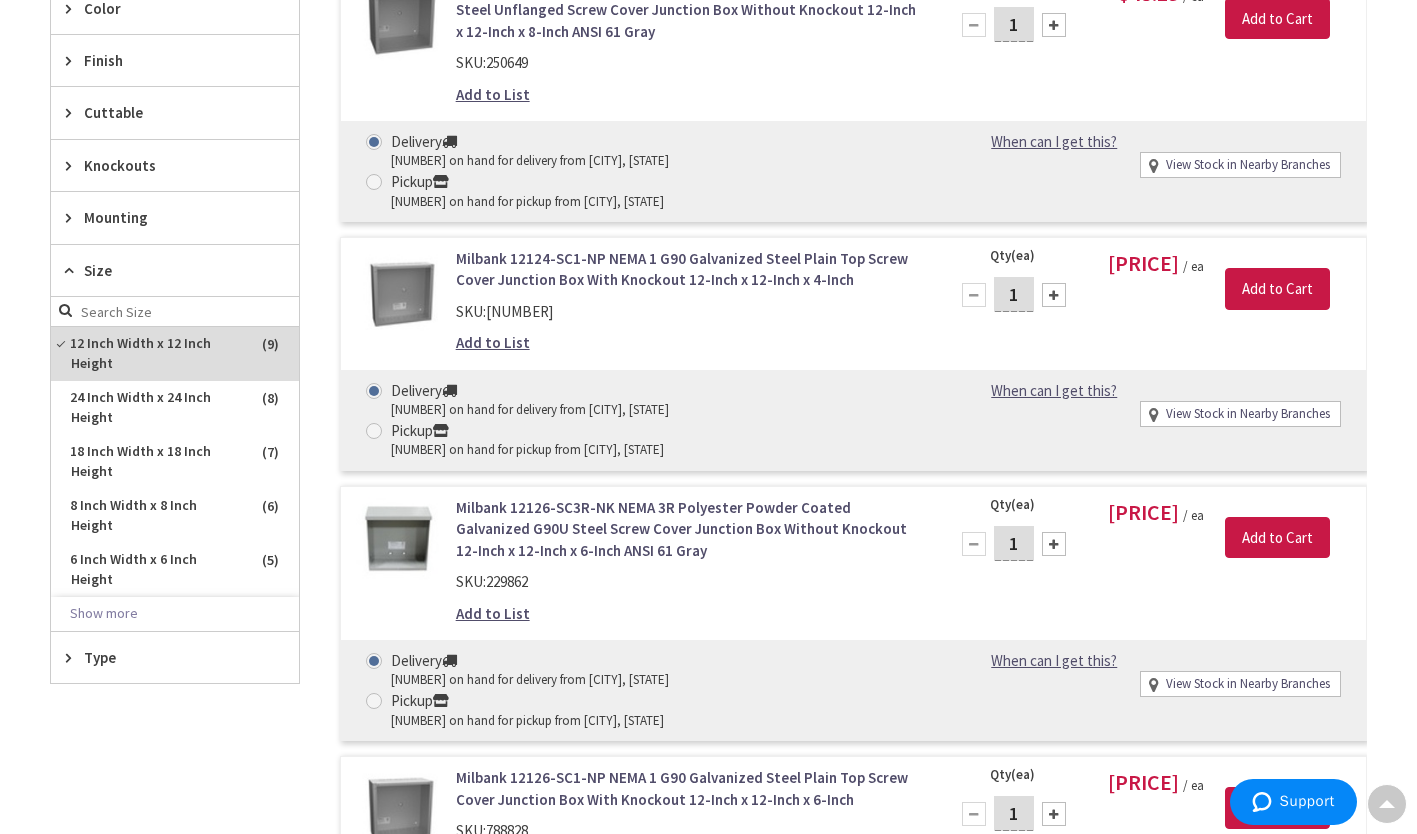 click on "Milbank 12124-SC1-NP NEMA 1 G90 Galvanized Steel Plain Top Screw Cover Junction Box With Knockout 12-Inch x 12-Inch x 4-Inch" at bounding box center (690, 269) 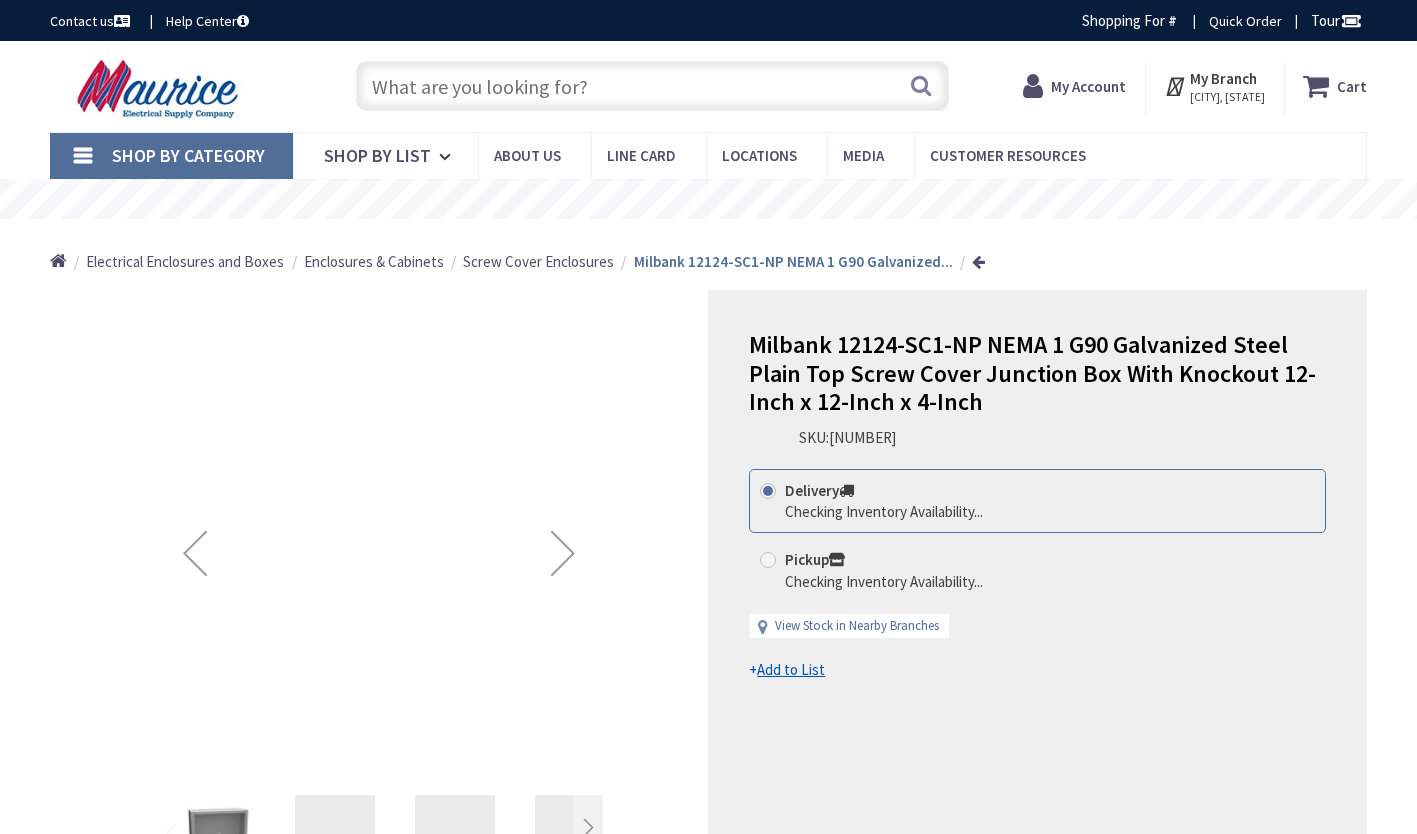 scroll, scrollTop: 0, scrollLeft: 0, axis: both 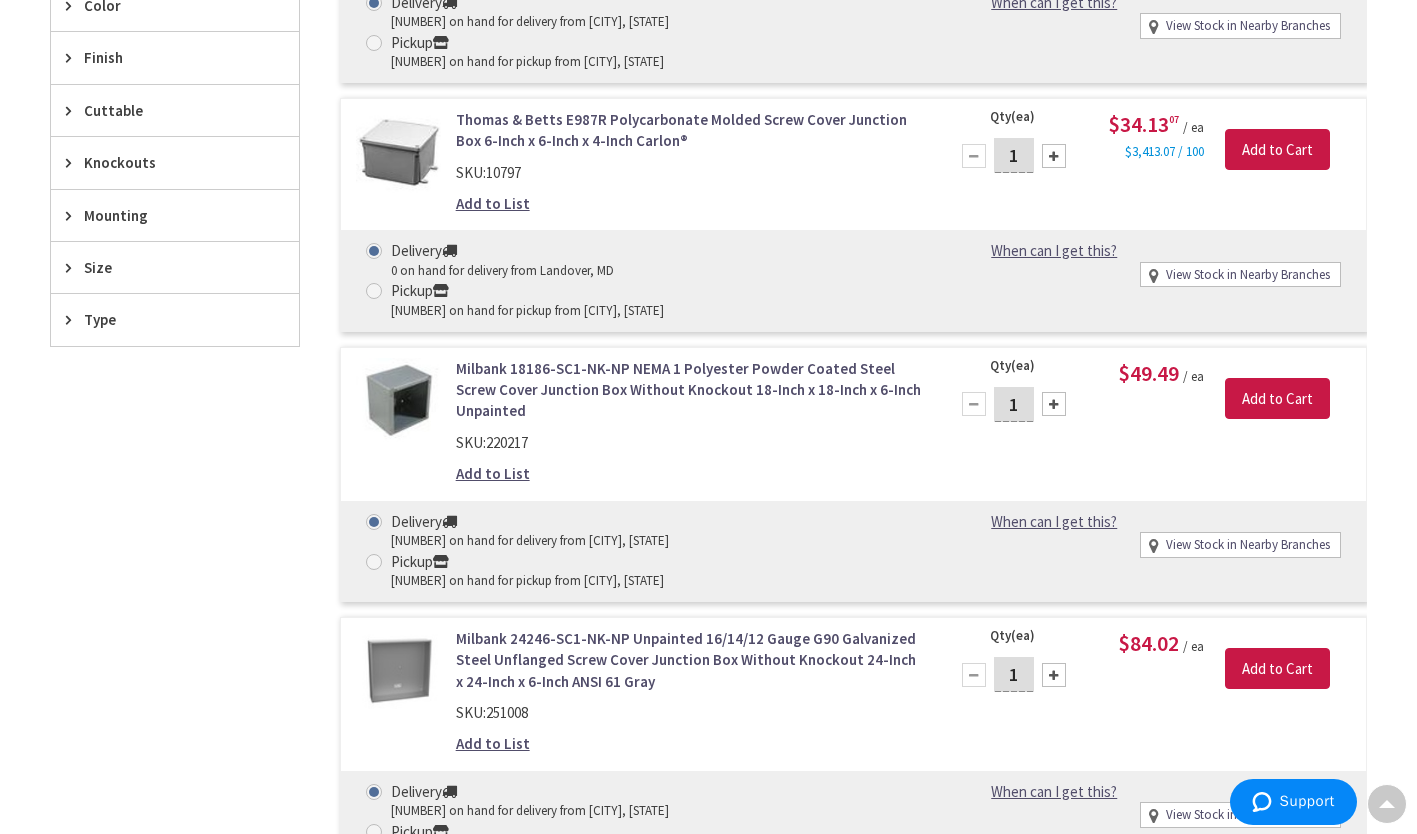 click on "Size" at bounding box center (165, 267) 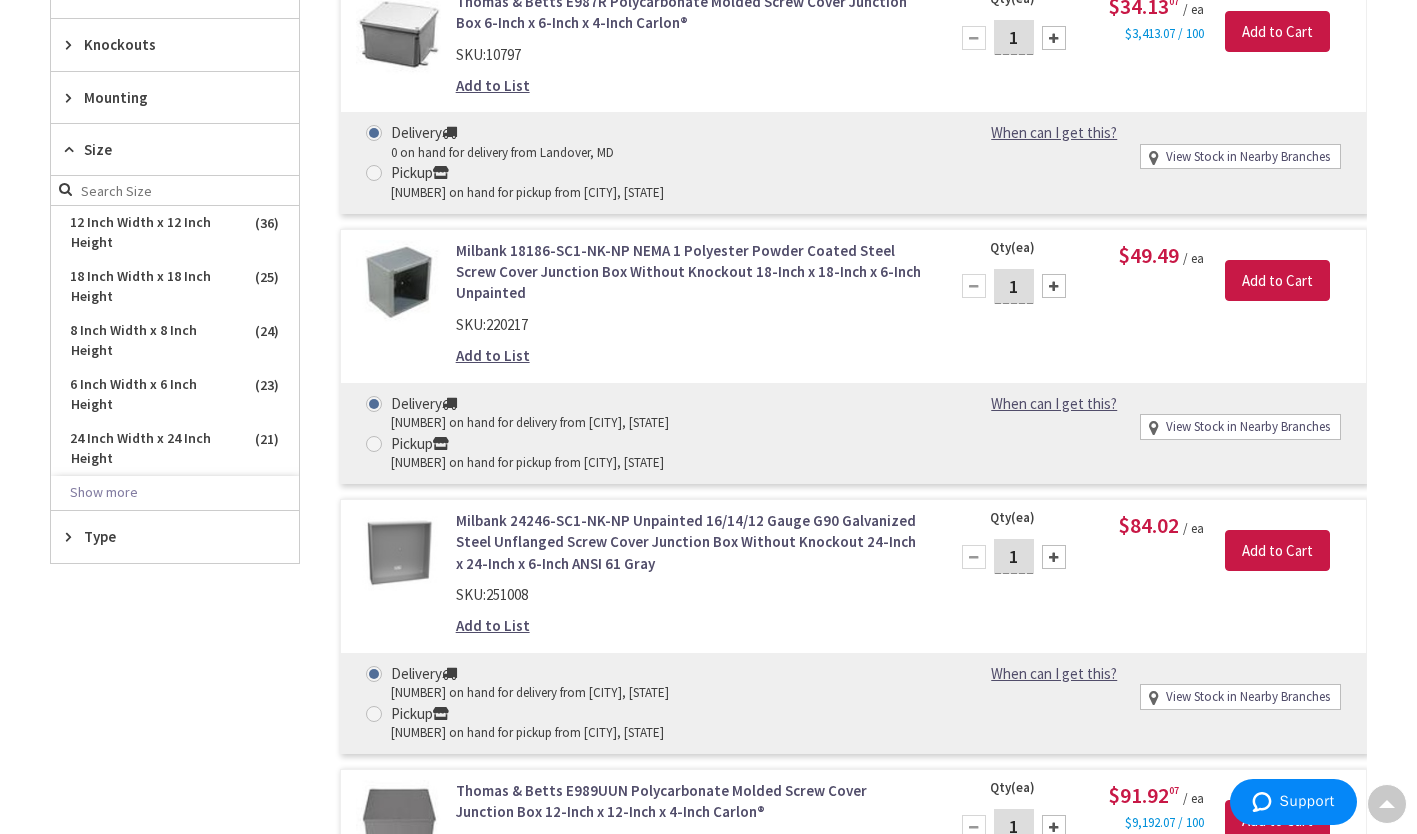 scroll, scrollTop: 939, scrollLeft: 0, axis: vertical 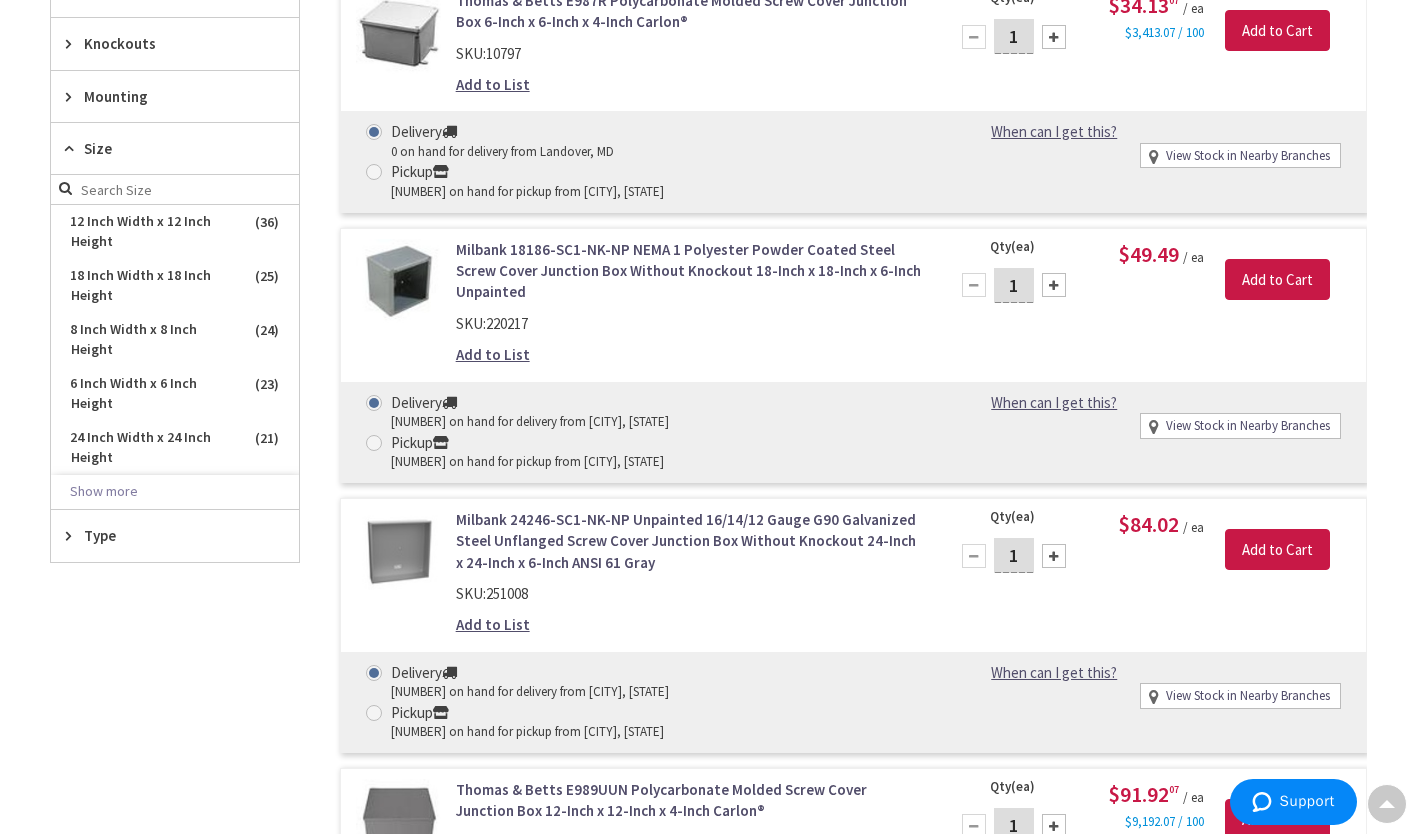 click on "Show more" at bounding box center [175, 492] 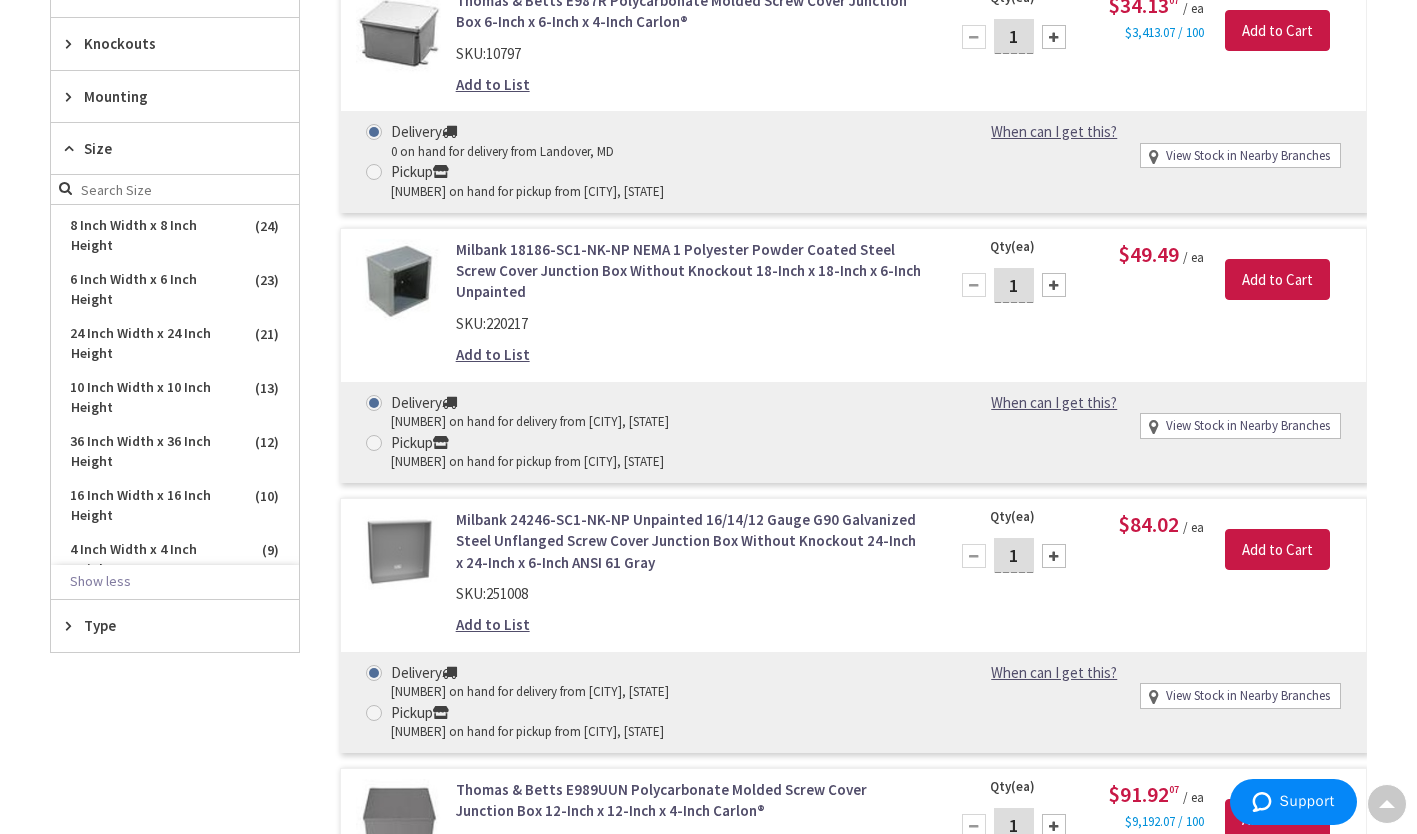 scroll, scrollTop: 117, scrollLeft: 0, axis: vertical 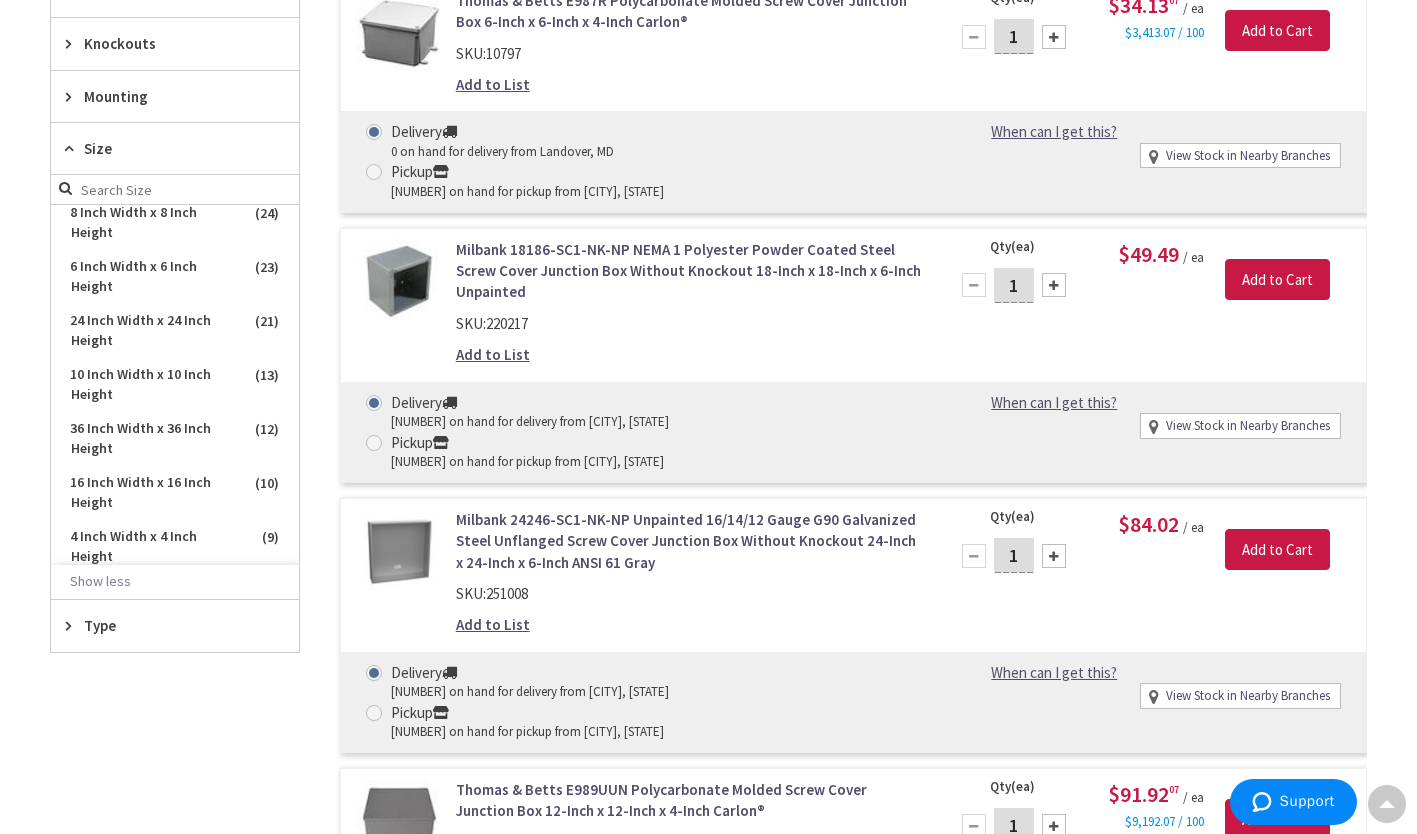 click on "16 Inch Width x 16 Inch Height" at bounding box center (175, 493) 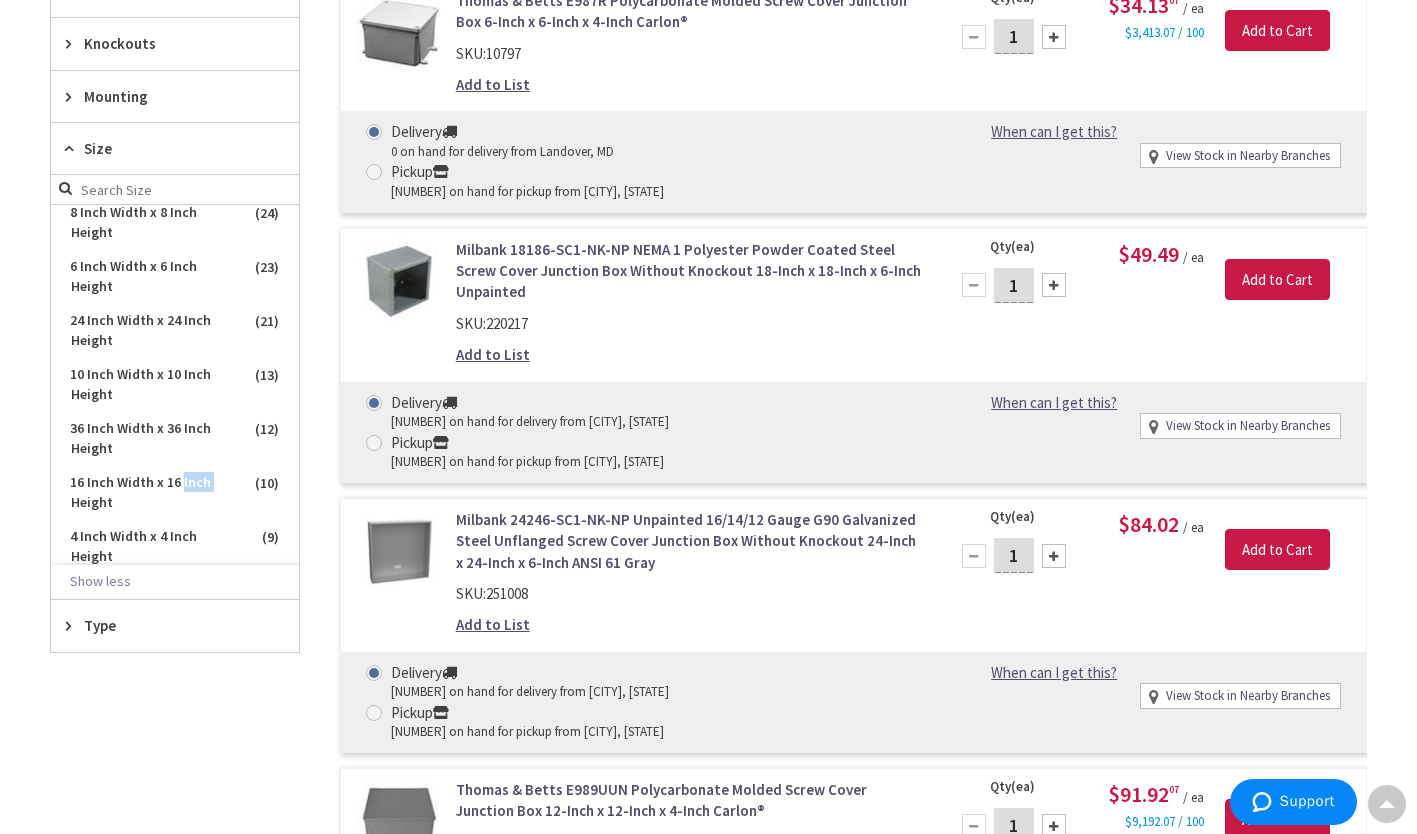 click on "16 Inch Width x 16 Inch Height" at bounding box center (175, 493) 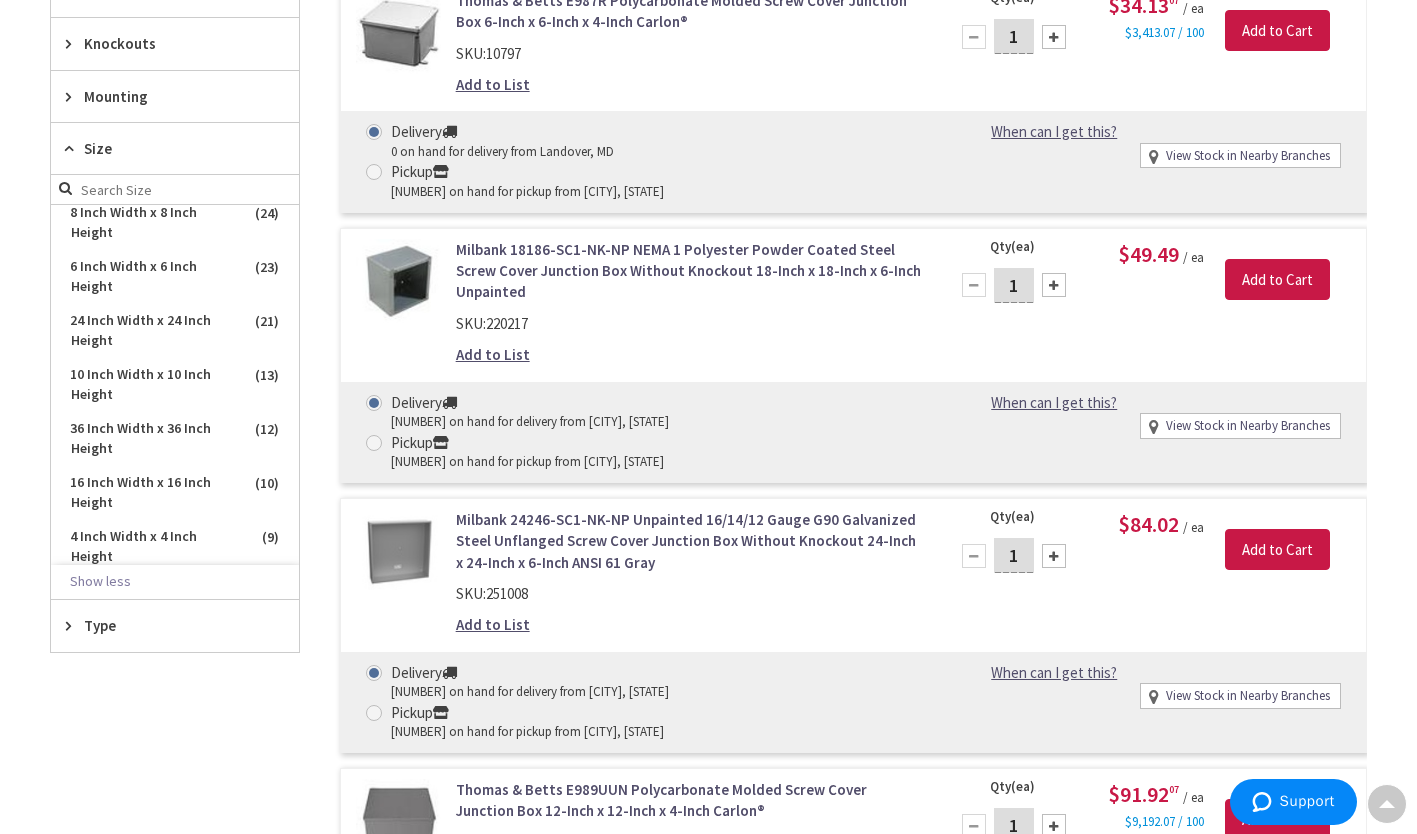 drag, startPoint x: 199, startPoint y: 490, endPoint x: 150, endPoint y: 484, distance: 49.365982 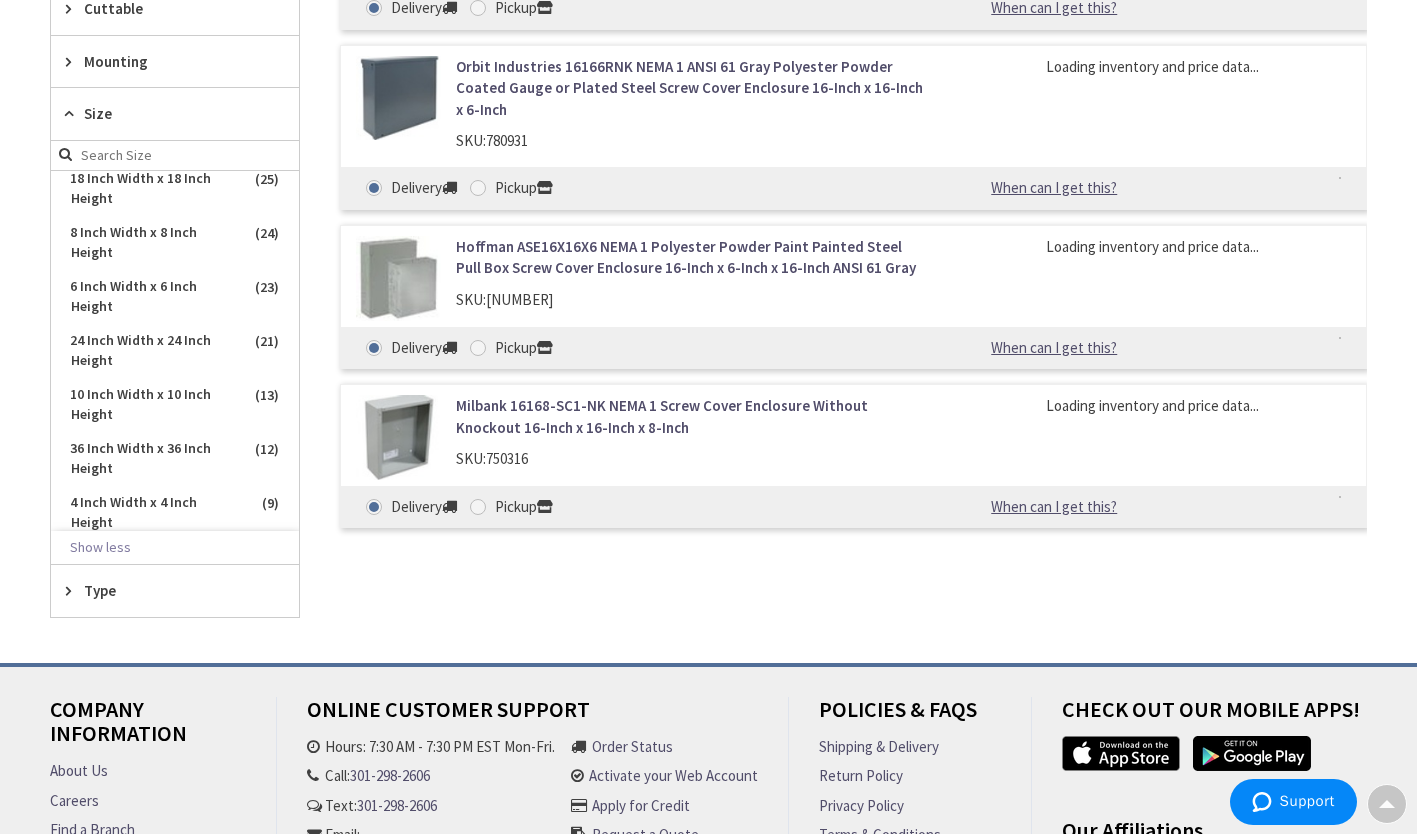 scroll, scrollTop: 957, scrollLeft: 0, axis: vertical 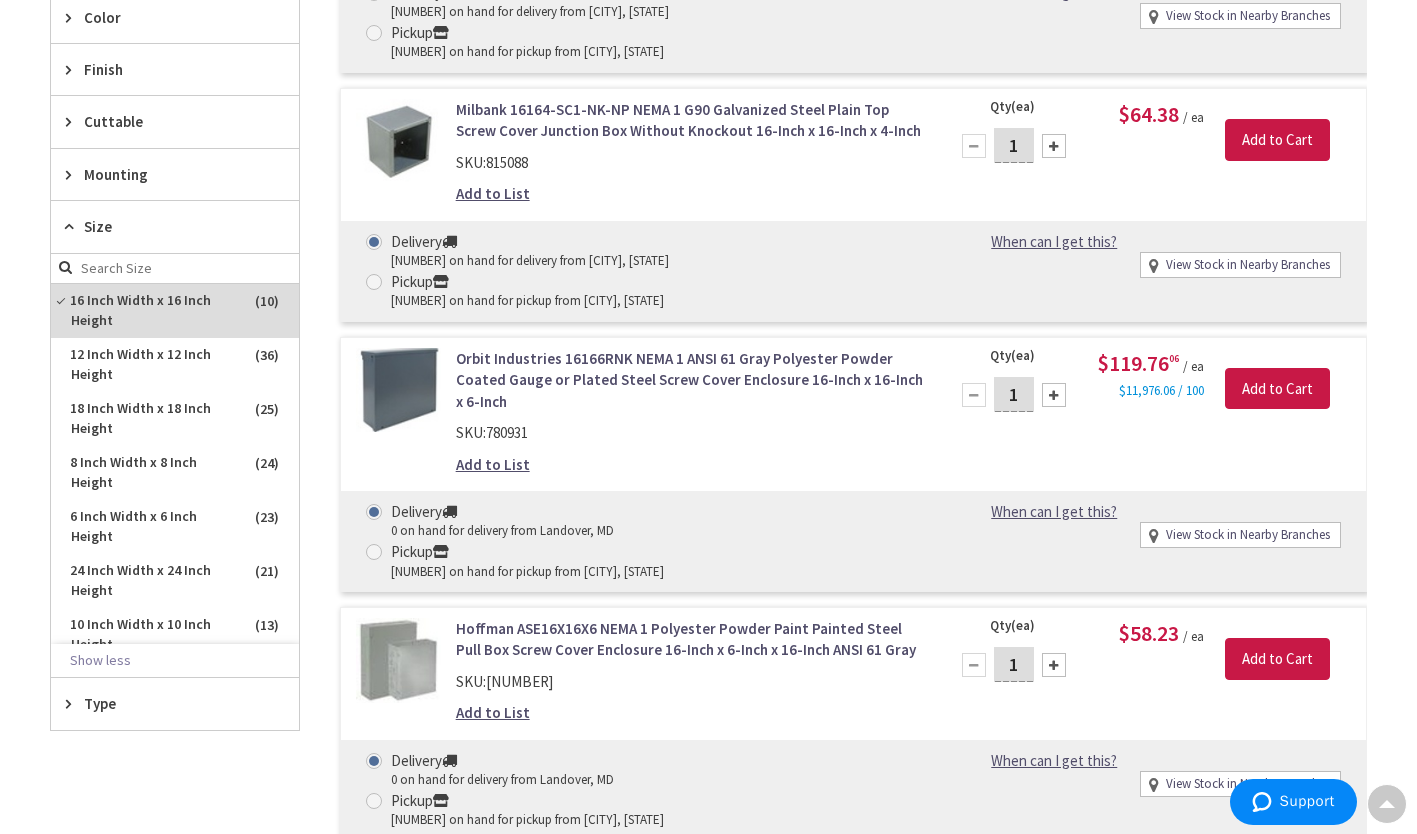 click on "12 Inch Width x 12 Inch Height" at bounding box center [175, 365] 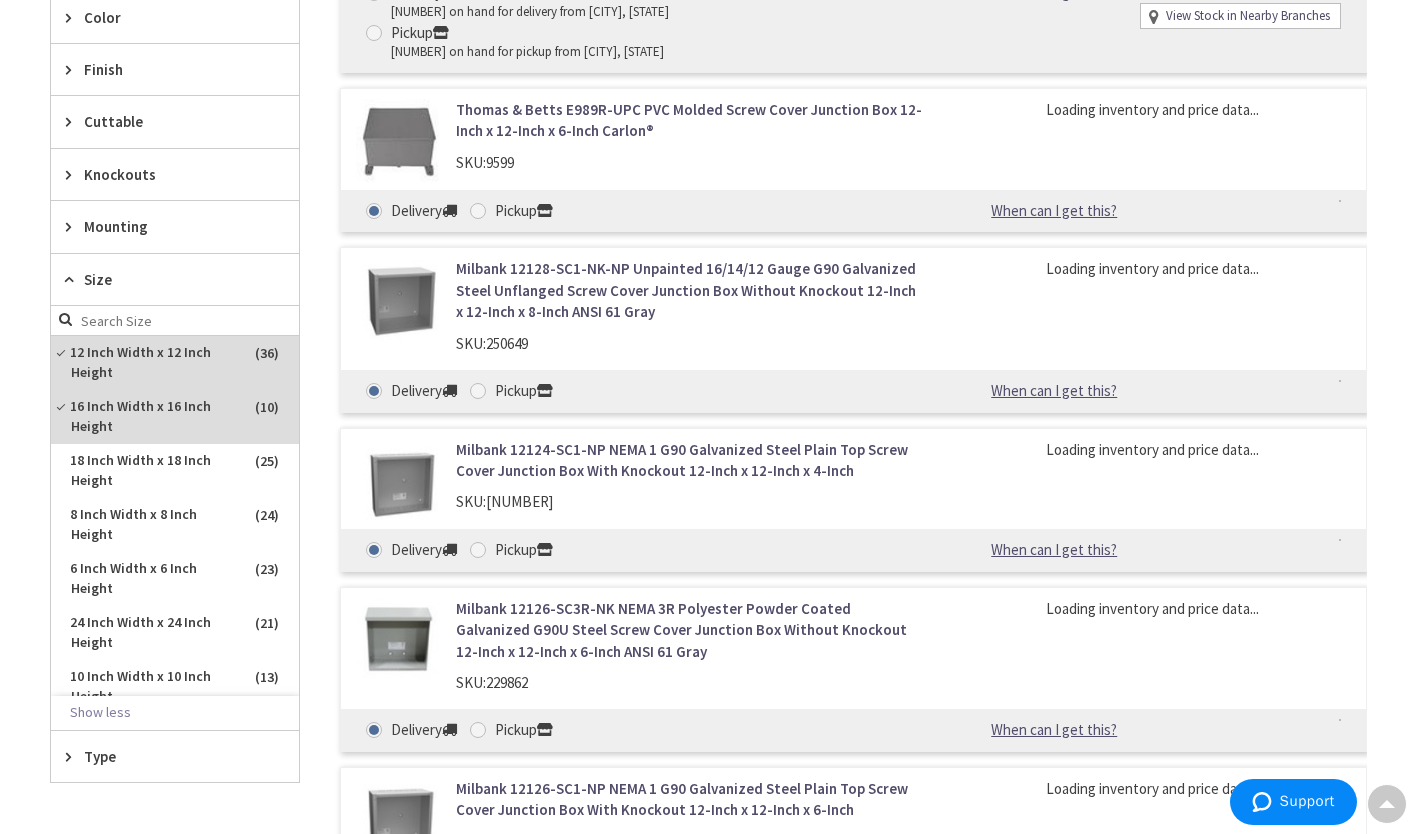 click on "16 Inch Width x 16 Inch Height" at bounding box center (175, 417) 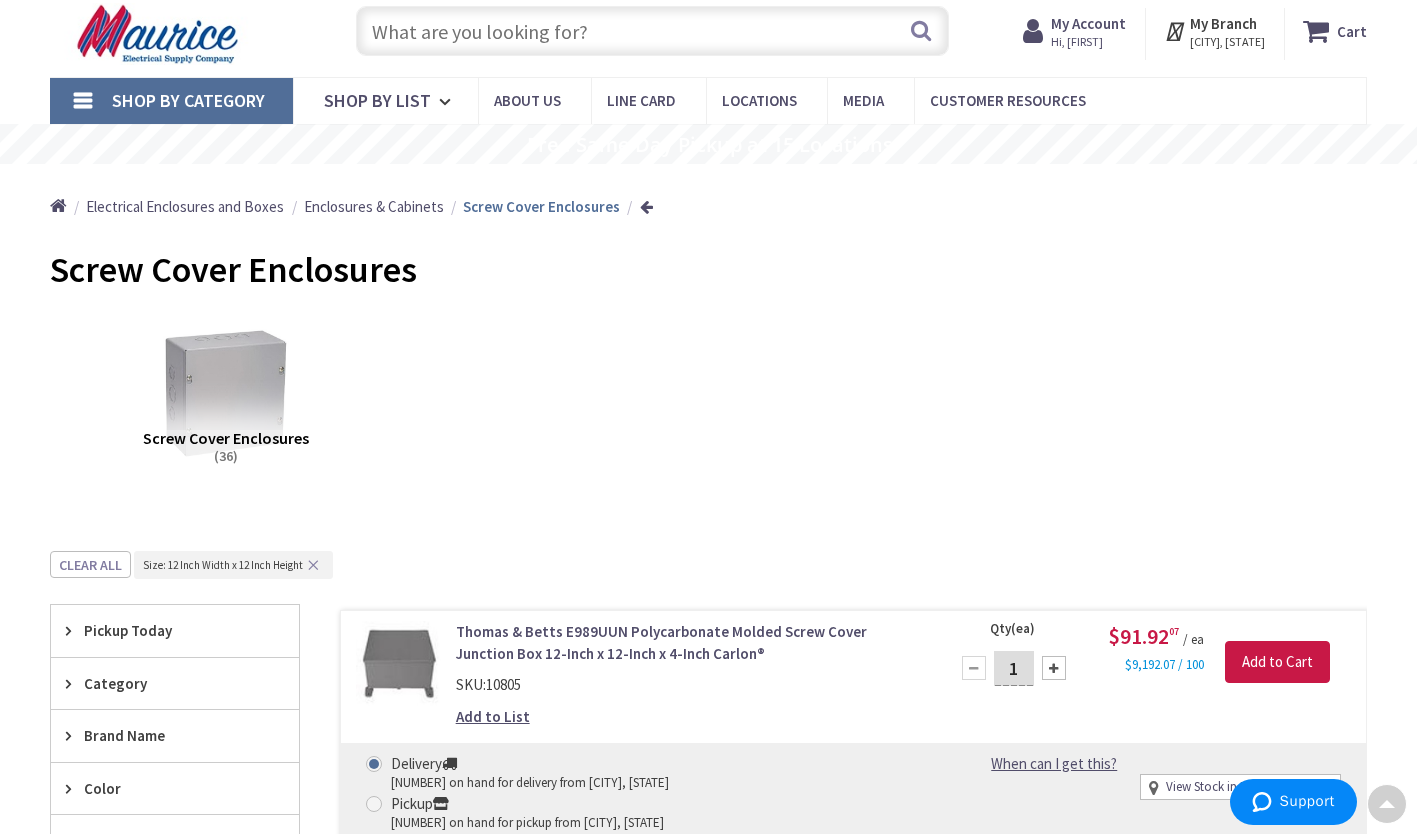 scroll, scrollTop: 0, scrollLeft: 0, axis: both 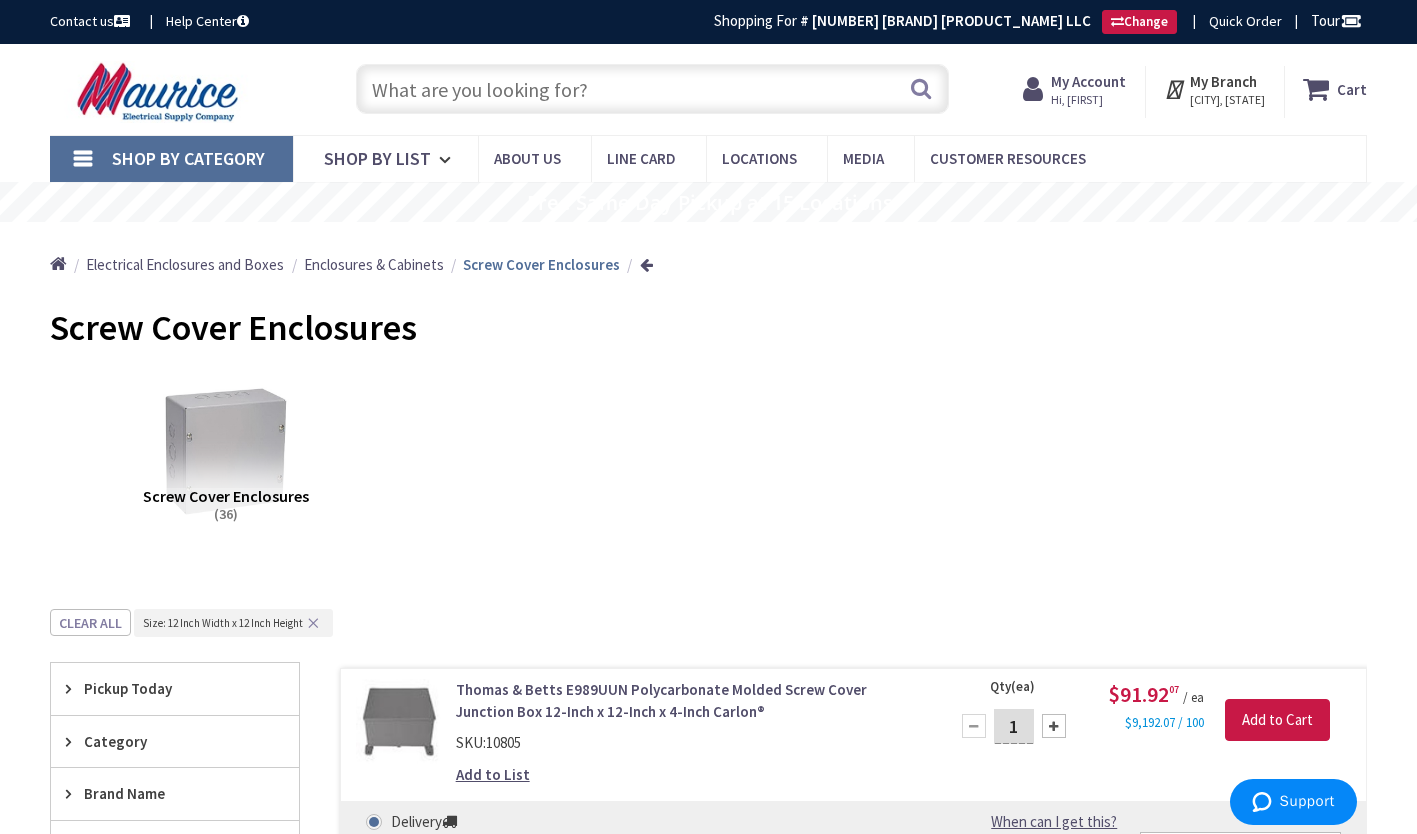 click at bounding box center (652, 89) 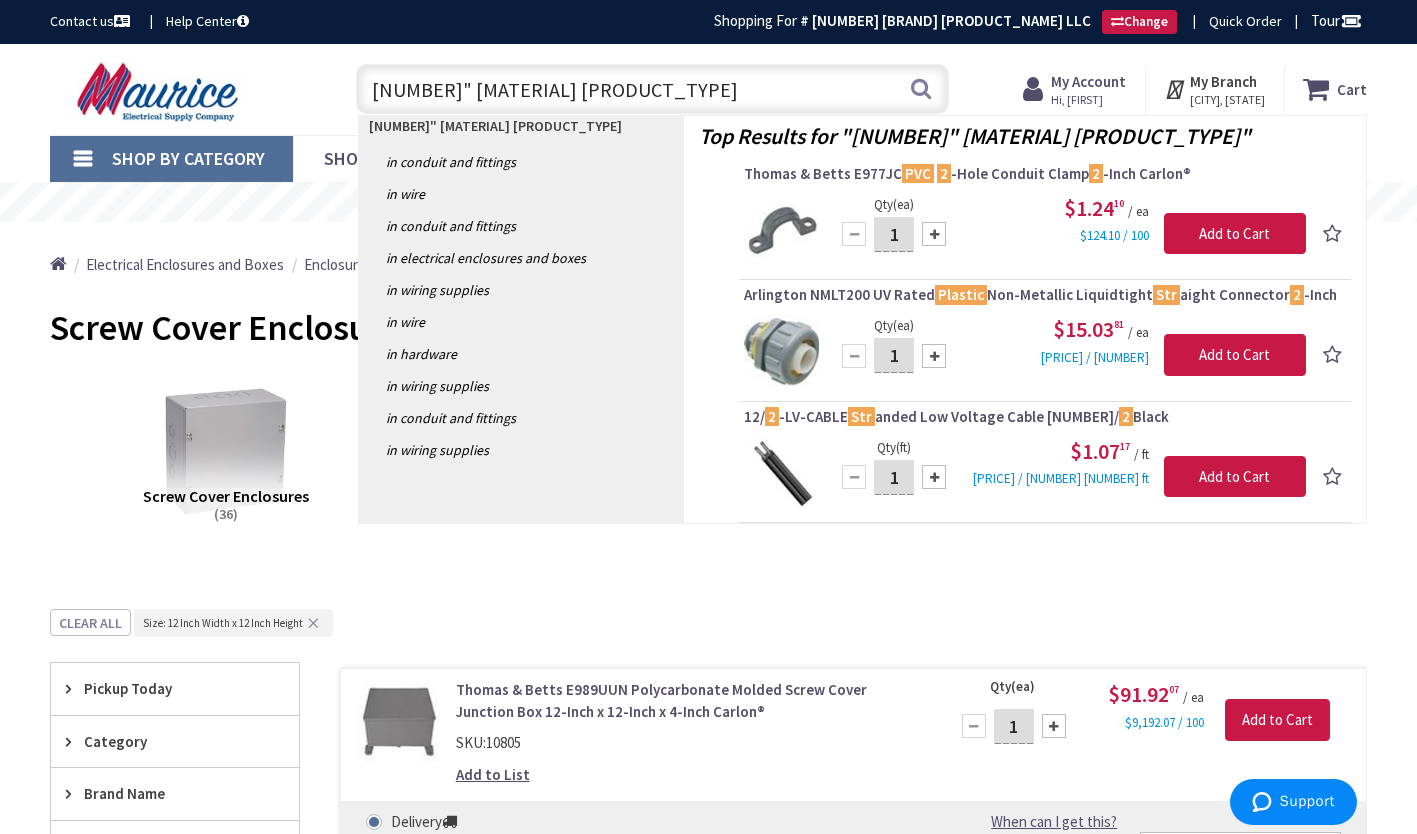type on "2" PVC str" 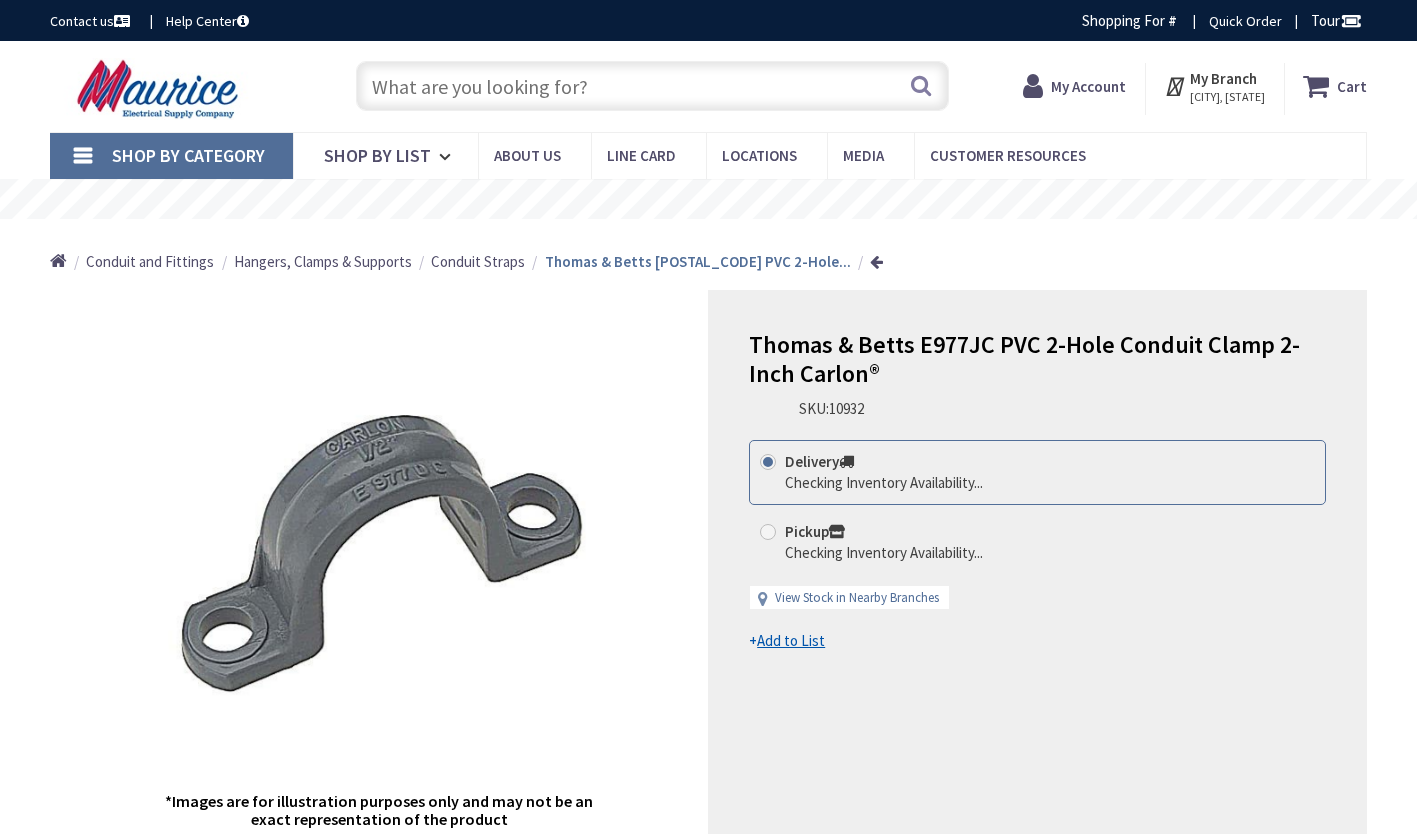 scroll, scrollTop: 0, scrollLeft: 0, axis: both 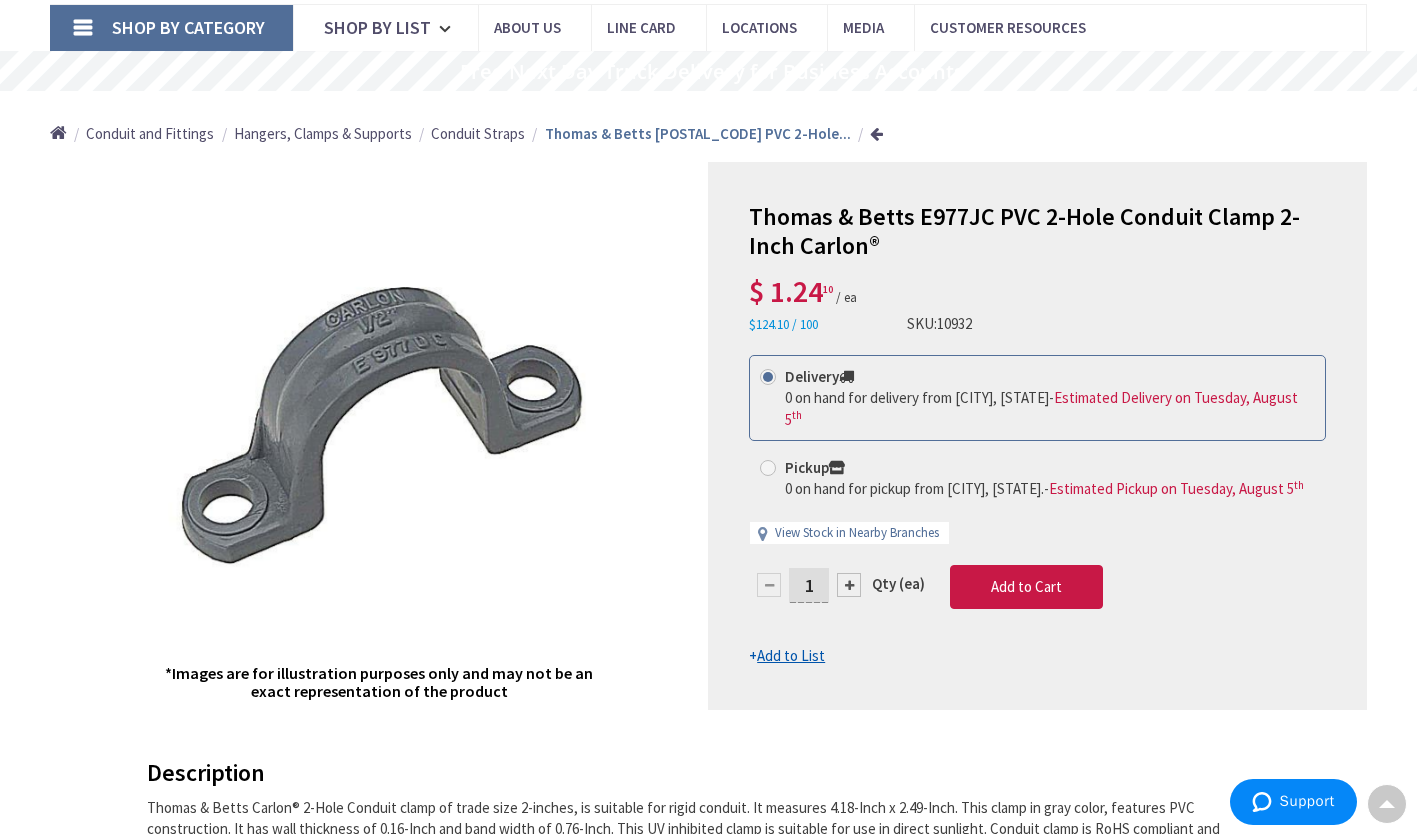 click on "Shop By Category" at bounding box center (171, 28) 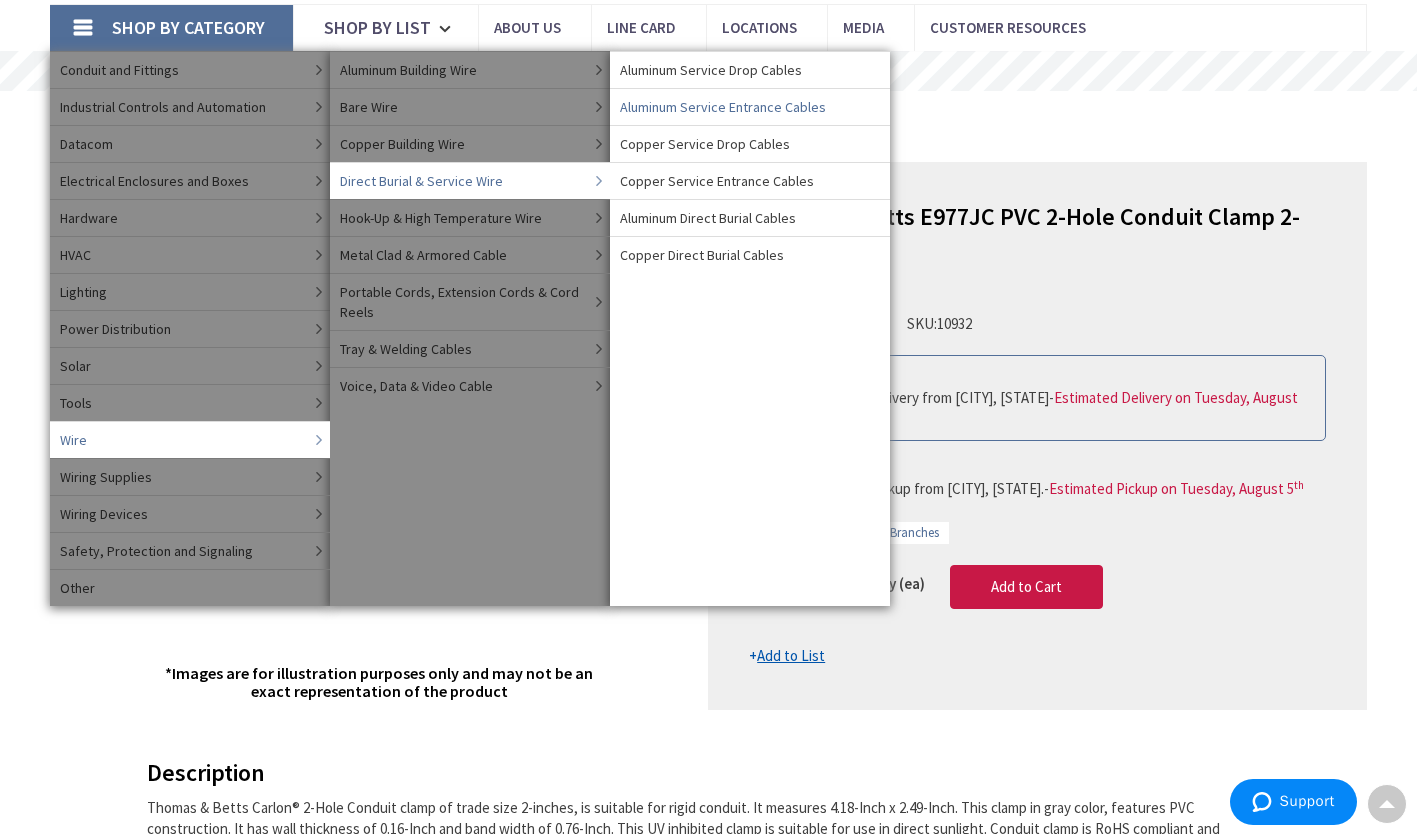 click on "Aluminum Service Entrance Cables" at bounding box center (723, 107) 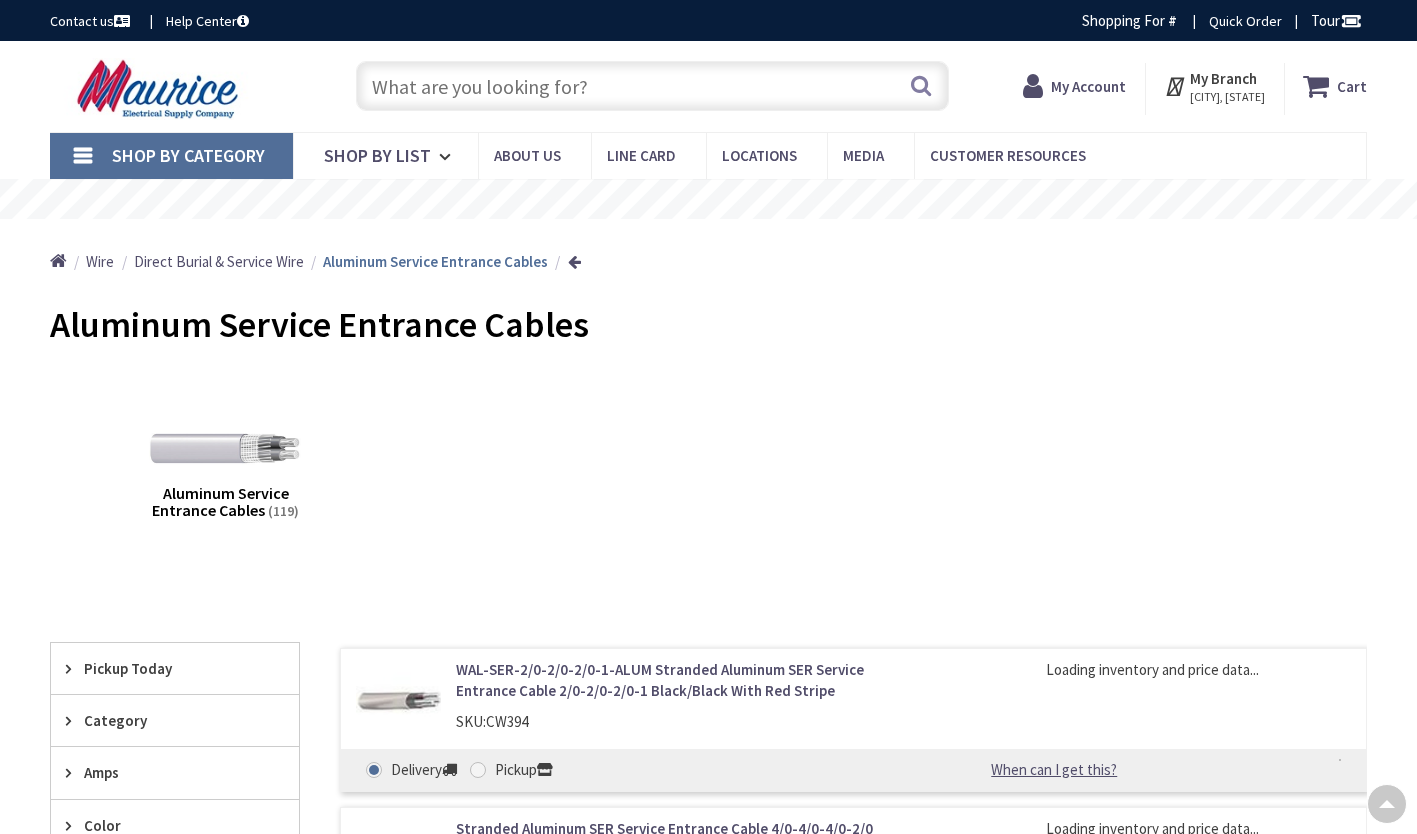 scroll, scrollTop: 387, scrollLeft: 0, axis: vertical 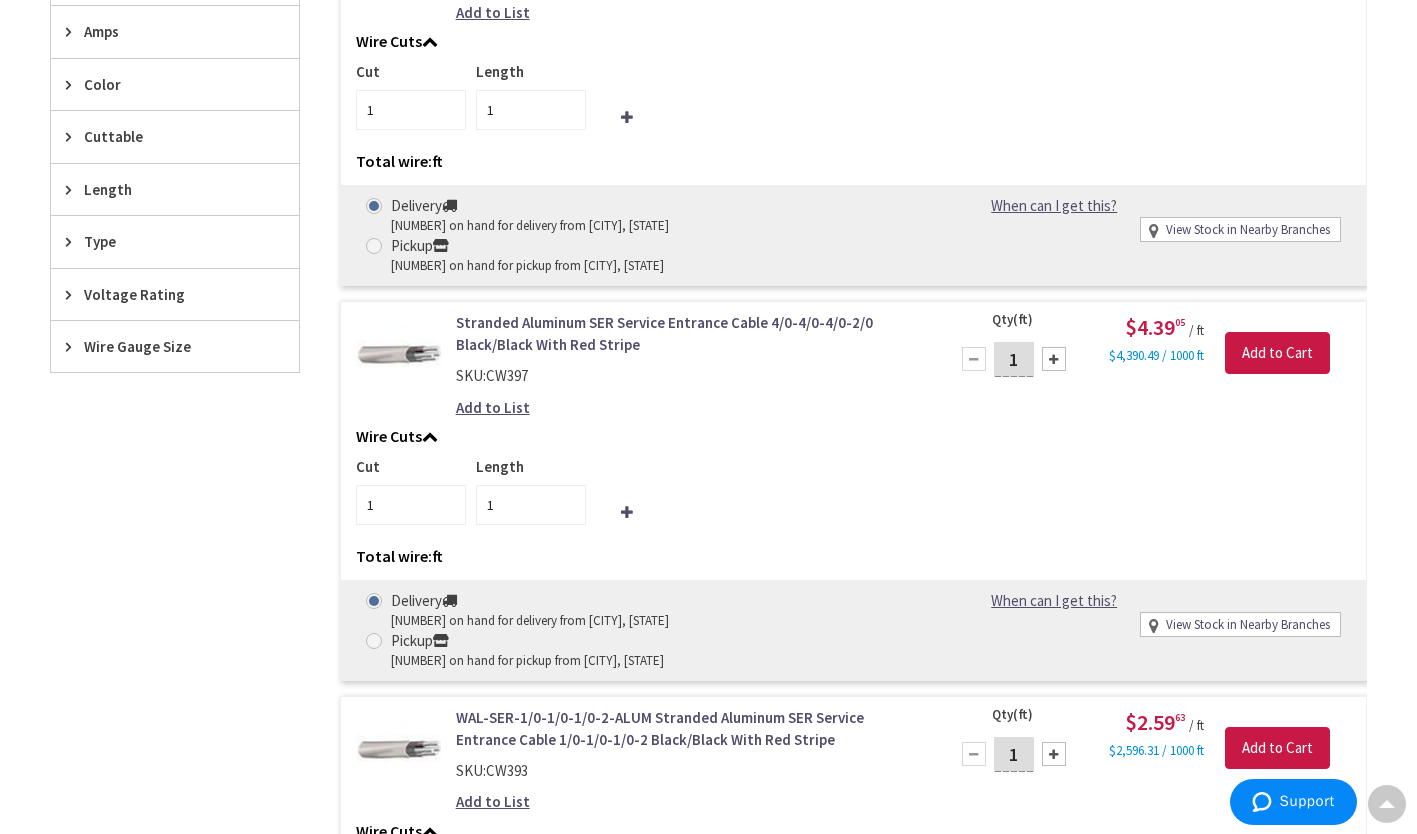 click on "Wire Gauge Size" at bounding box center [165, 346] 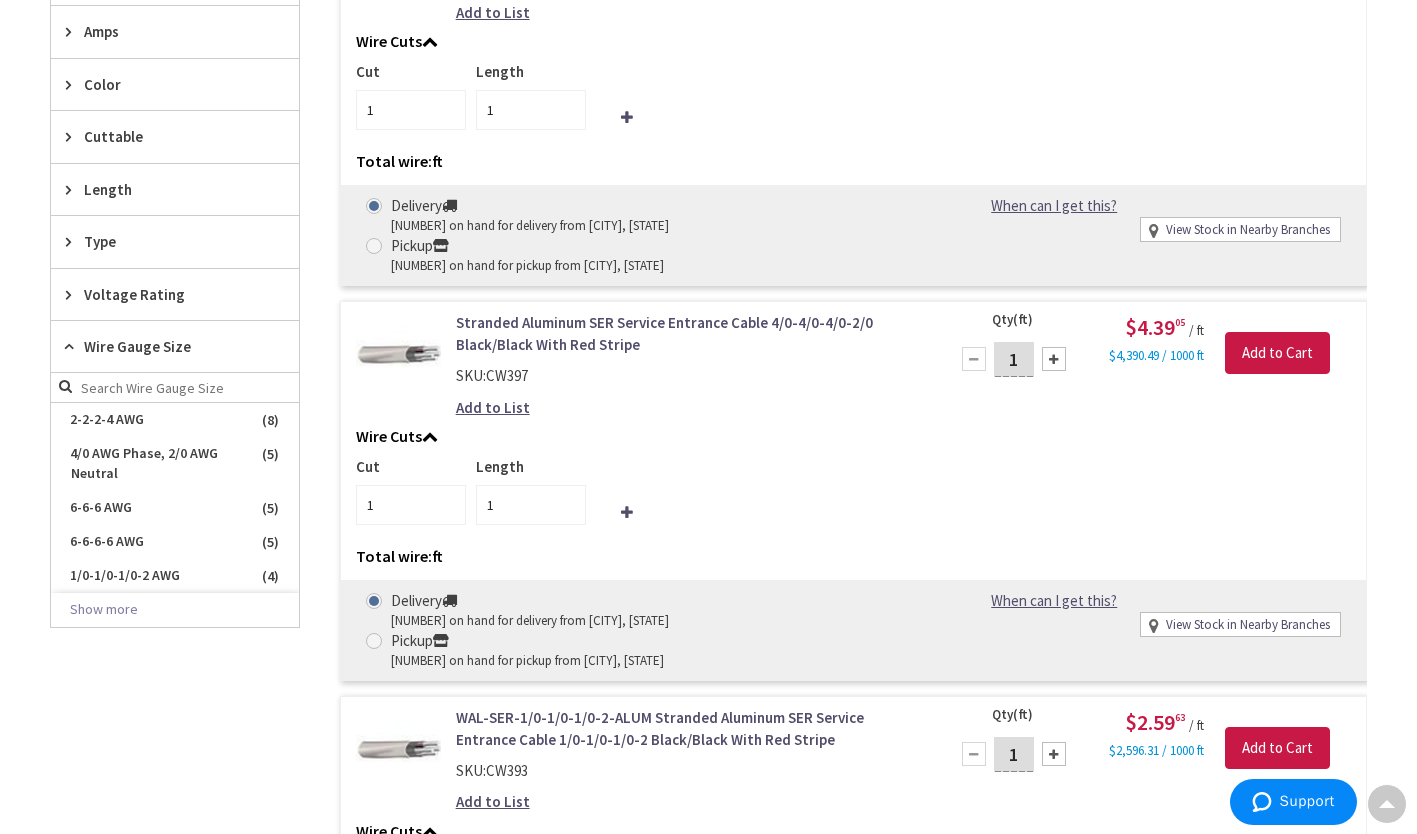 click on "Show more" at bounding box center (175, 610) 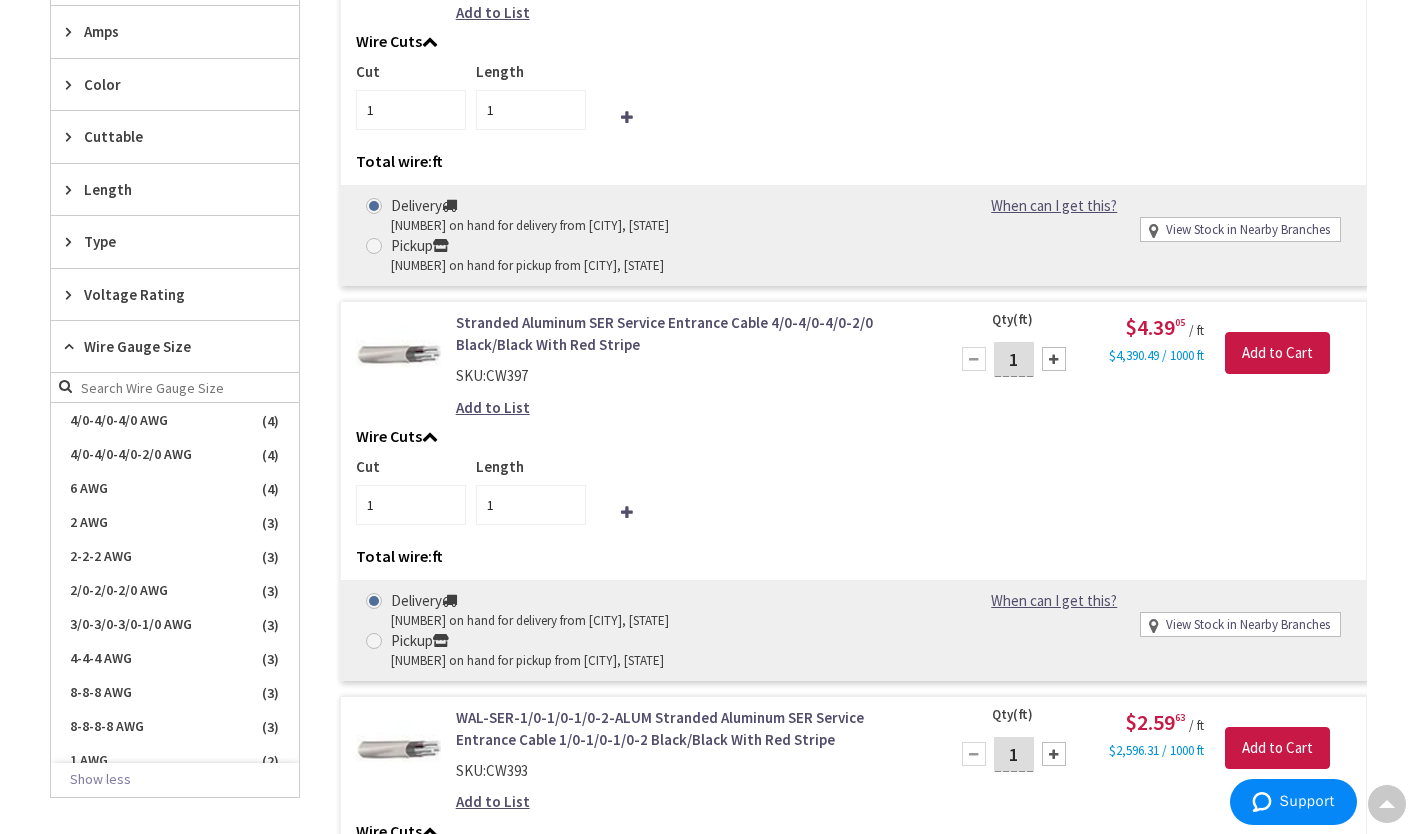 scroll, scrollTop: 360, scrollLeft: 0, axis: vertical 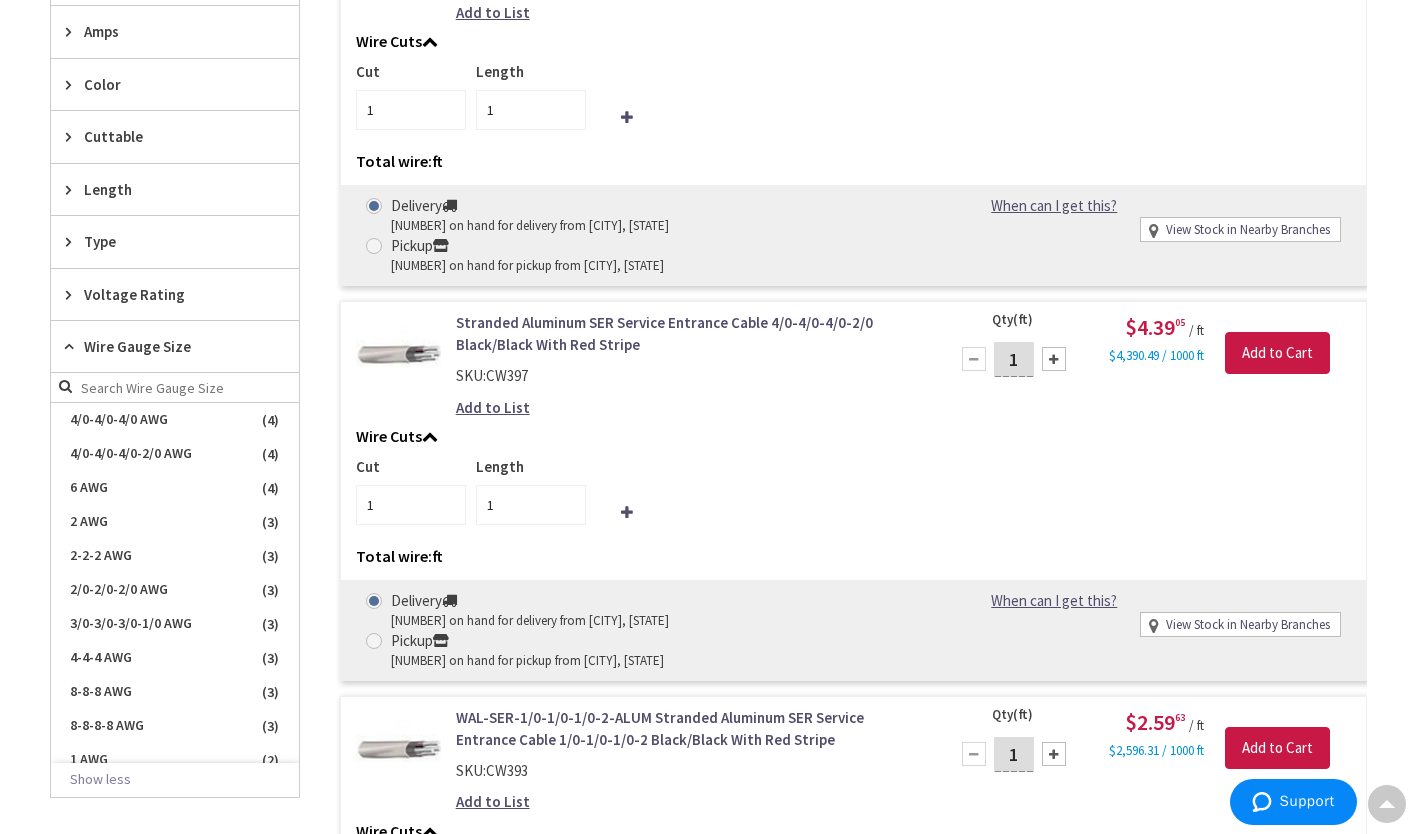 click on "3/0-3/0-3/0-1/0 AWG" at bounding box center (175, 624) 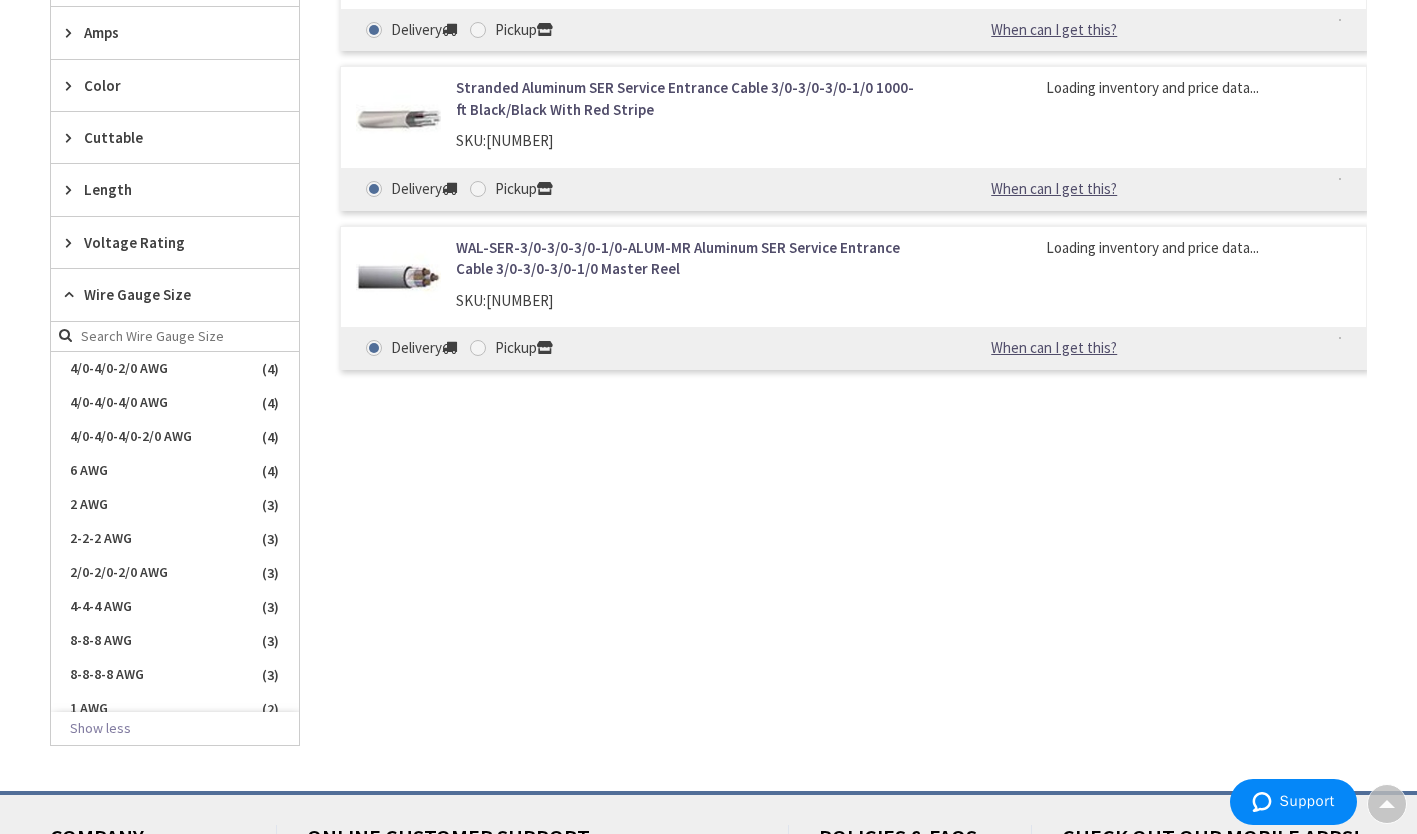 scroll, scrollTop: 394, scrollLeft: 0, axis: vertical 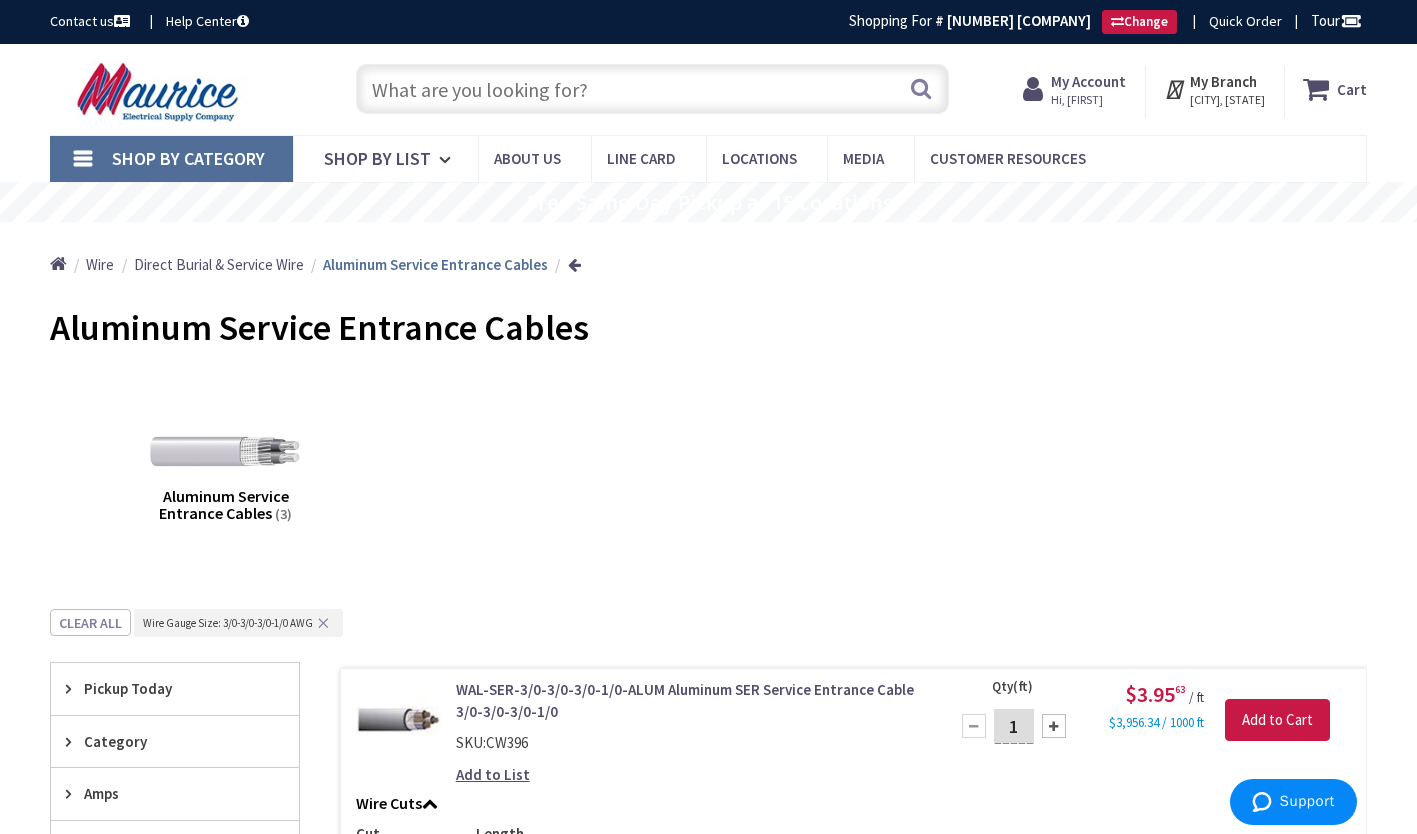 click at bounding box center (652, 89) 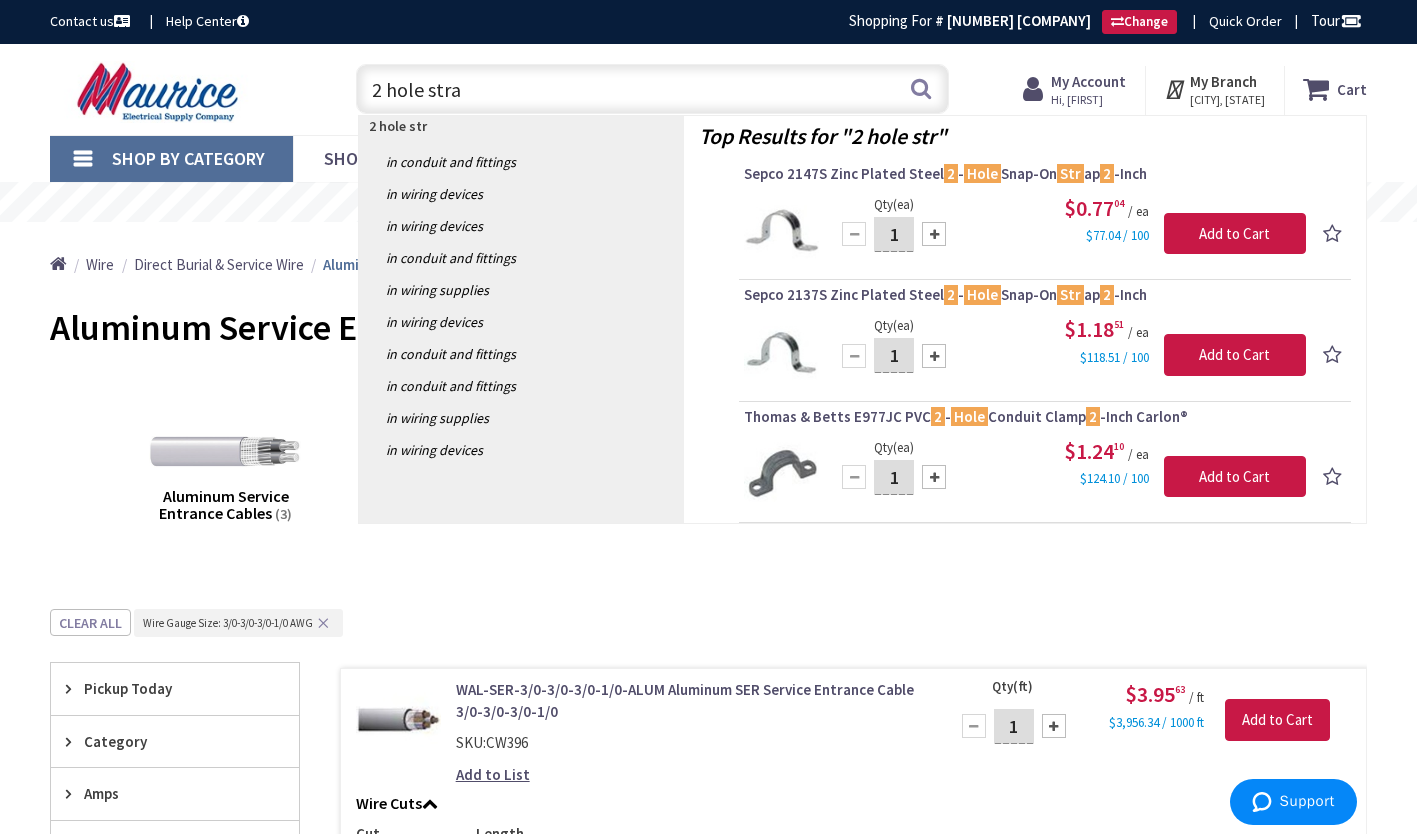 type on "2 hole strap" 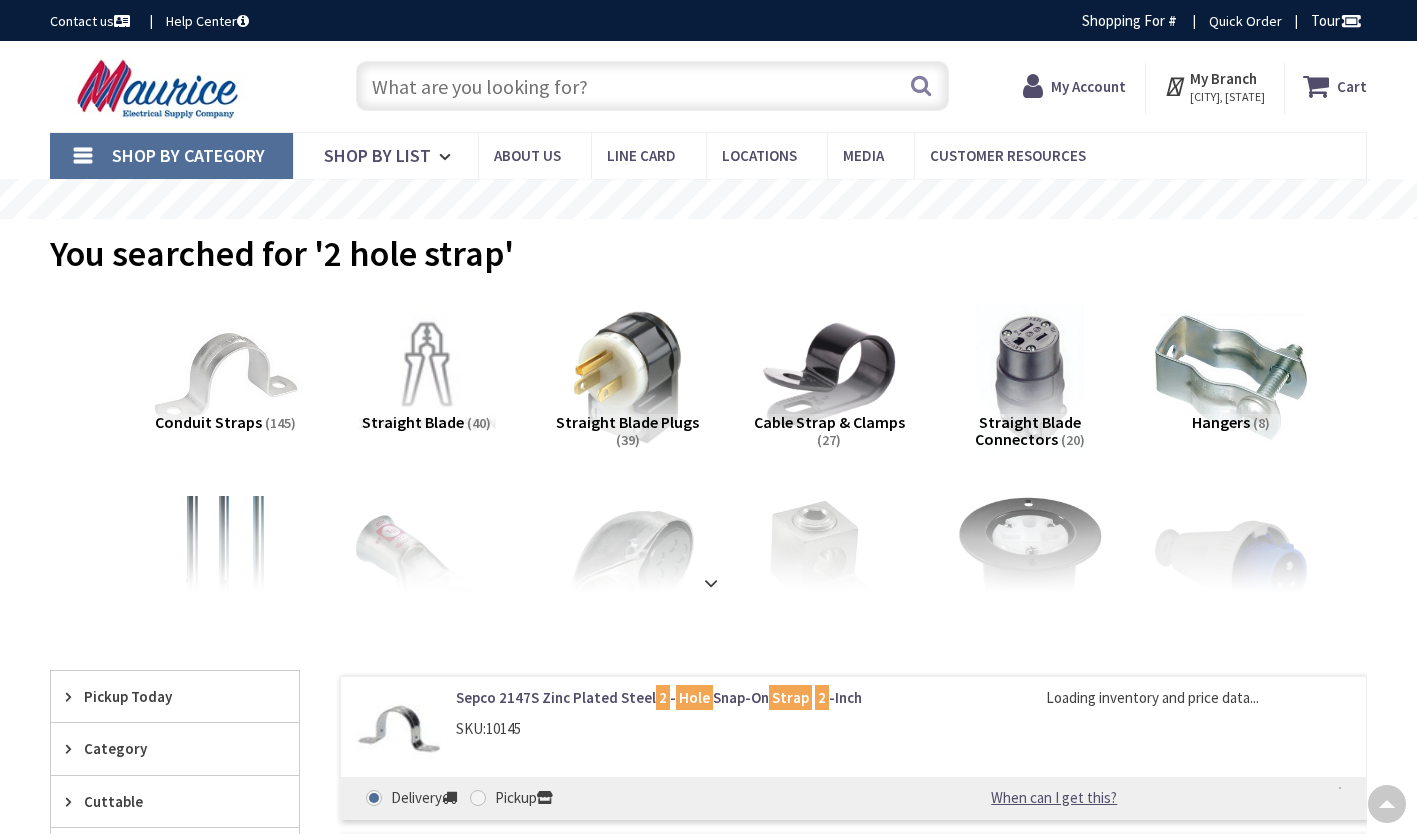 scroll, scrollTop: 361, scrollLeft: 0, axis: vertical 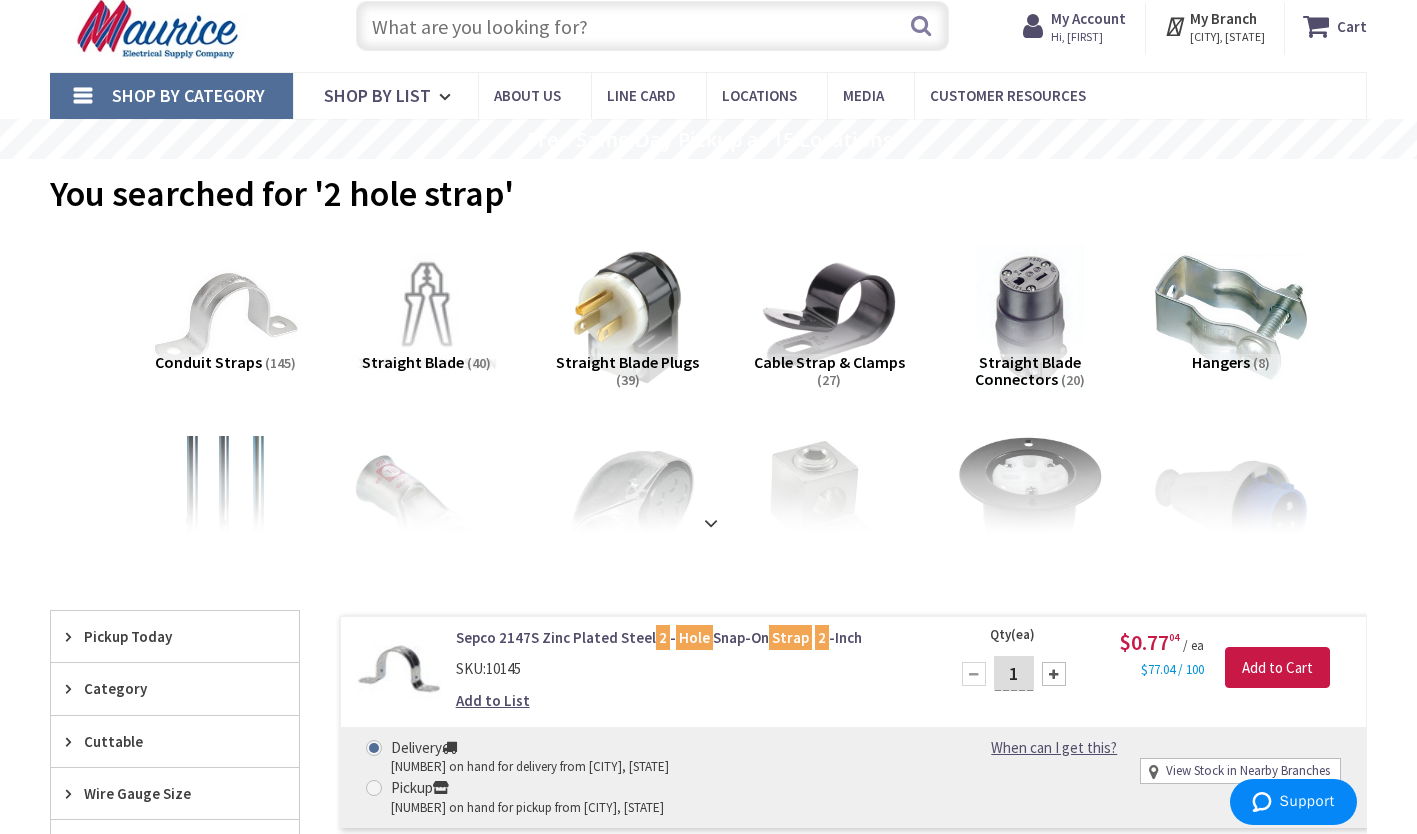 click at bounding box center (225, 318) 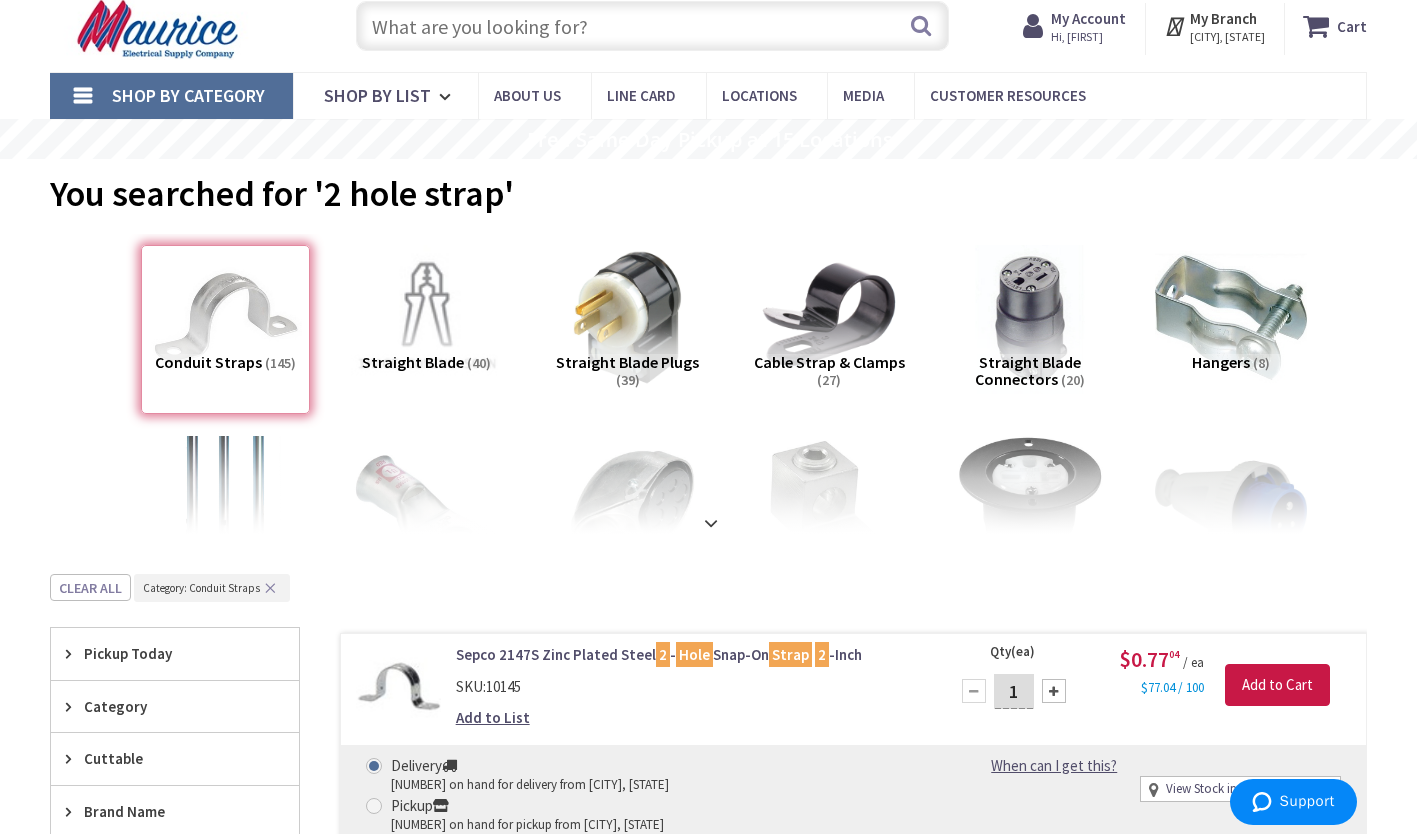 scroll, scrollTop: 636, scrollLeft: 0, axis: vertical 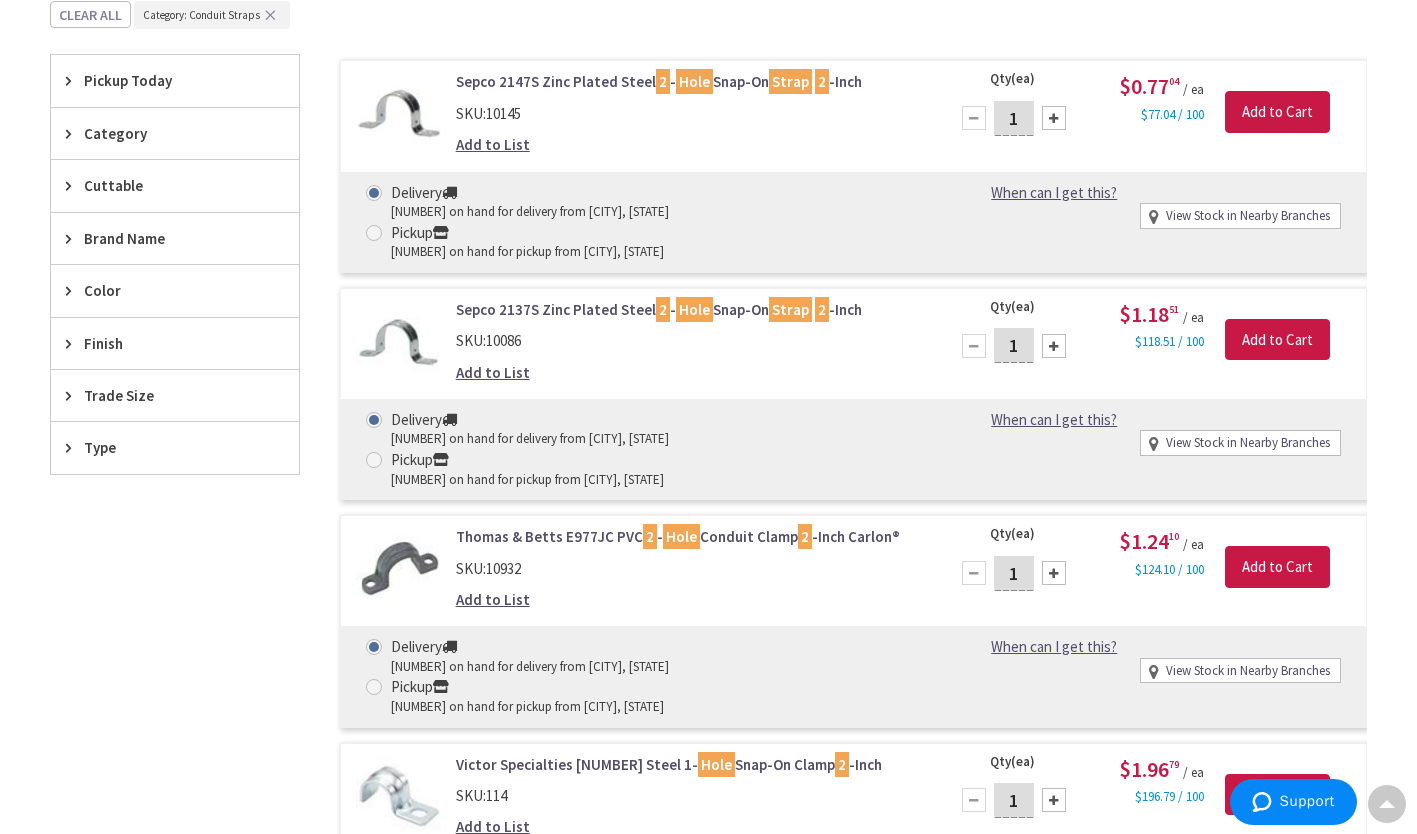 click on "Trade Size" at bounding box center (165, 395) 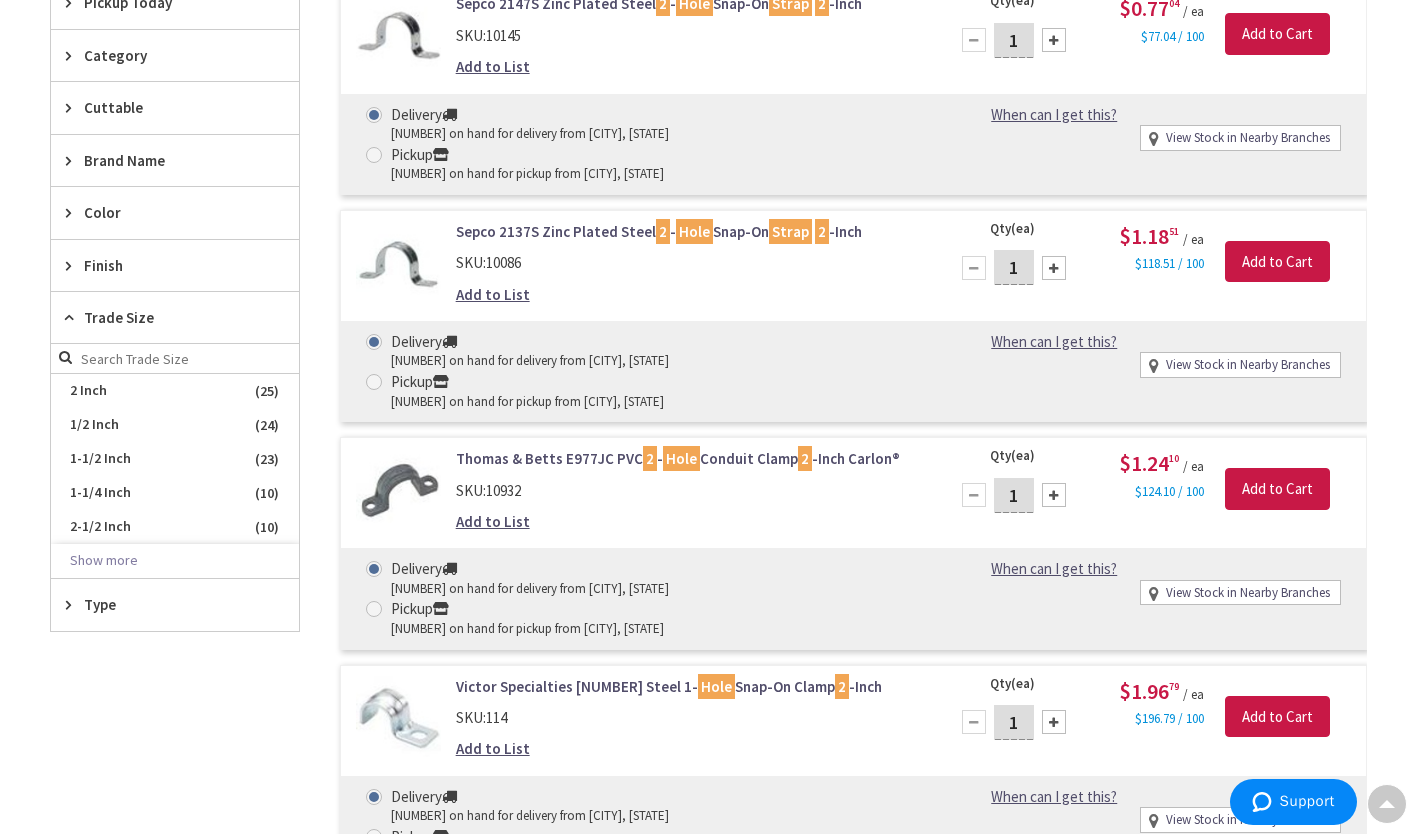 scroll, scrollTop: 715, scrollLeft: 0, axis: vertical 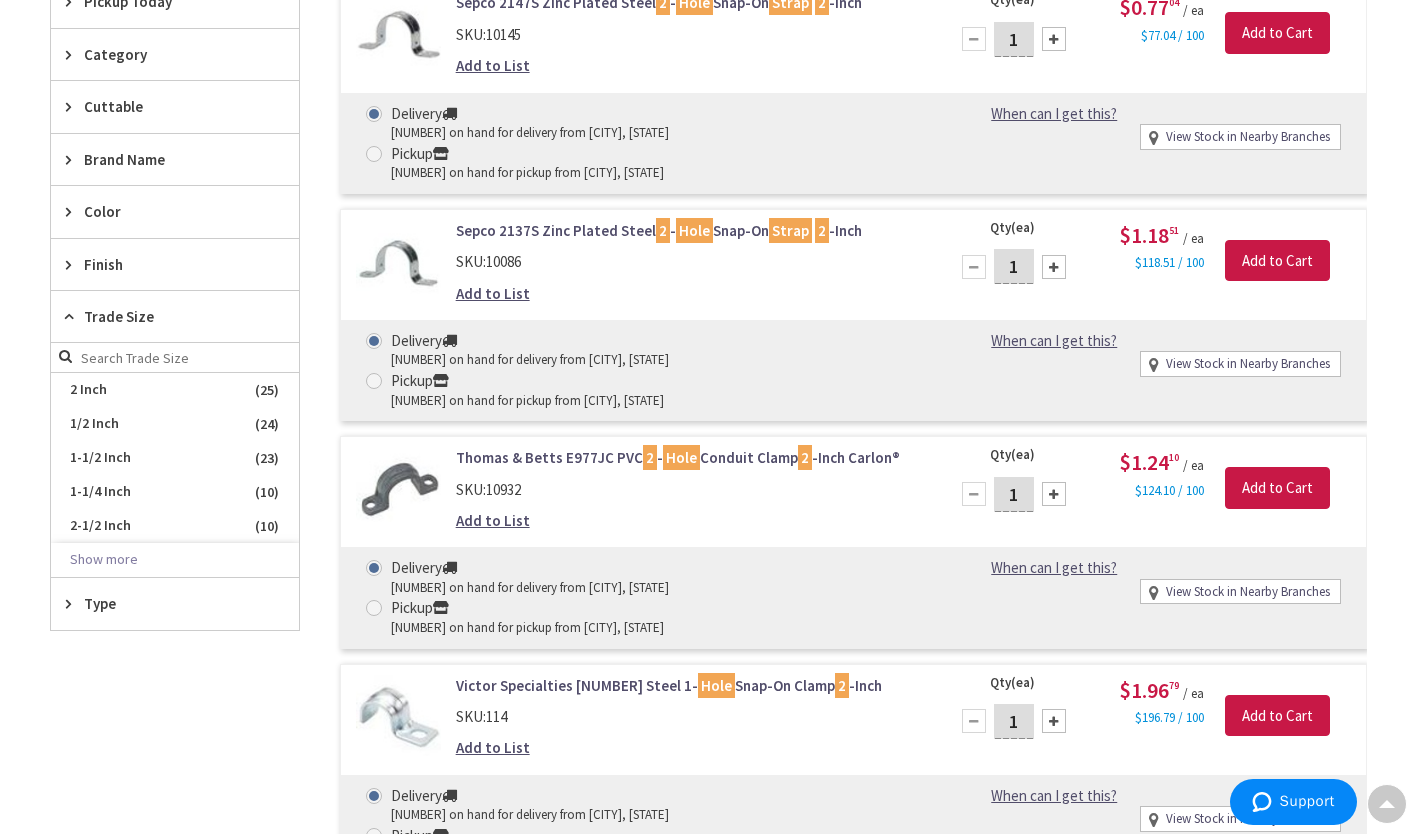click on "Show more" at bounding box center (175, 560) 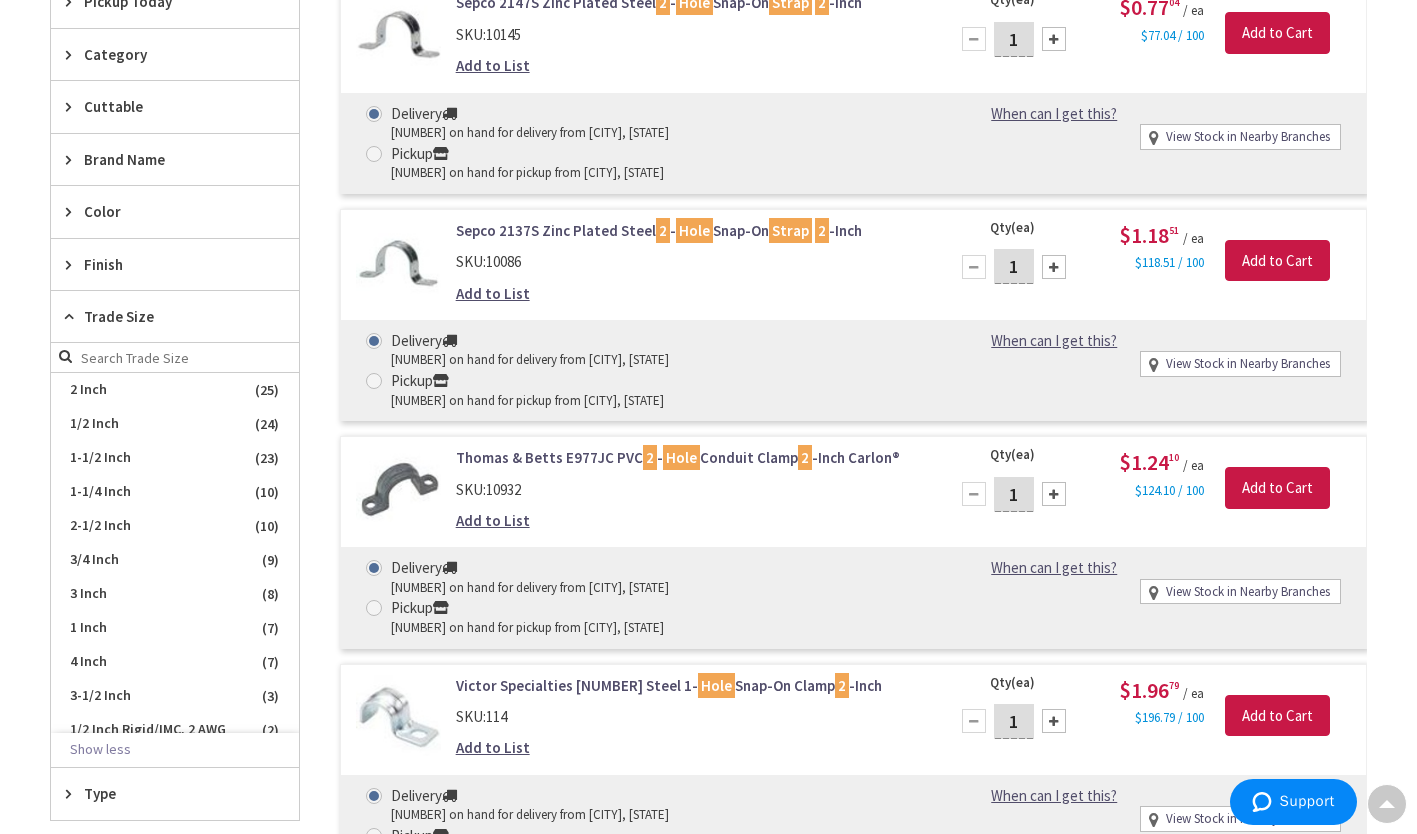 click on "1 Inch" at bounding box center [175, 628] 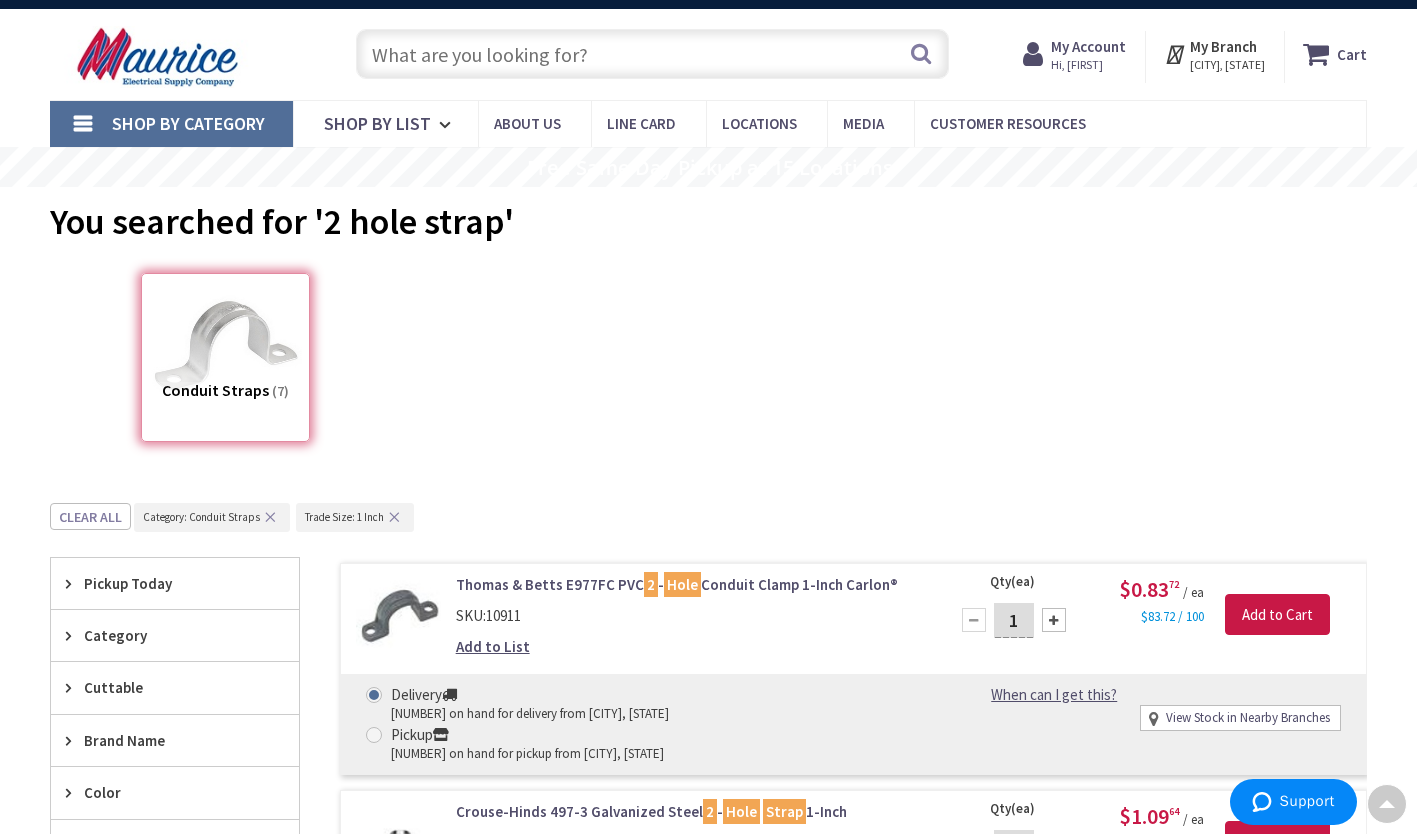 scroll, scrollTop: 0, scrollLeft: 0, axis: both 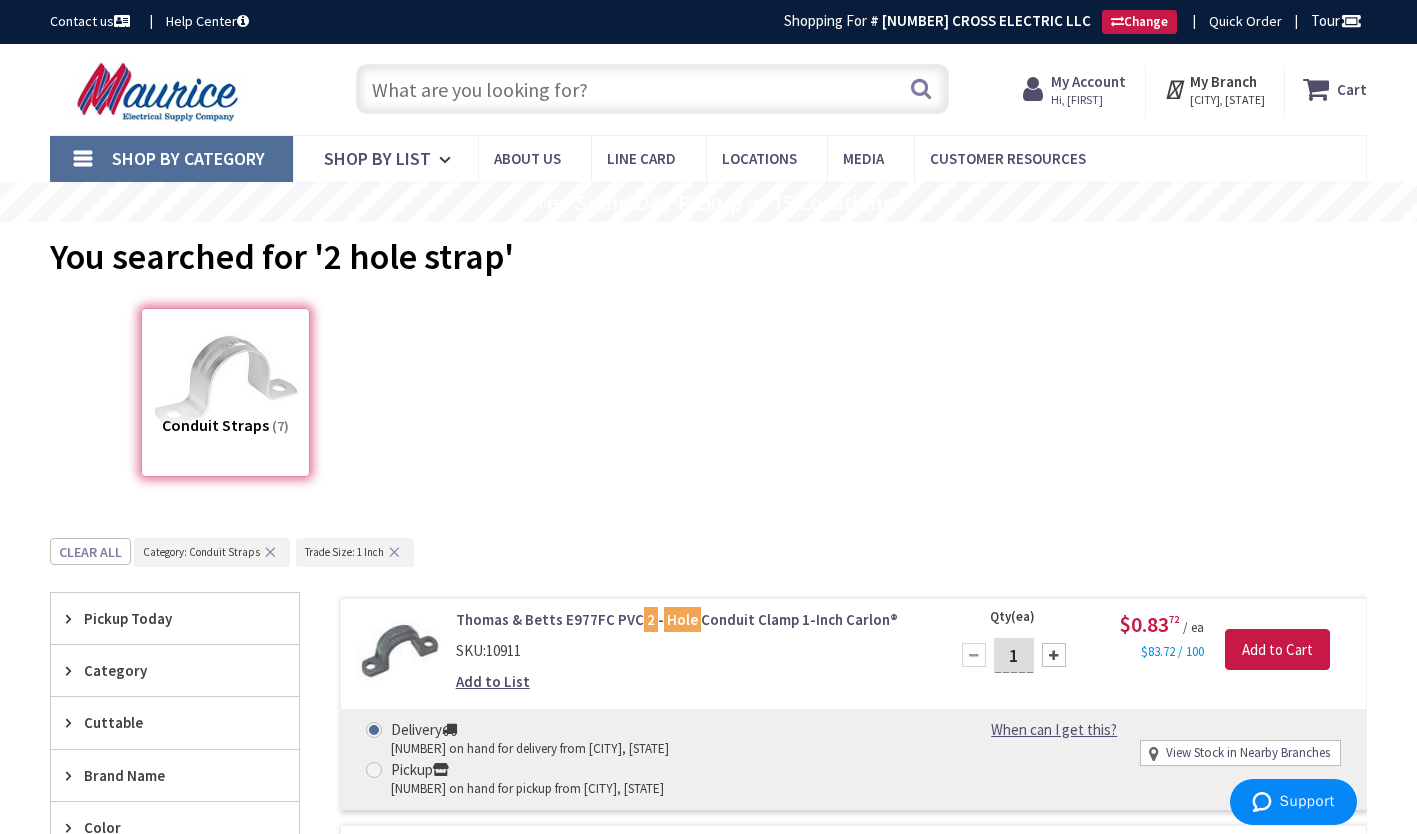 click on "Shop By Category" at bounding box center (171, 159) 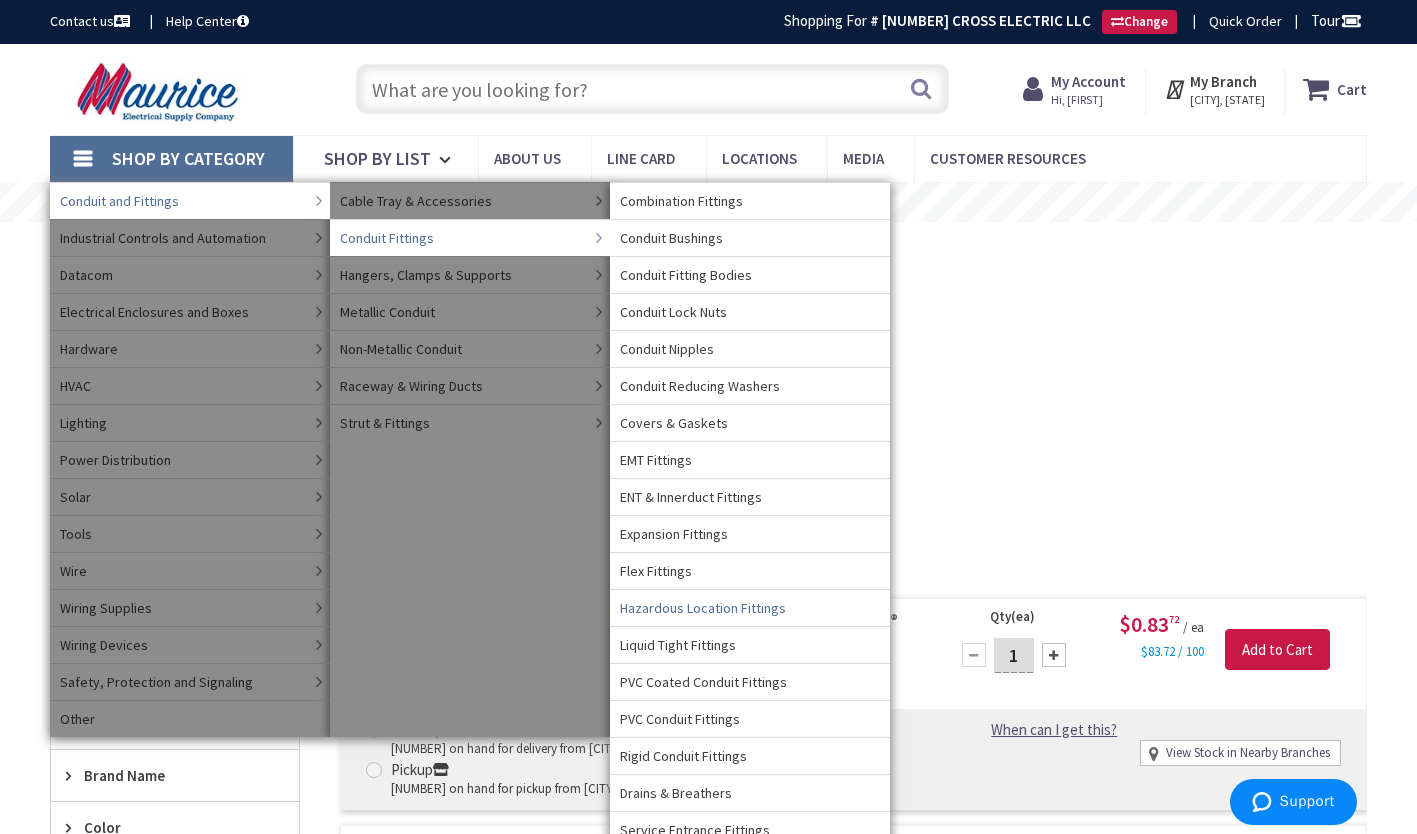 scroll, scrollTop: 153, scrollLeft: 0, axis: vertical 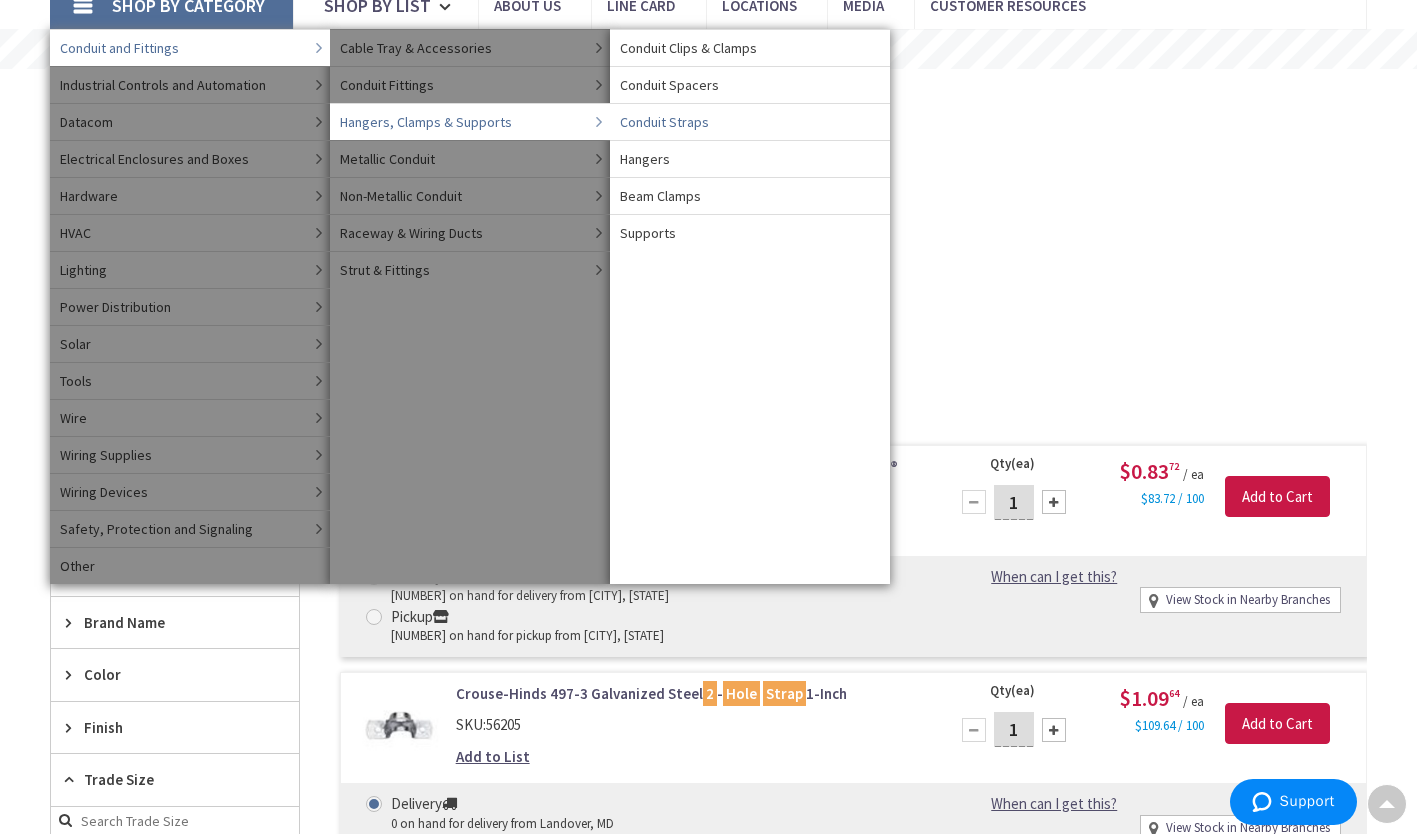 click on "Conduit Straps" at bounding box center [664, 122] 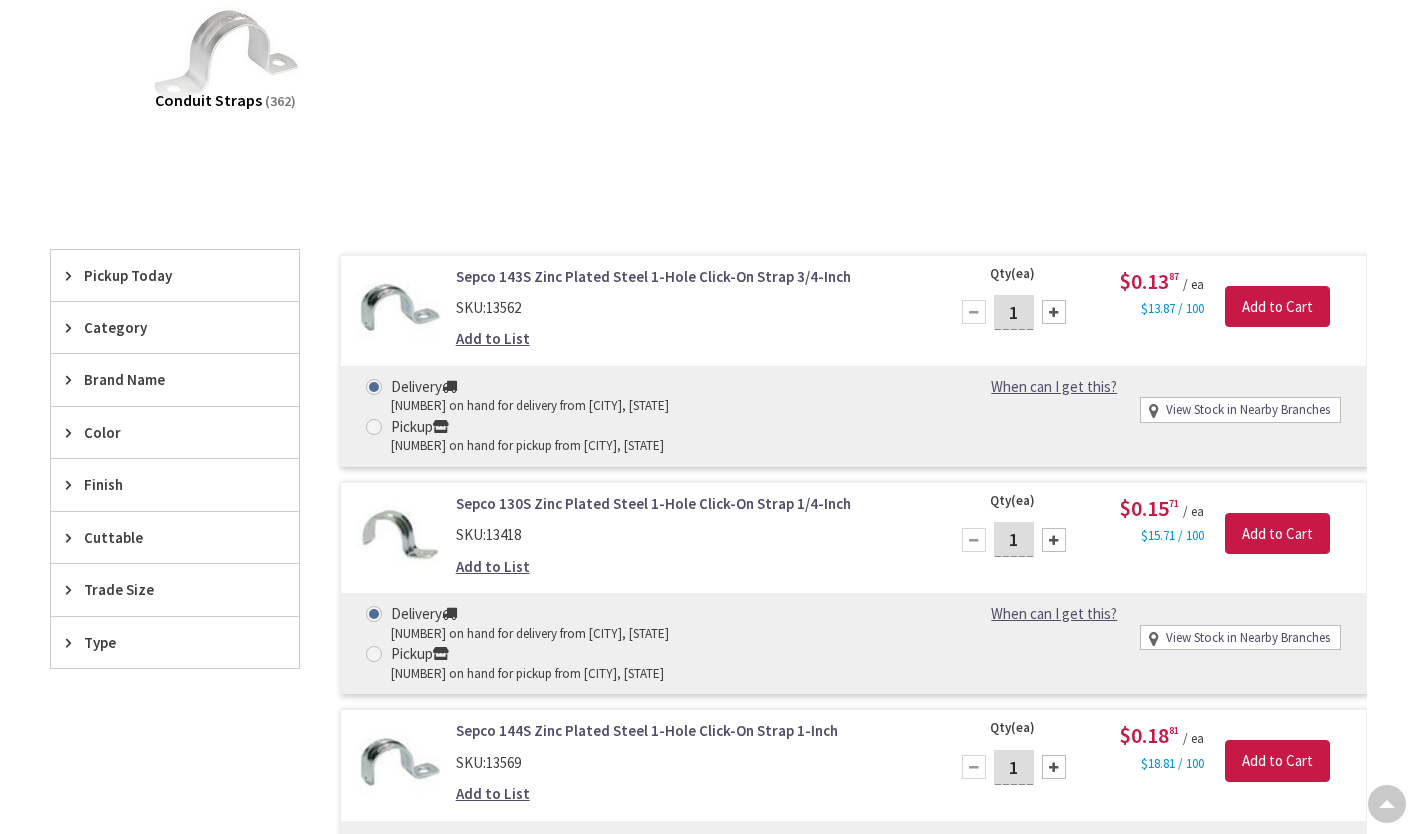 scroll, scrollTop: 393, scrollLeft: 0, axis: vertical 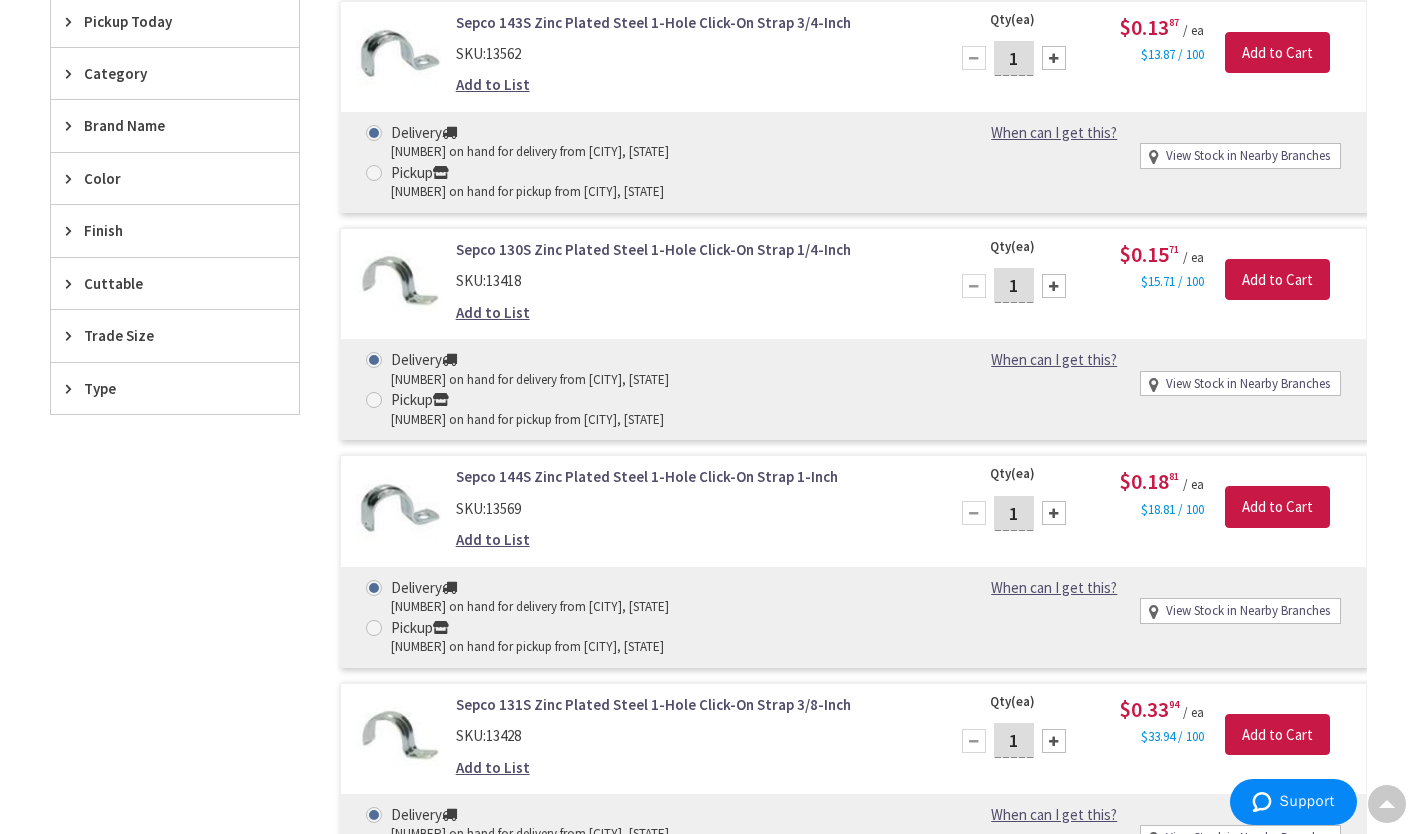 click on "Trade Size" at bounding box center [165, 335] 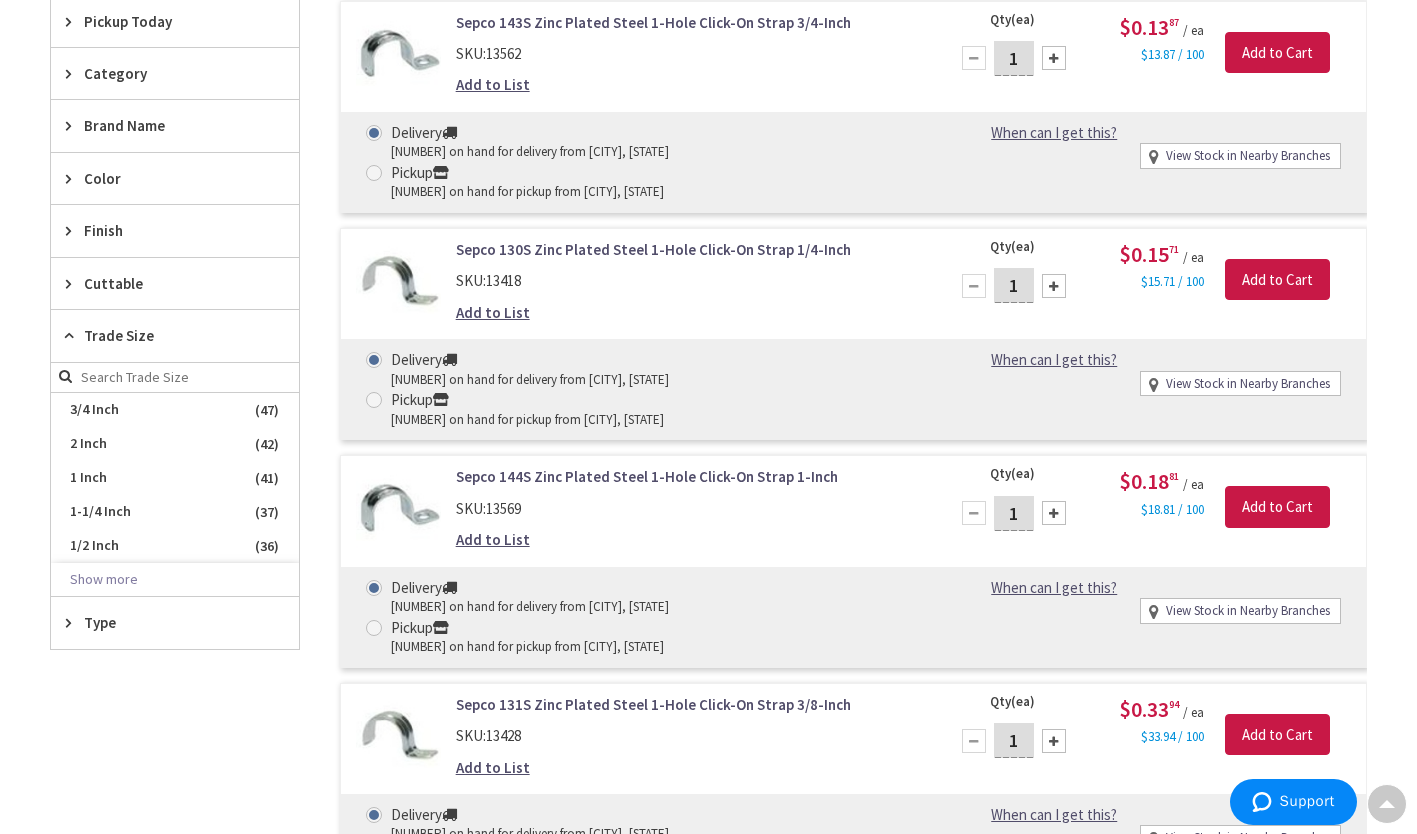 click on "1 Inch" at bounding box center [175, 478] 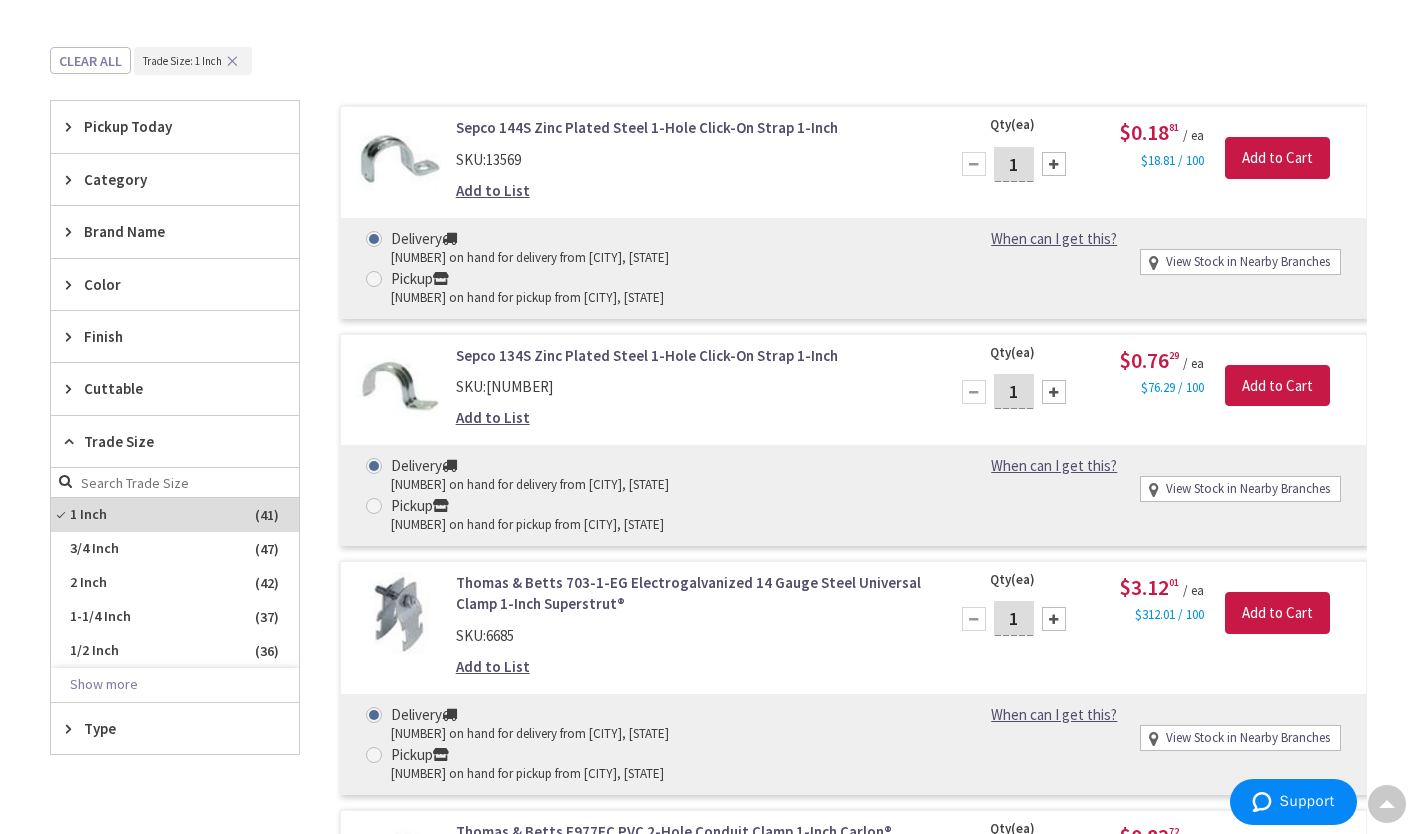 scroll, scrollTop: 595, scrollLeft: 0, axis: vertical 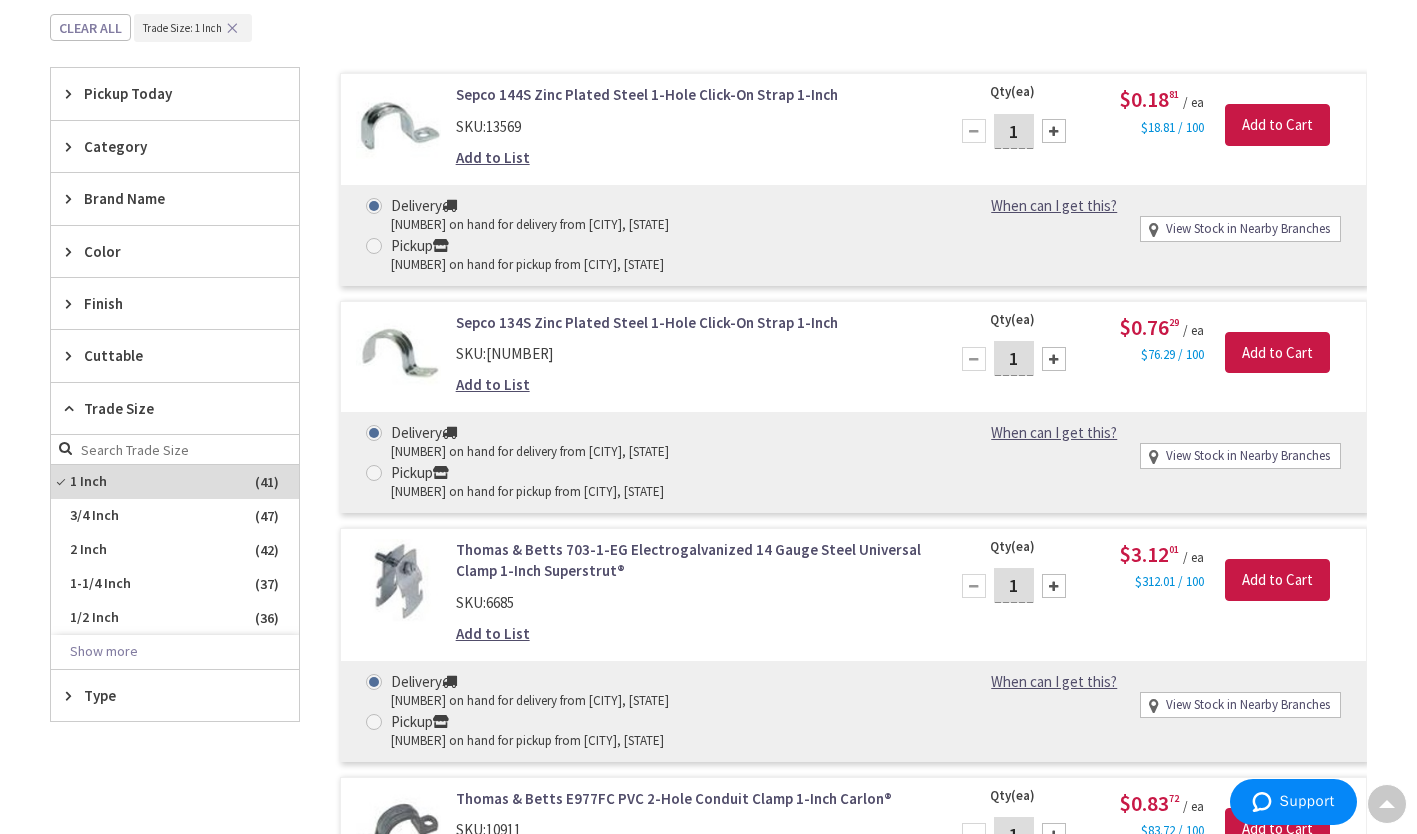 click on "1-1/4 Inch" at bounding box center [175, 584] 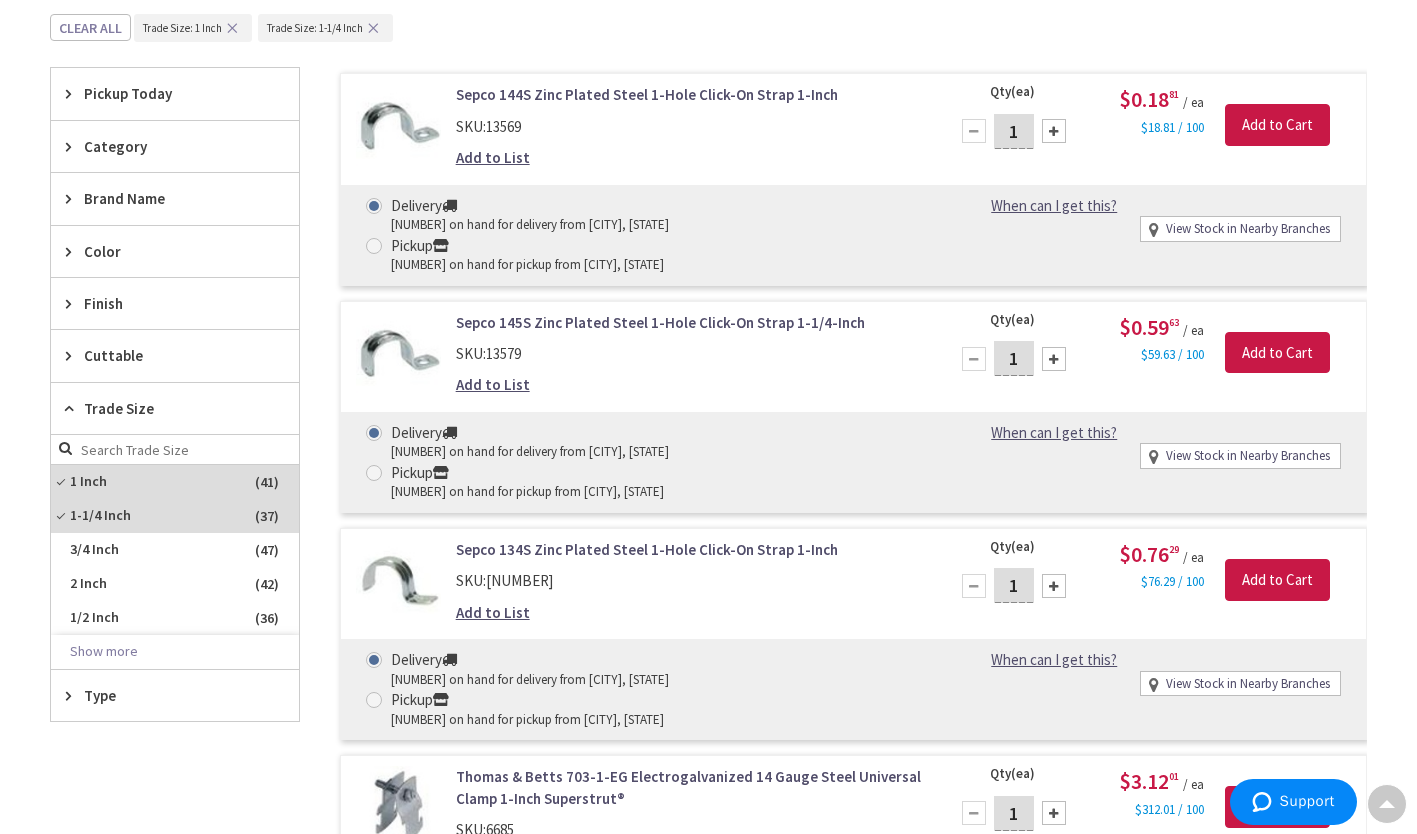 click on "1 Inch" at bounding box center [175, 482] 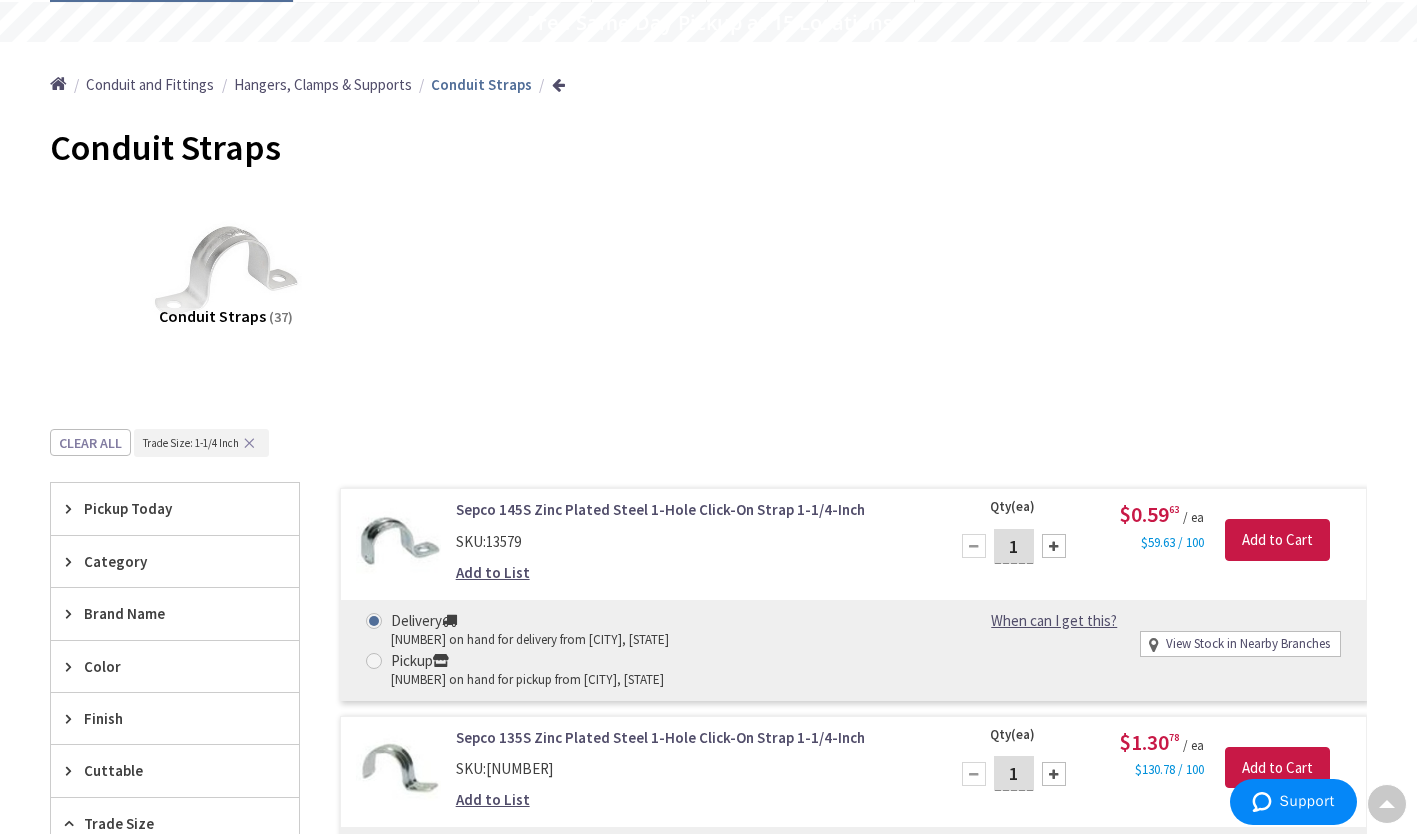 scroll, scrollTop: 0, scrollLeft: 0, axis: both 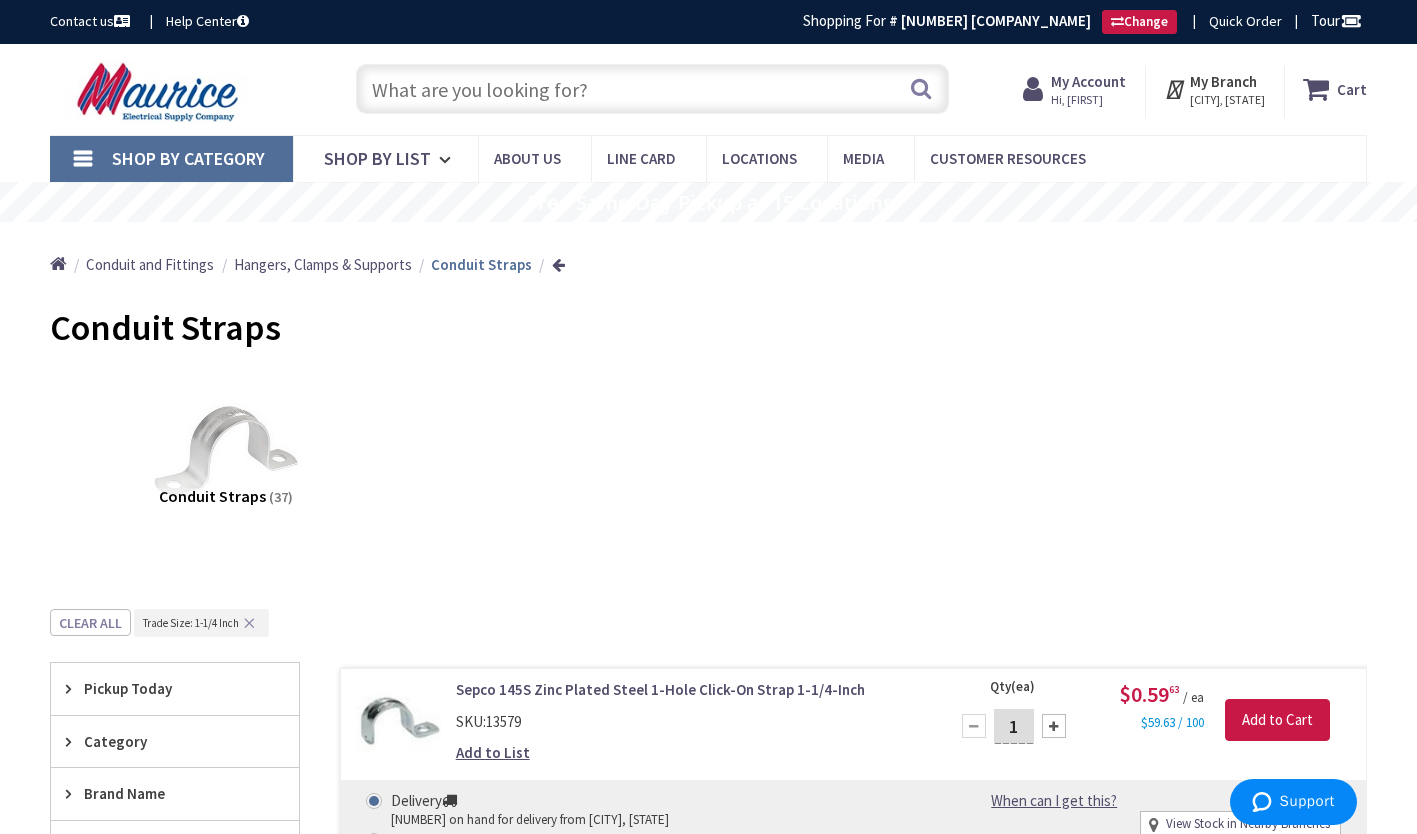 click on "Shop By Category" at bounding box center [171, 159] 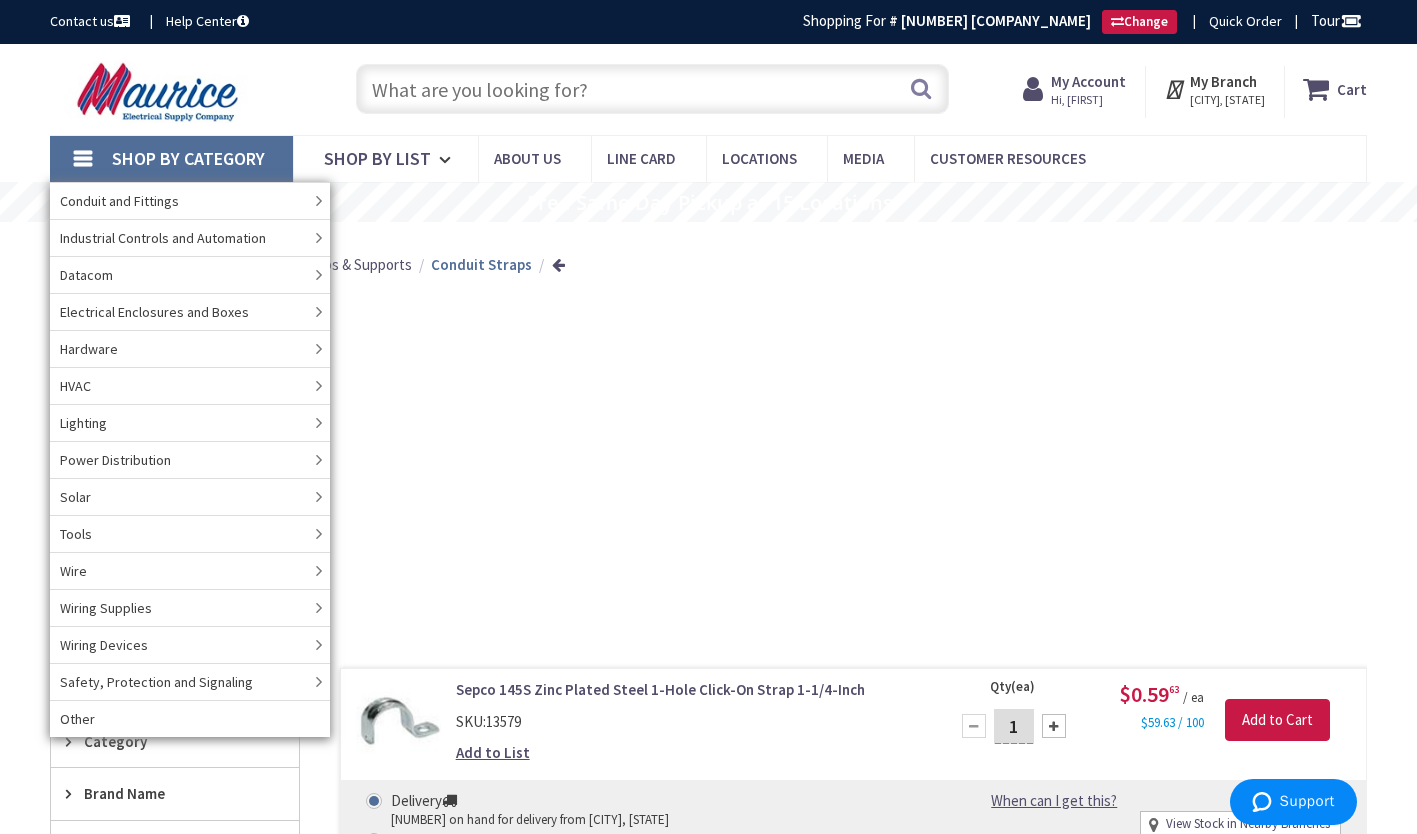 click at bounding box center [652, 89] 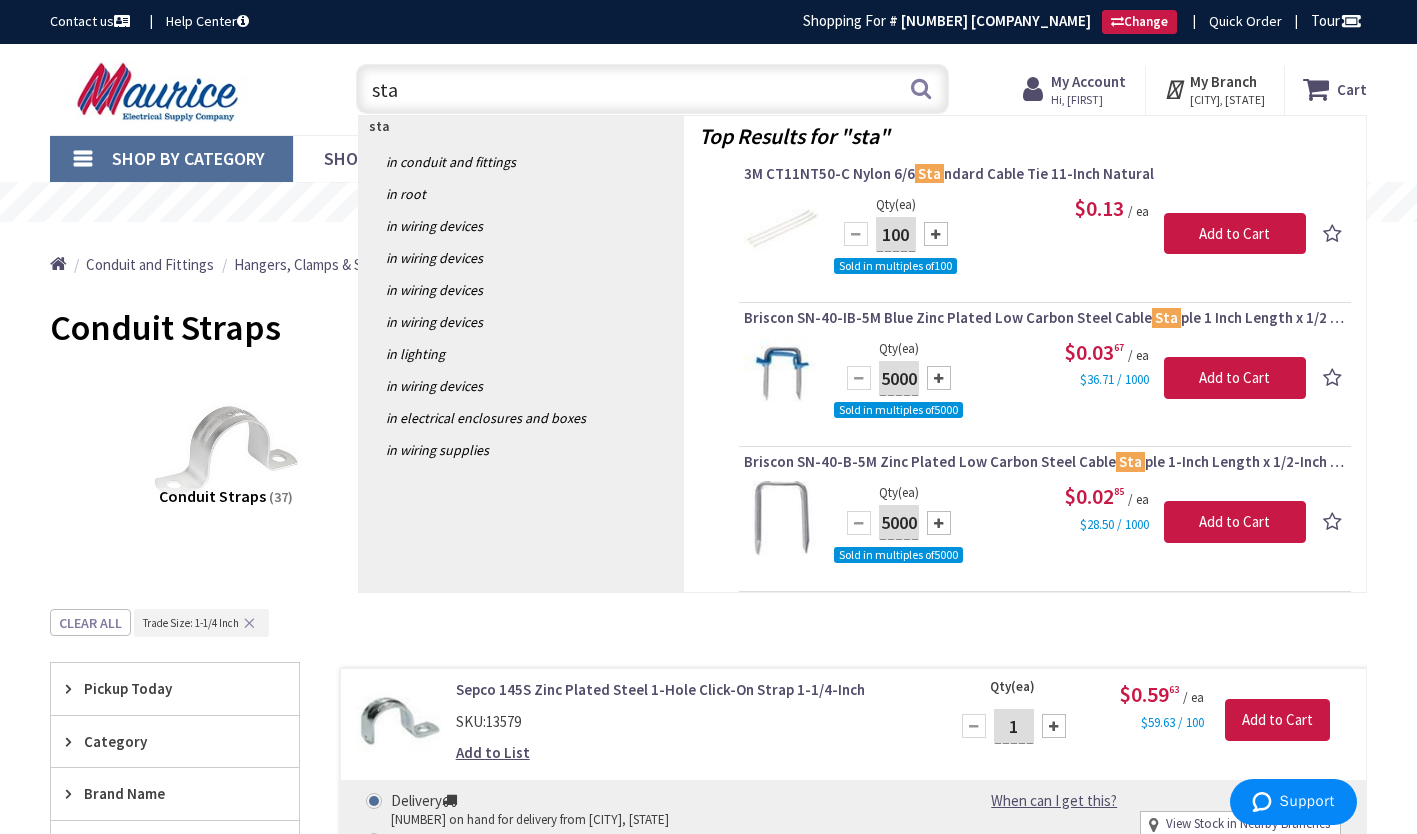 type on "sta" 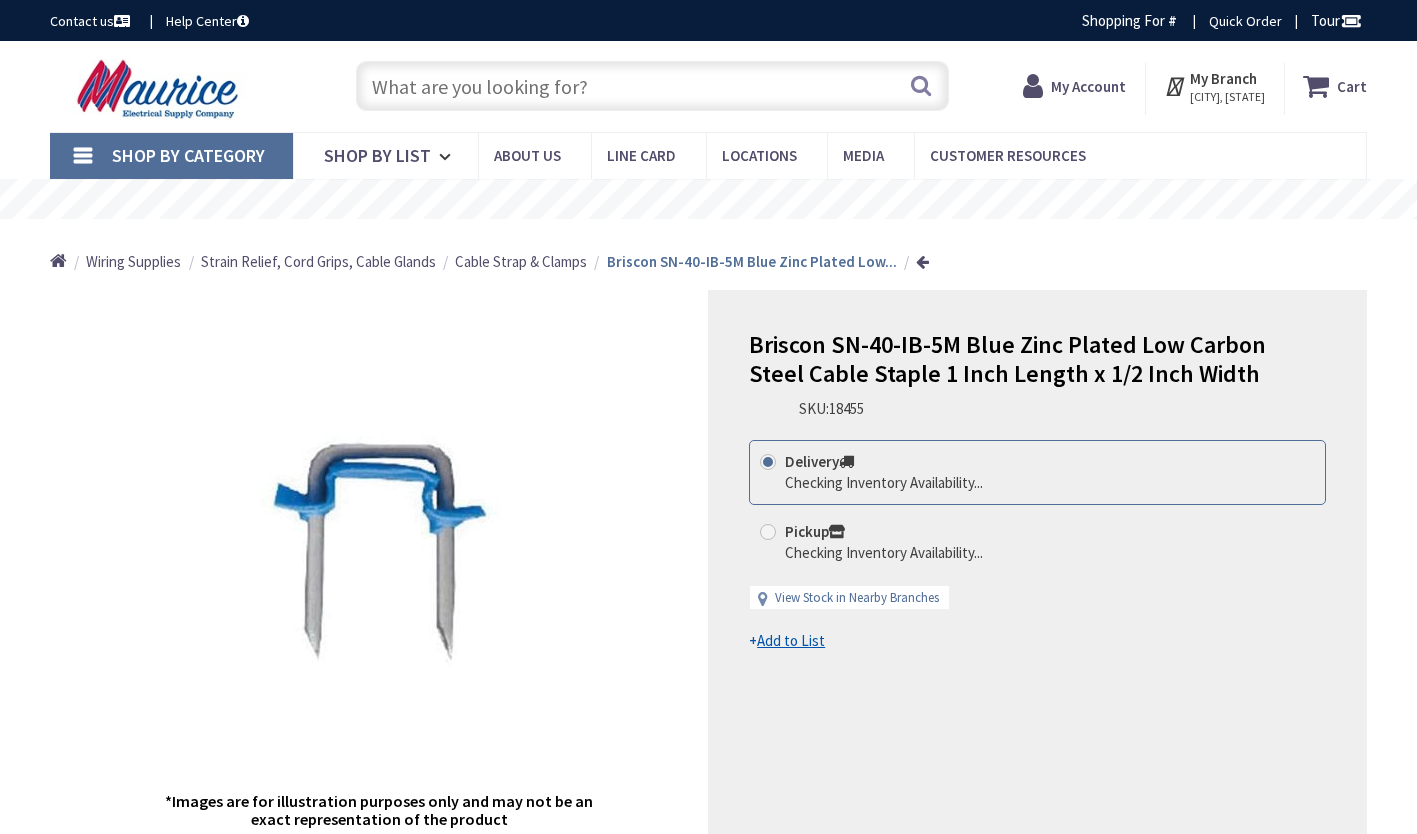 scroll, scrollTop: 0, scrollLeft: 0, axis: both 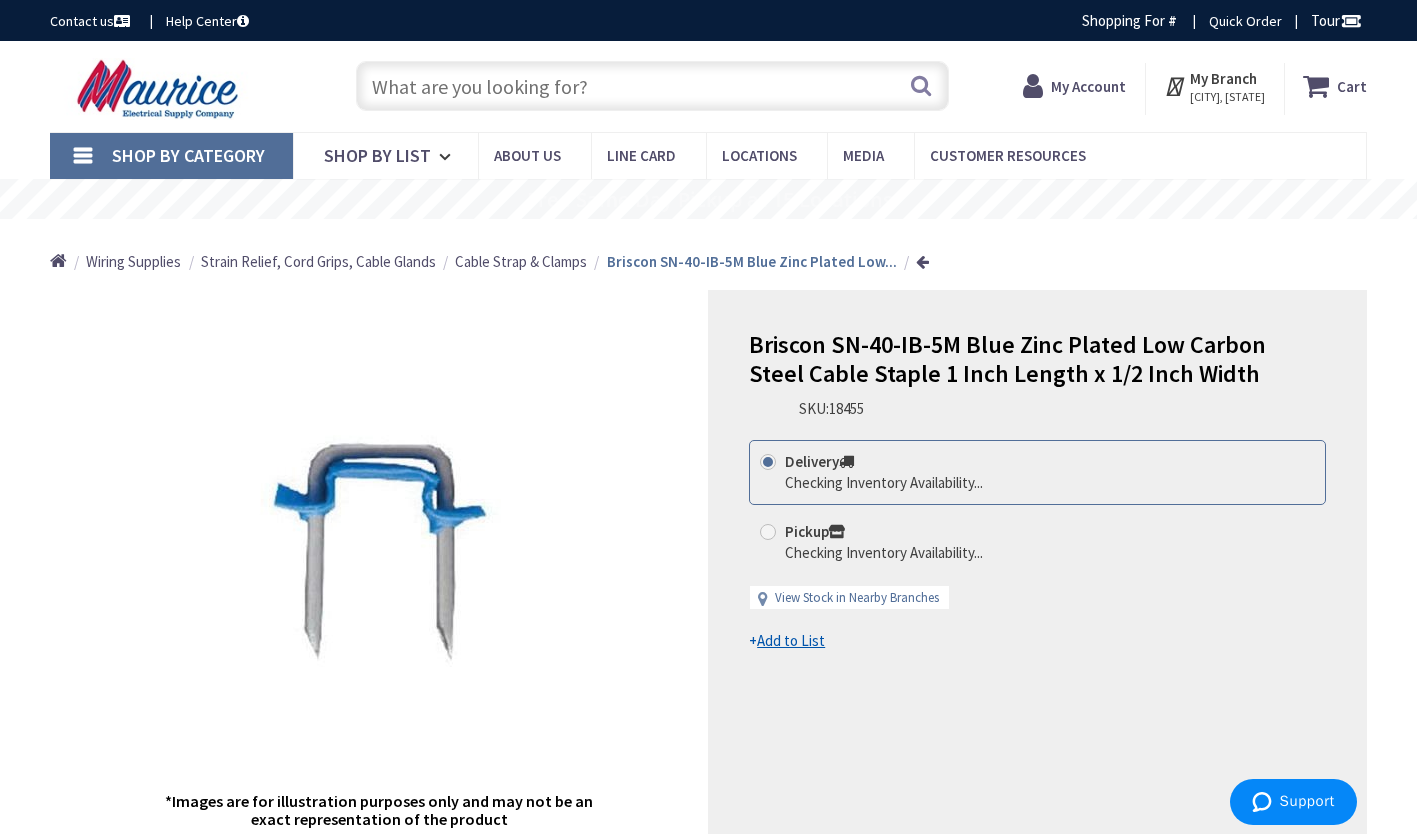 click on "Cable Strap & Clamps" at bounding box center [521, 261] 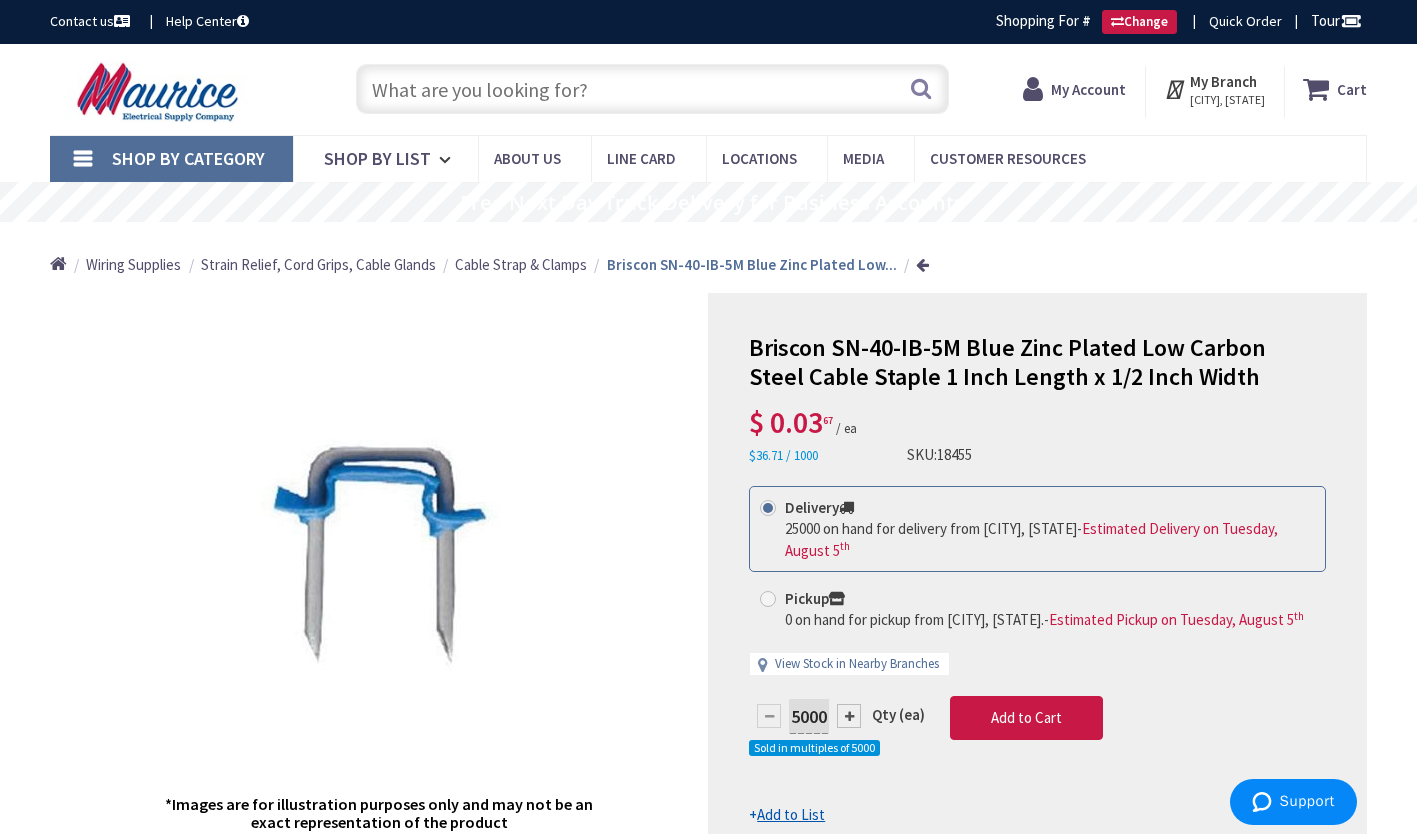 click on "Cable Strap & Clamps" at bounding box center (521, 264) 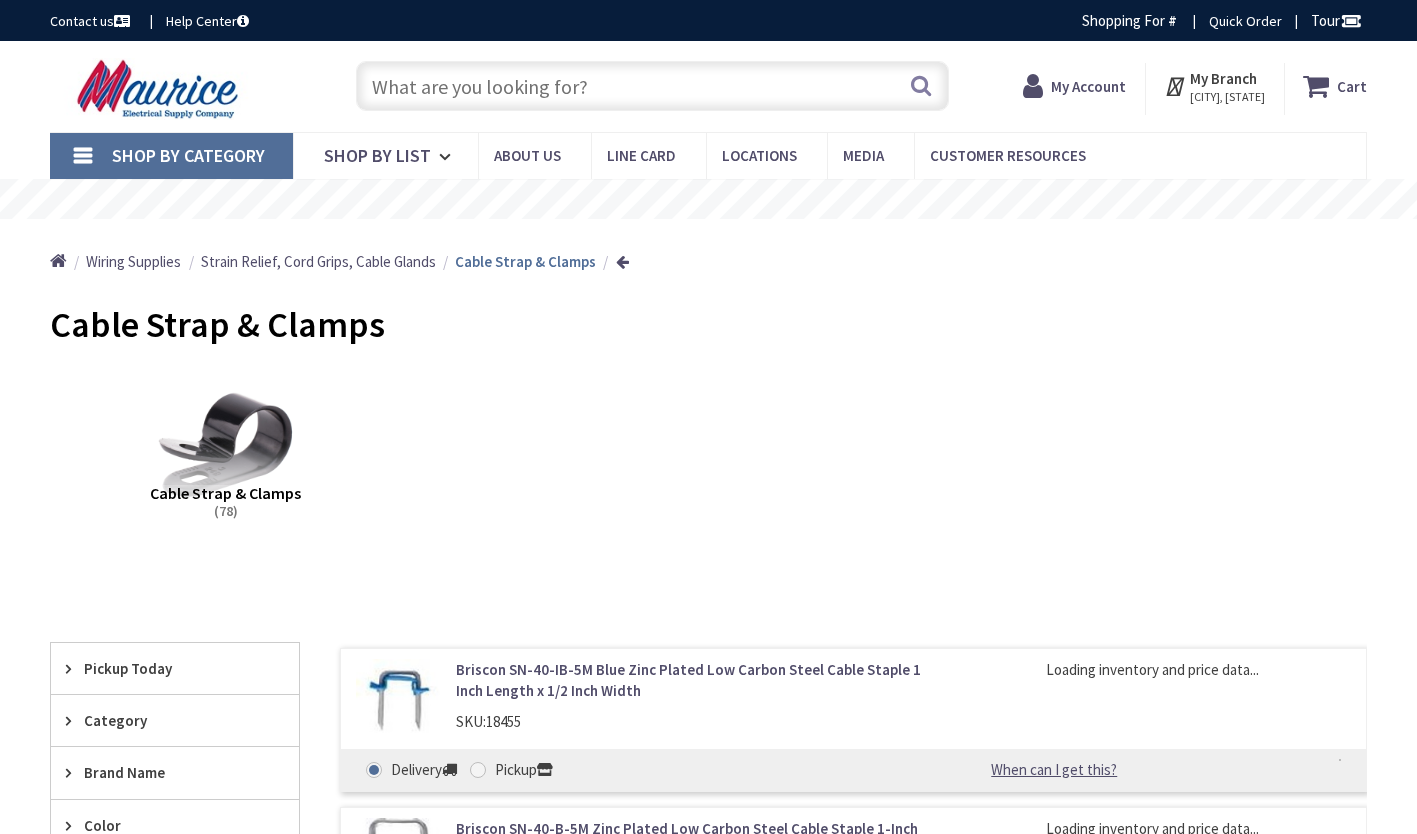 scroll, scrollTop: 0, scrollLeft: 0, axis: both 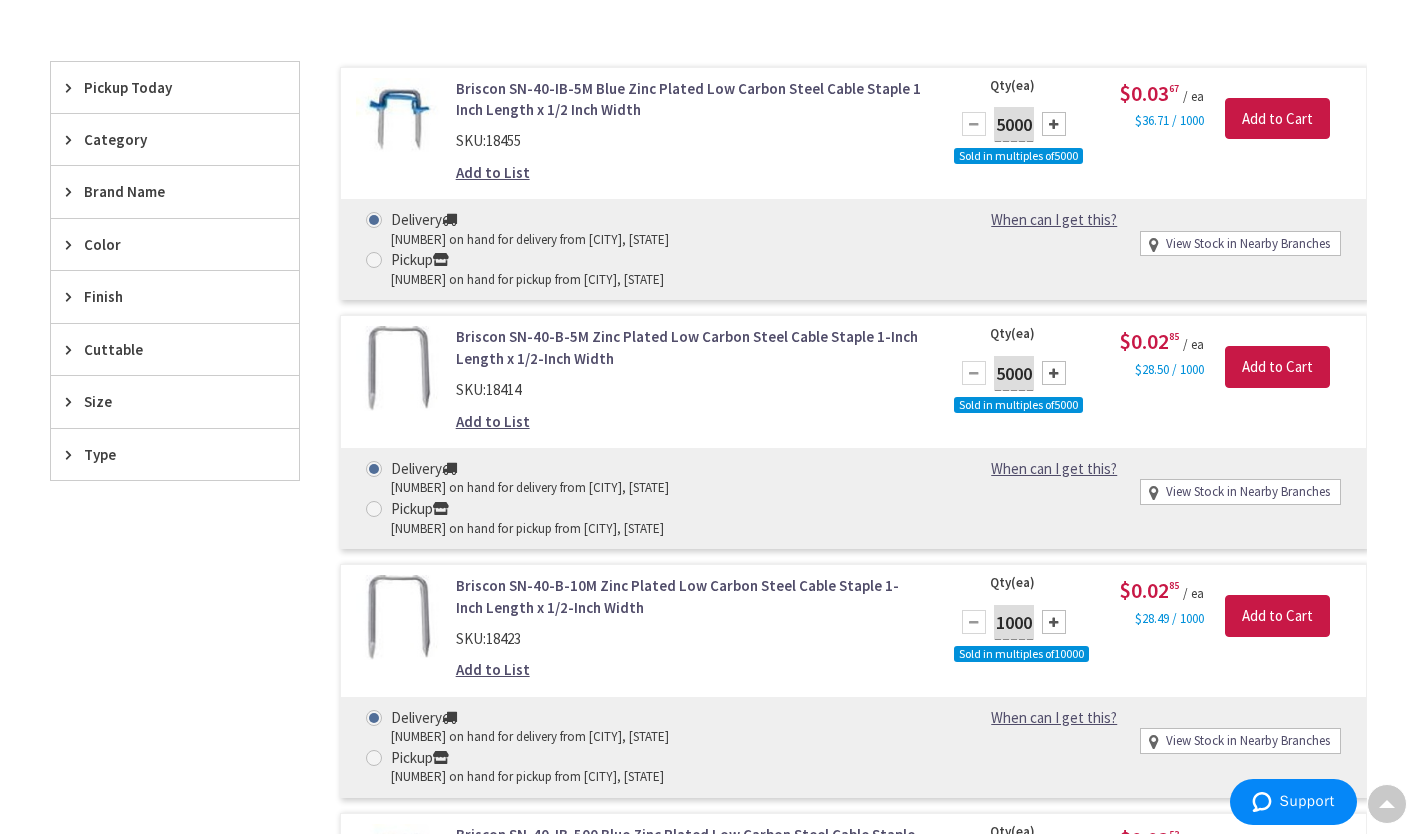 click on "Size" at bounding box center [175, 401] 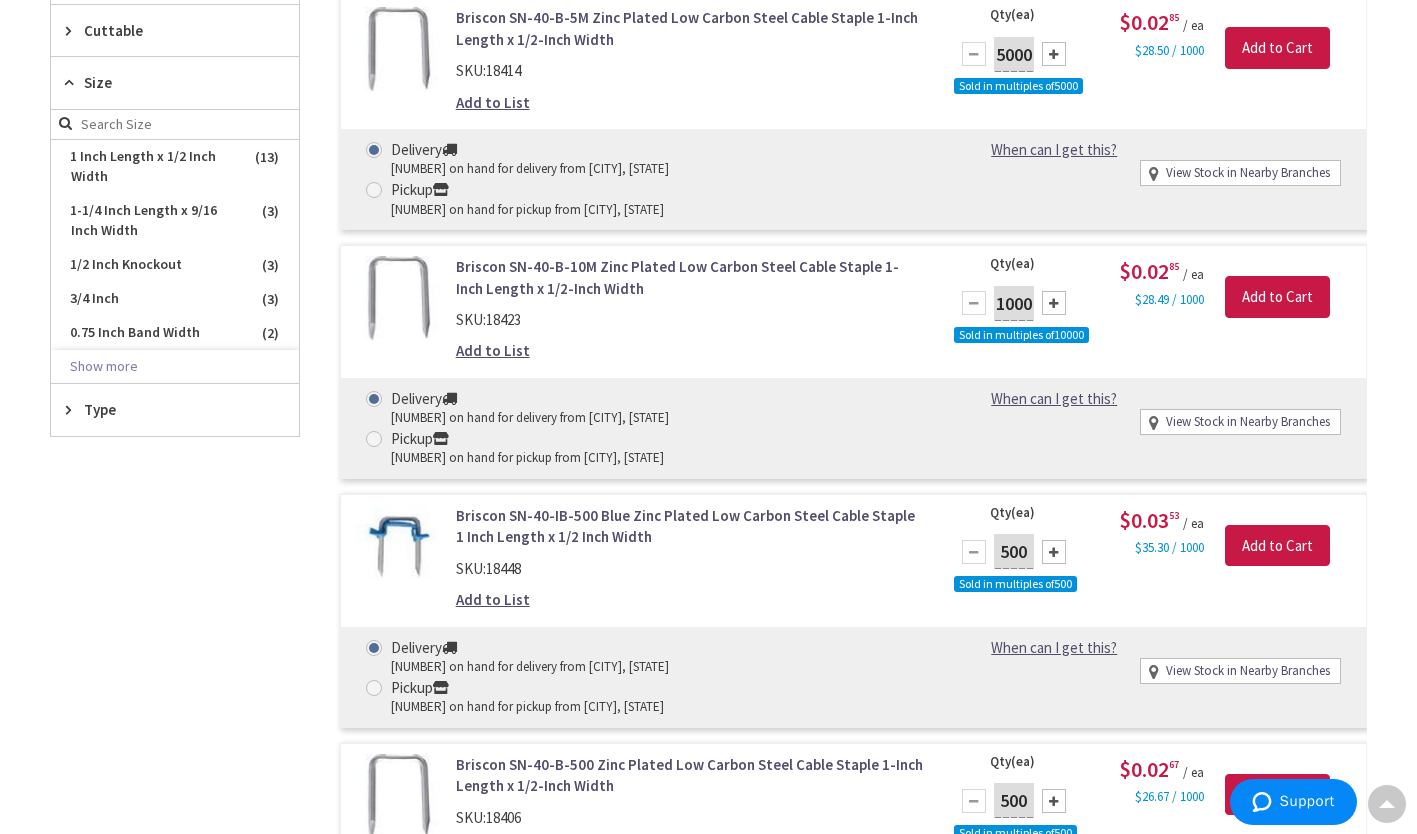 scroll, scrollTop: 901, scrollLeft: 0, axis: vertical 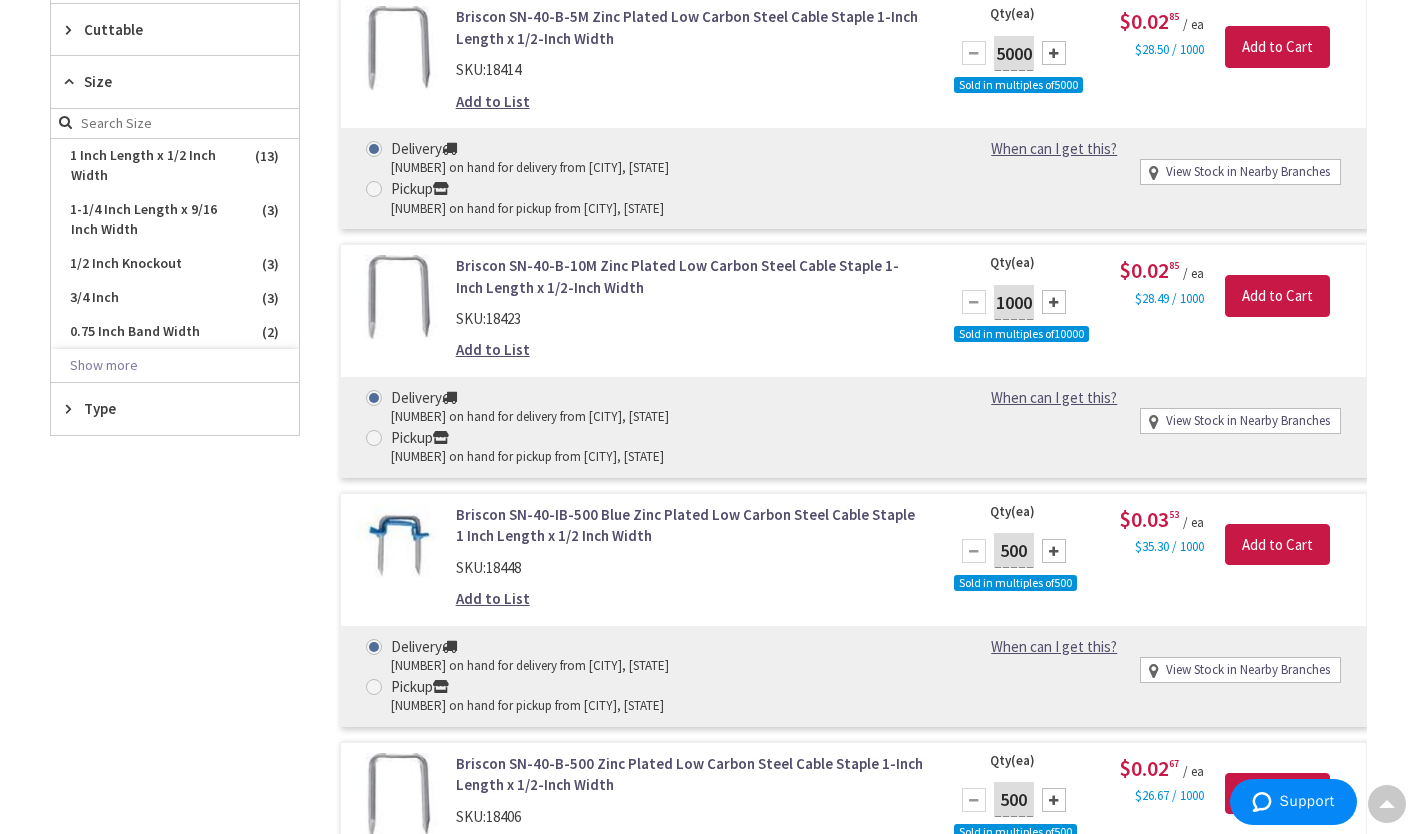 click on "Show more" at bounding box center [175, 366] 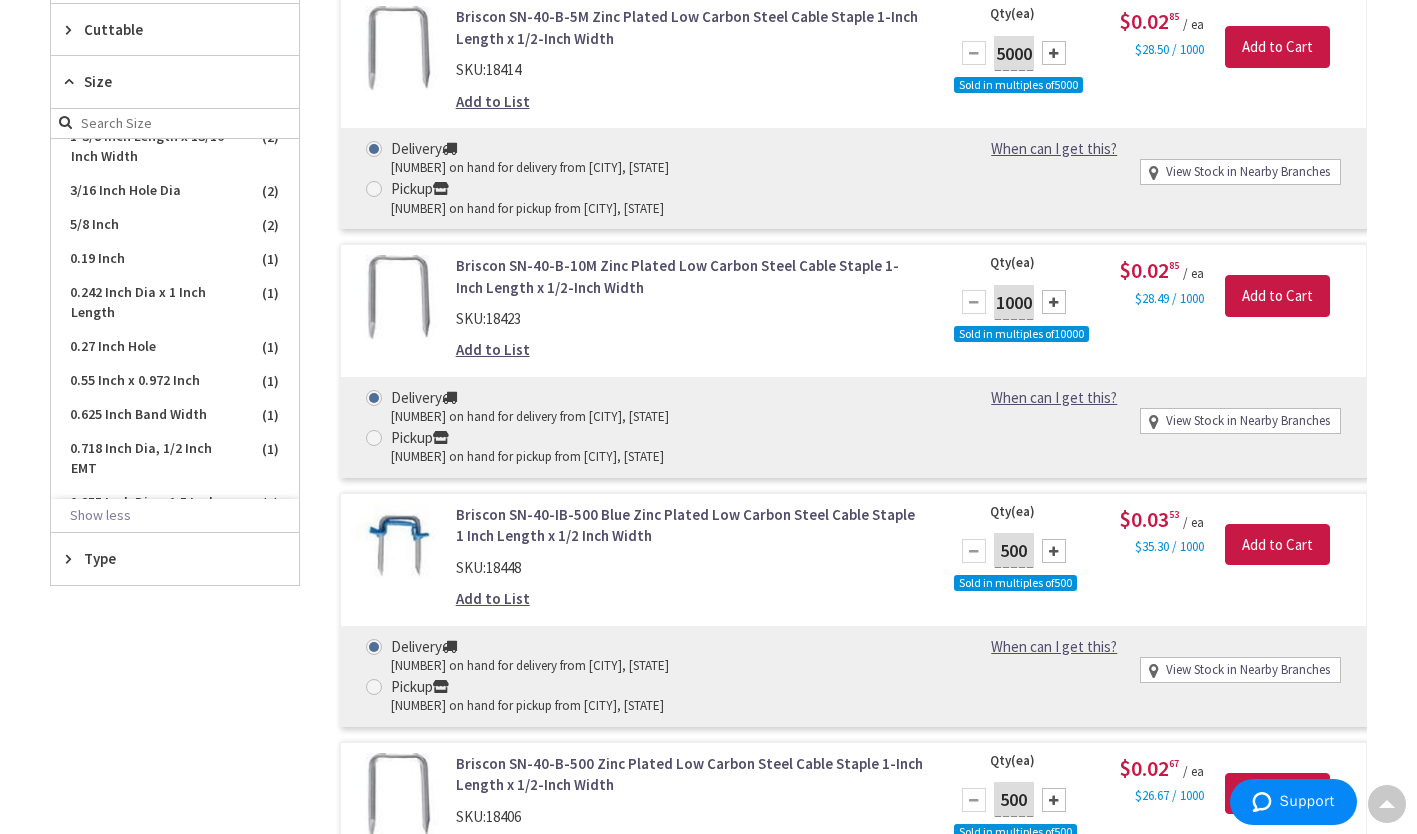 scroll, scrollTop: 338, scrollLeft: 0, axis: vertical 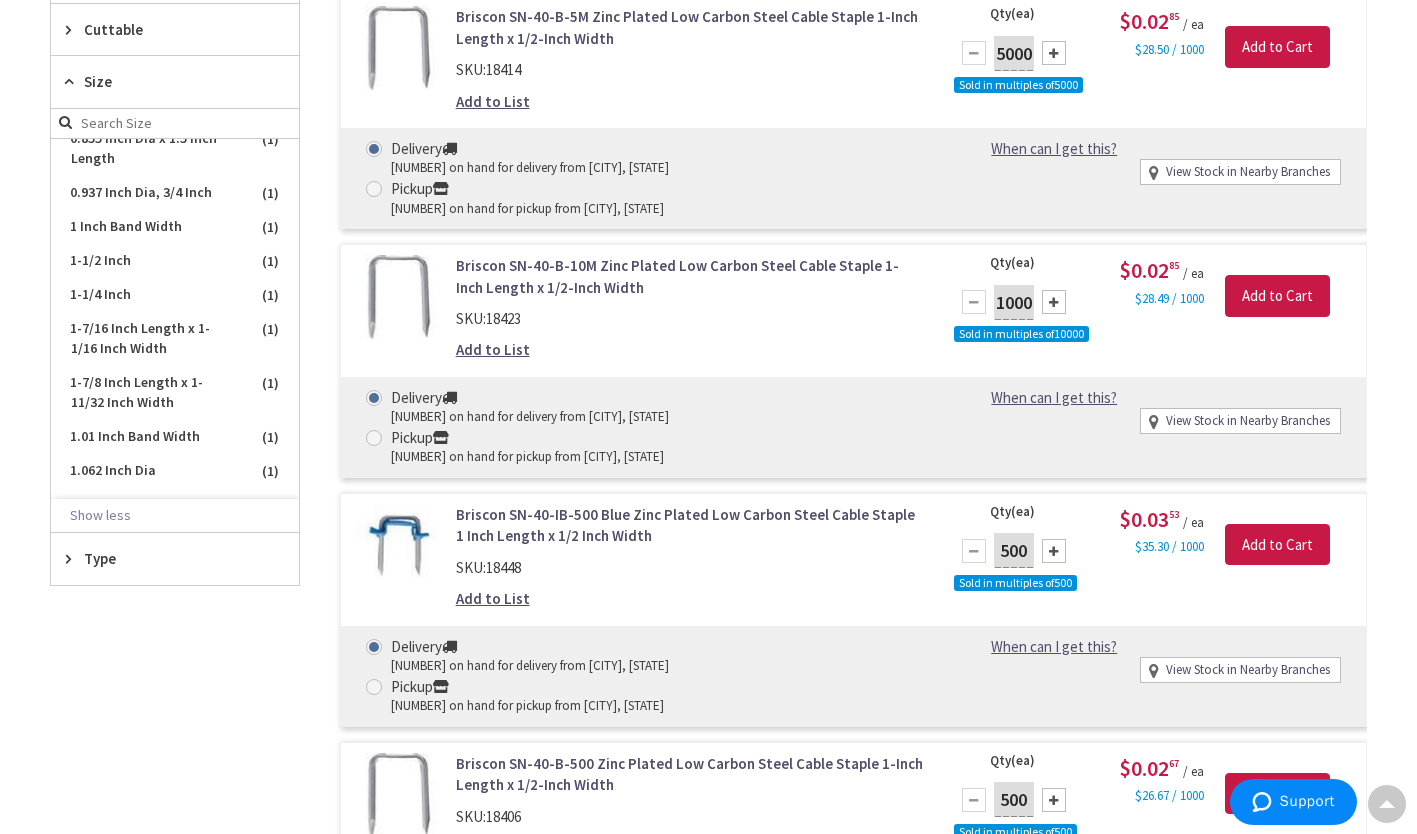 click on "1-1/2 Inch" at bounding box center [175, 261] 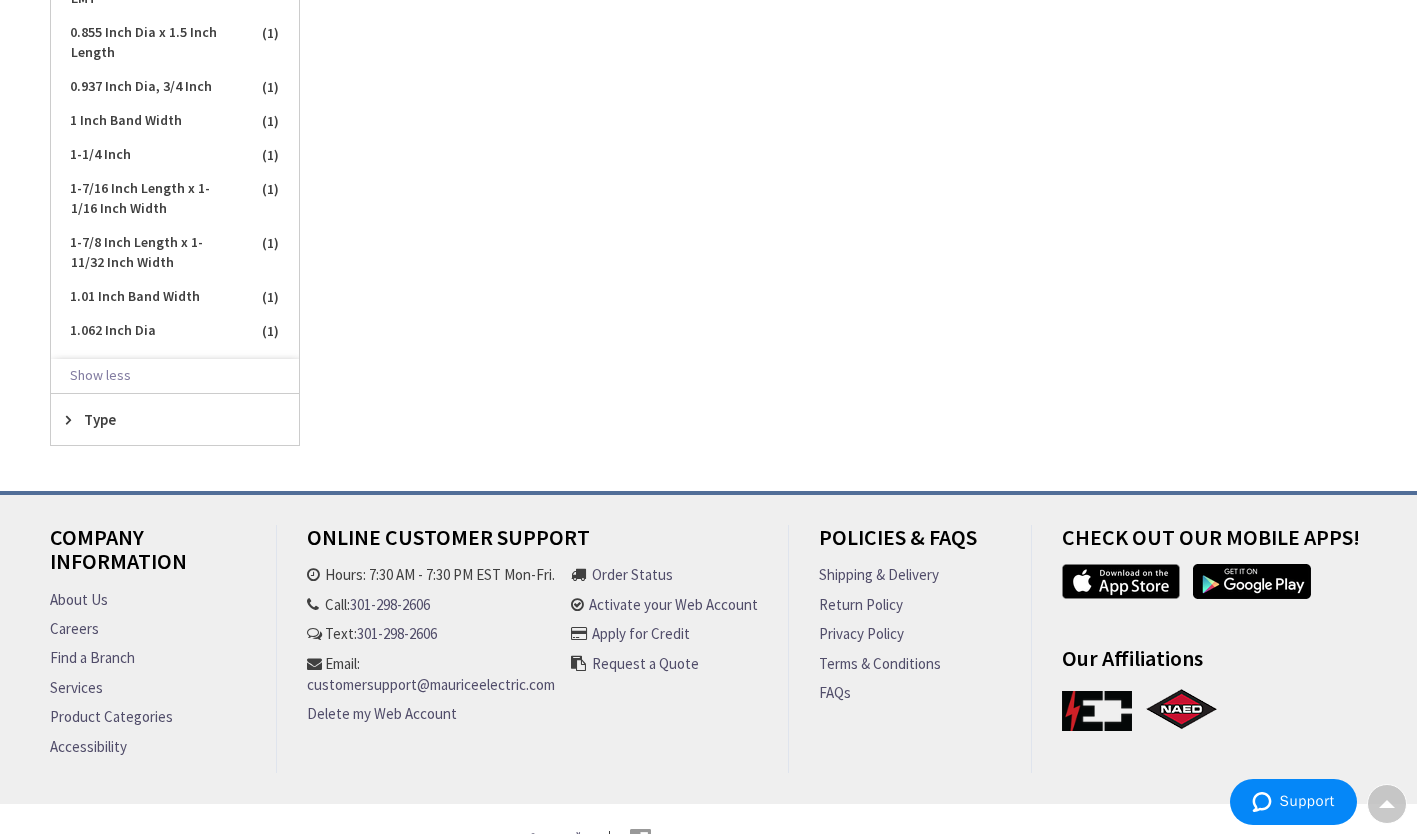 scroll, scrollTop: 764, scrollLeft: 0, axis: vertical 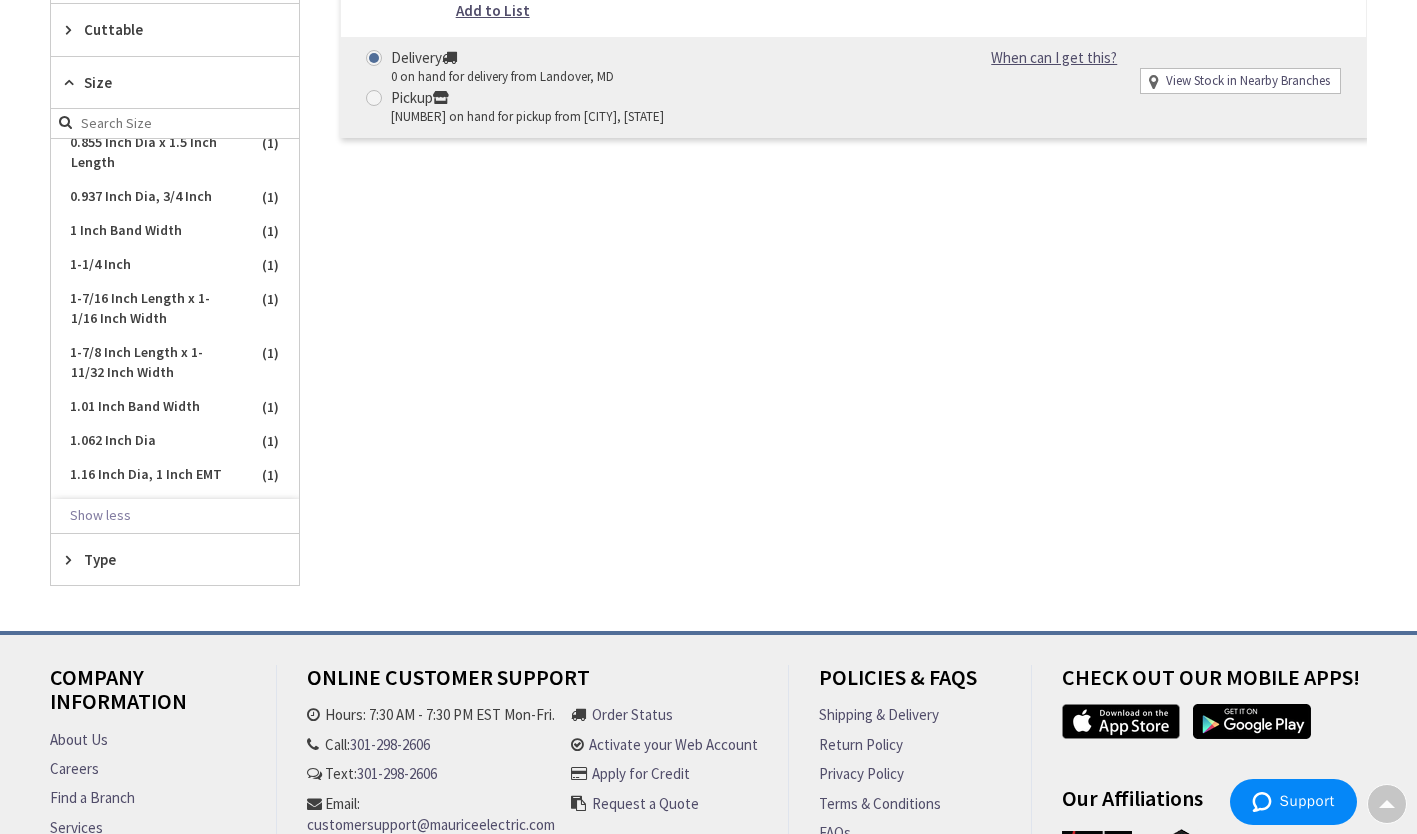 click on "1-7/8 Inch Length x 1-11/32 Inch Width" at bounding box center (175, 363) 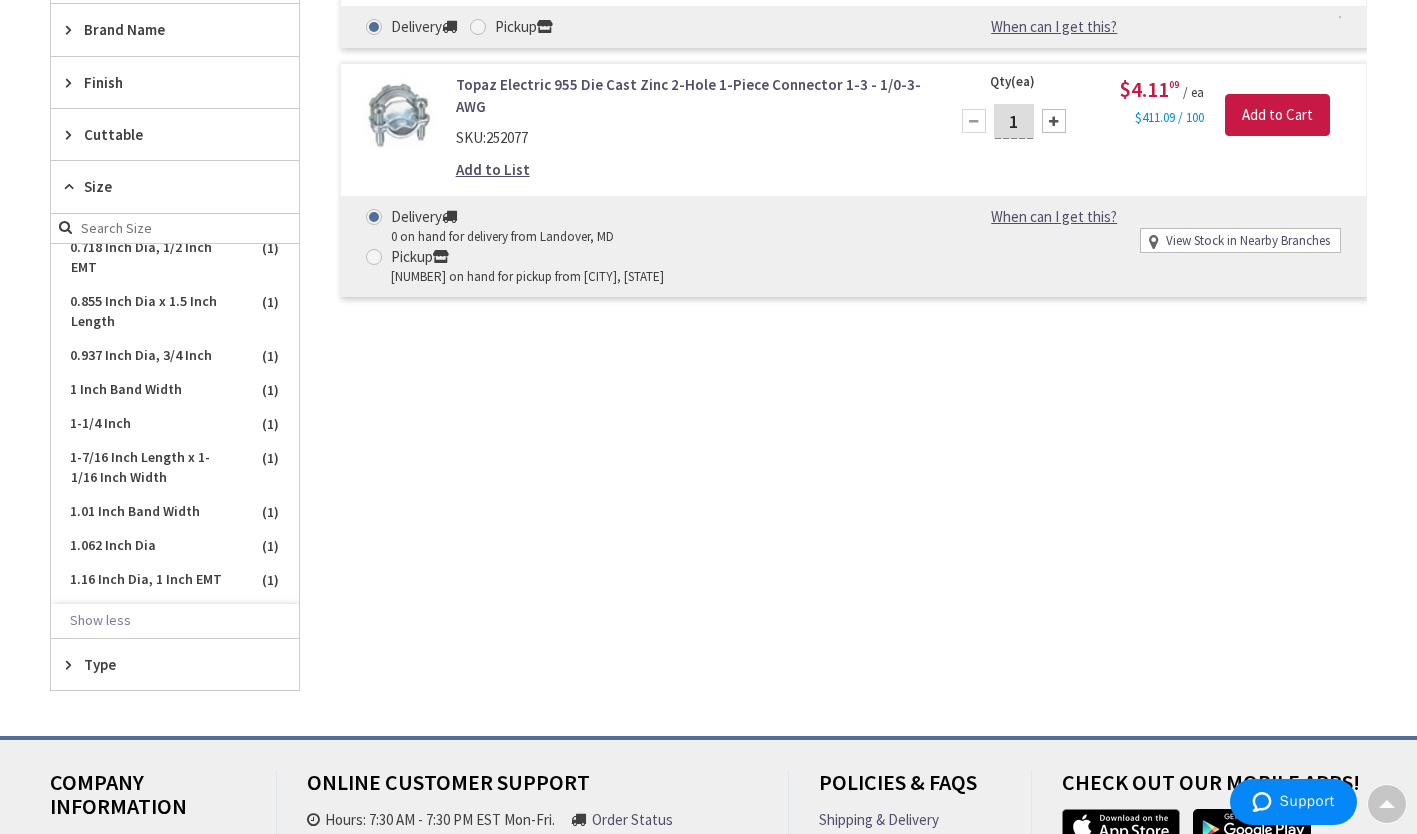 scroll, scrollTop: 817, scrollLeft: 0, axis: vertical 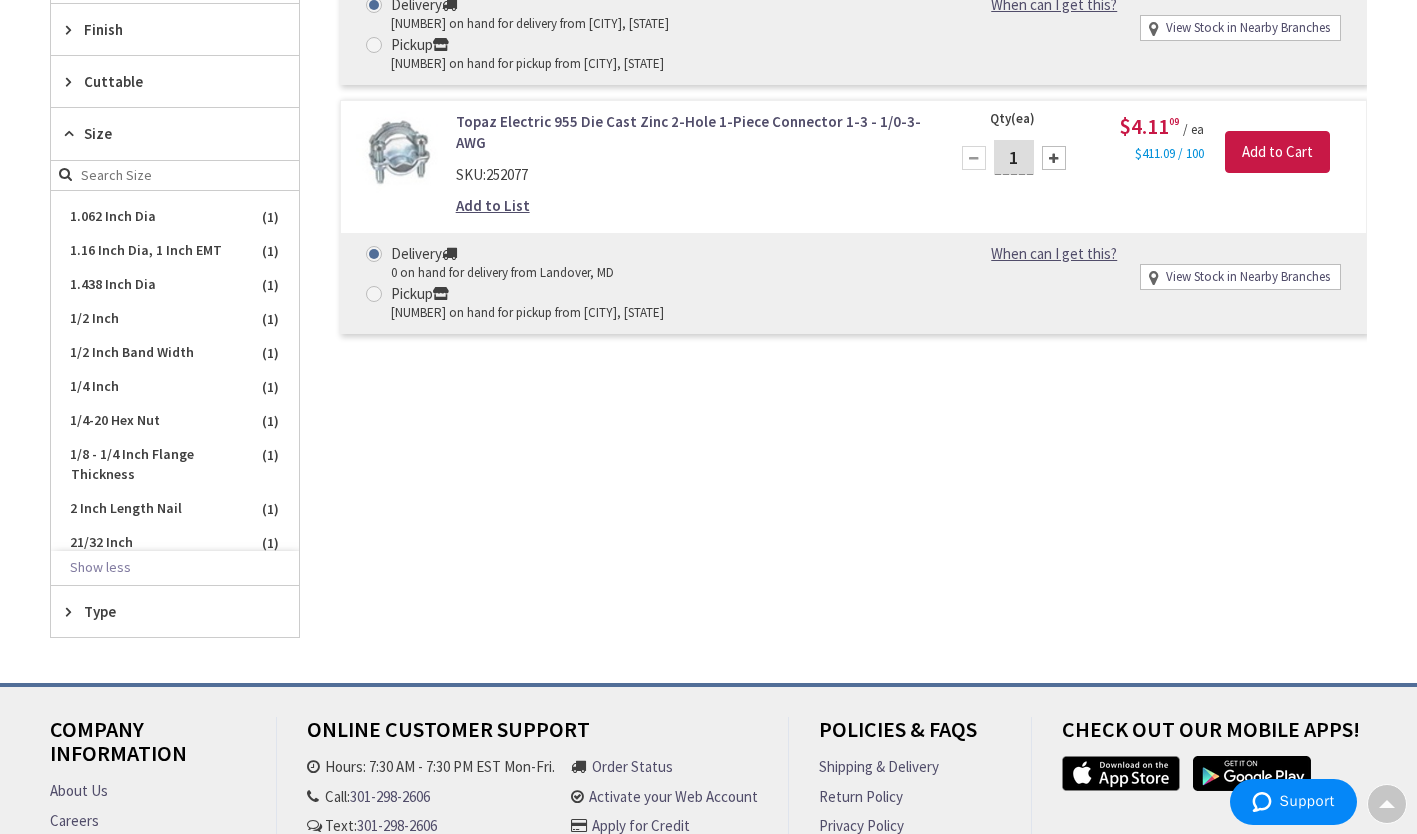 click on "1.438 Inch Dia" at bounding box center [175, 285] 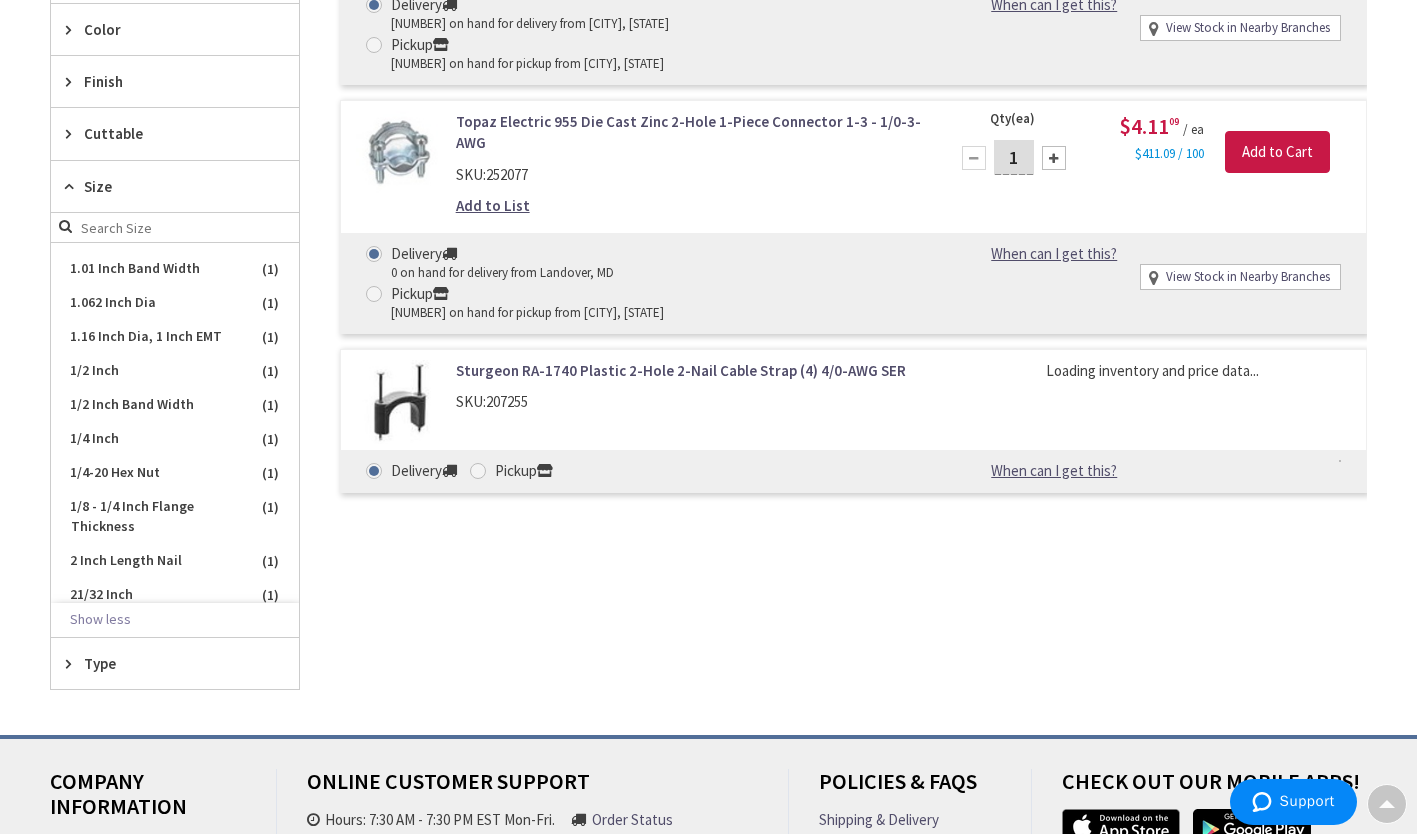 scroll, scrollTop: 1041, scrollLeft: 0, axis: vertical 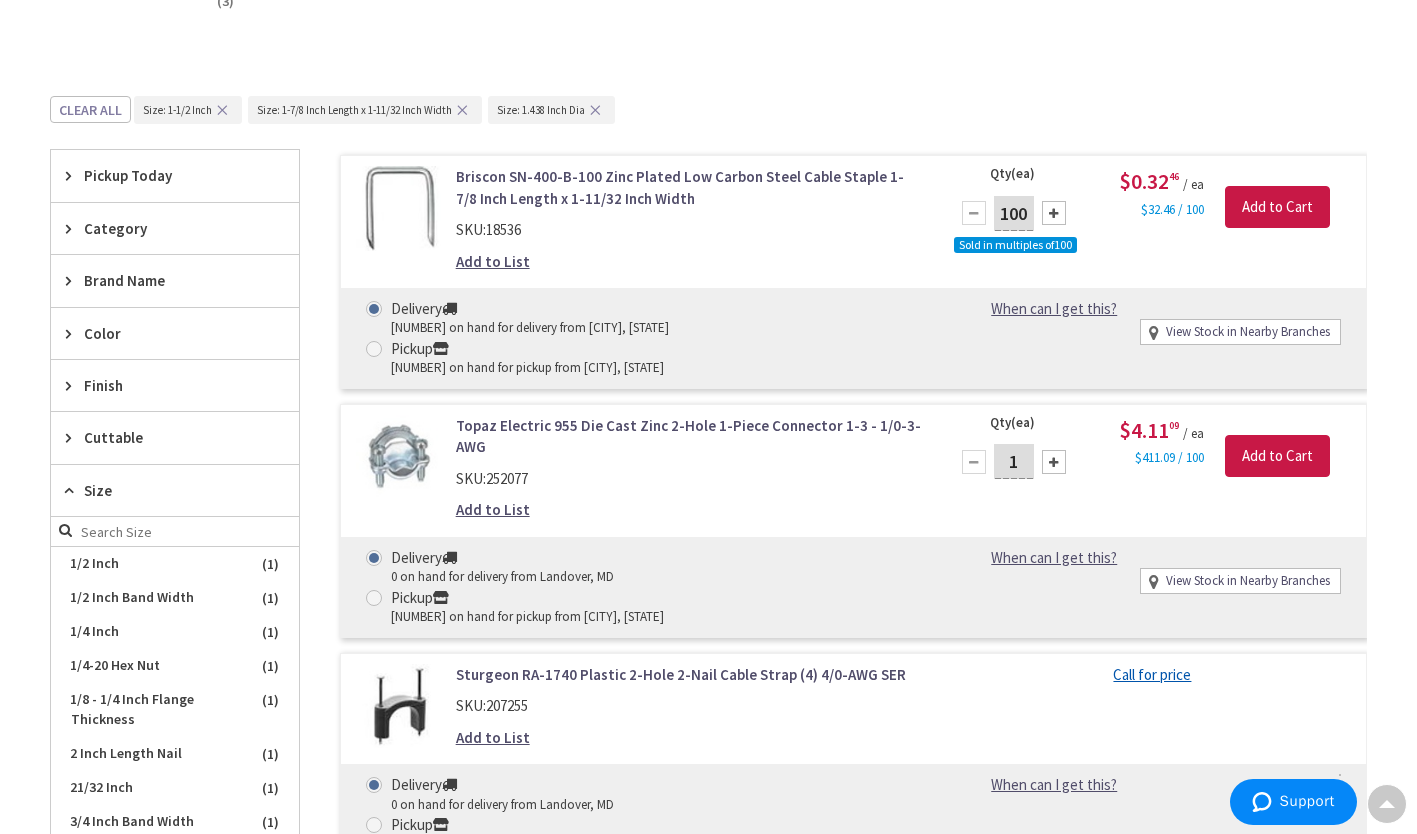 click on "Pickup Today" at bounding box center [165, 175] 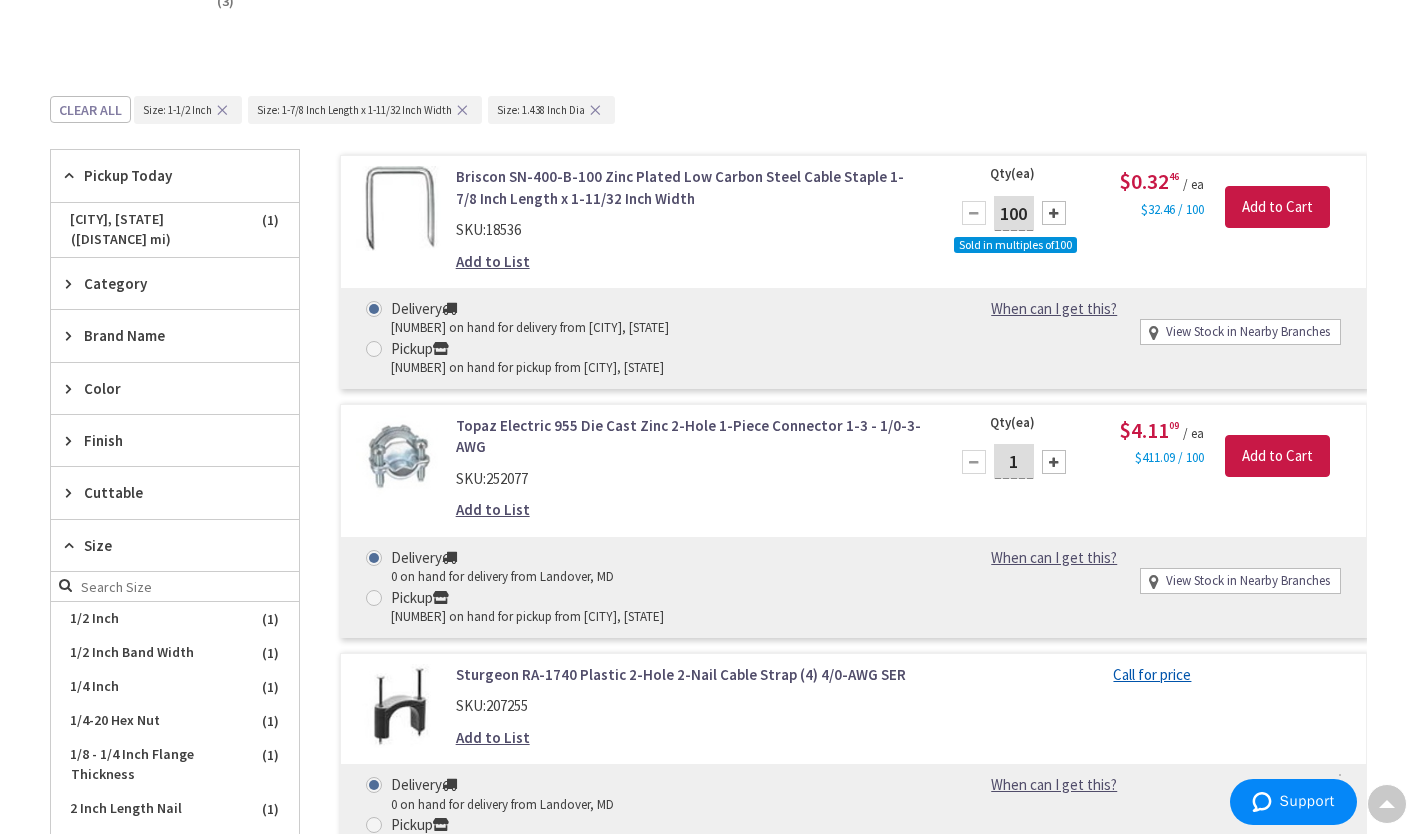 click on "[CITY], [STATE] ([DISTANCE] mi)" at bounding box center (175, 230) 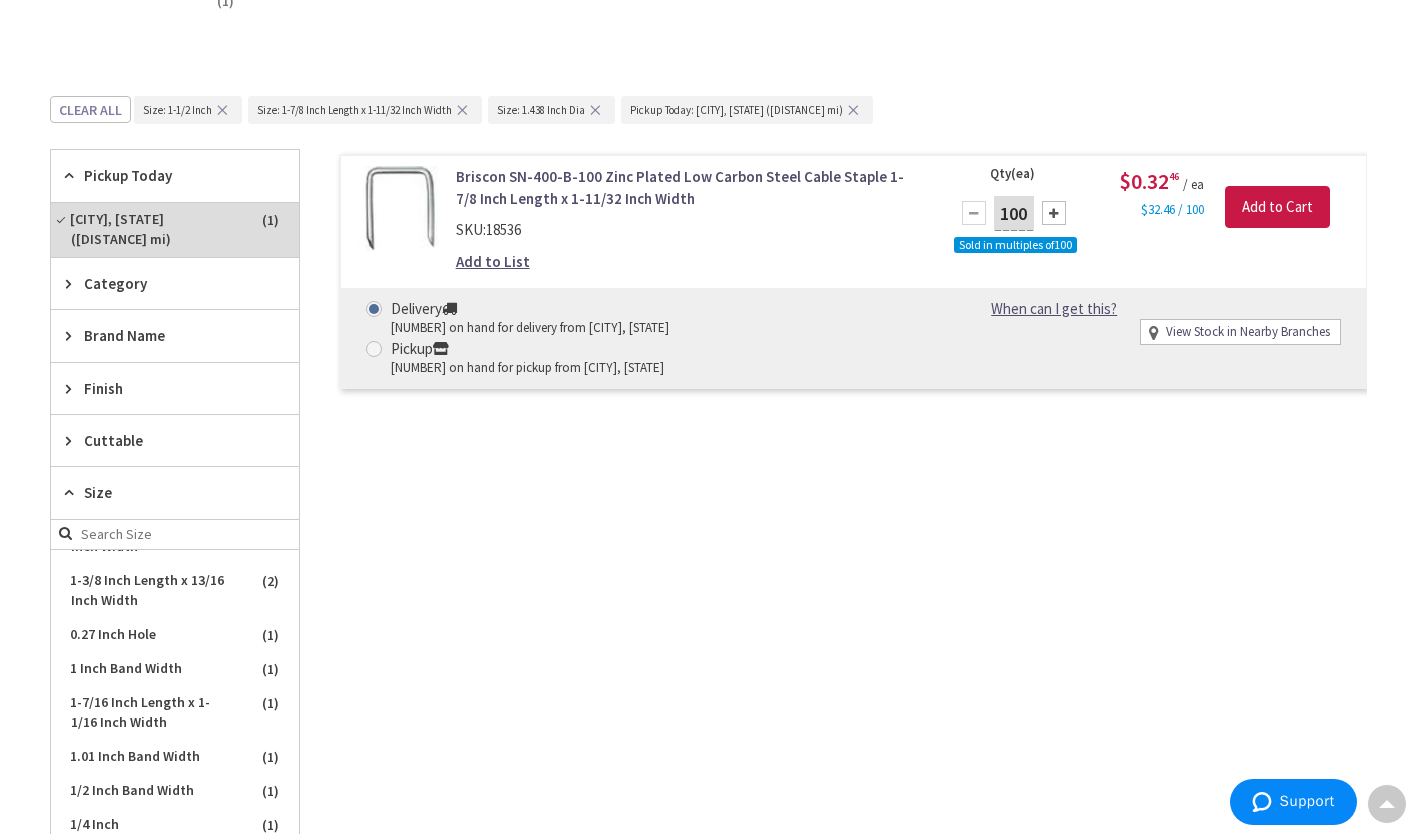 scroll, scrollTop: 216, scrollLeft: 0, axis: vertical 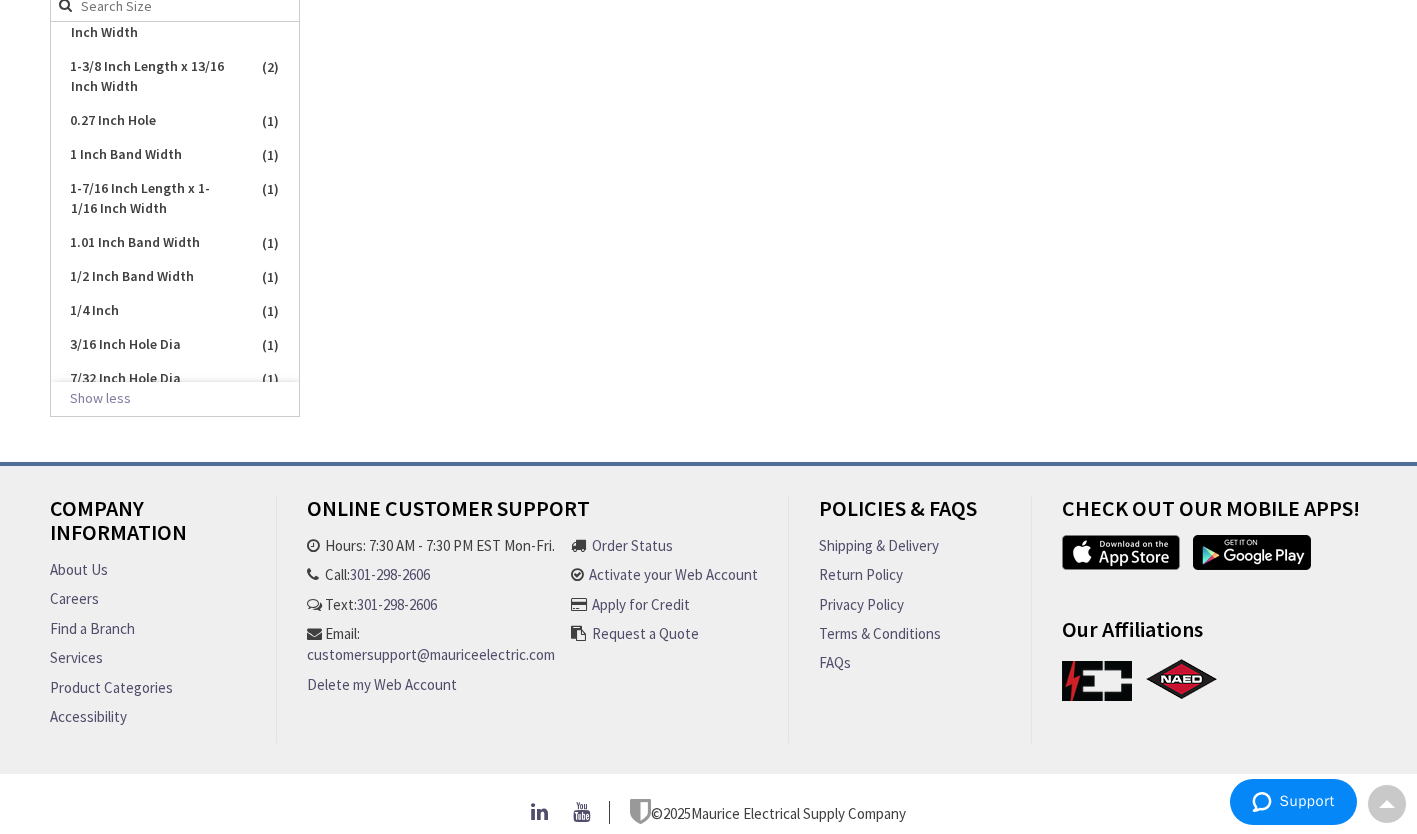 click on "1-7/16 Inch Length x 1-1/16 Inch Width" at bounding box center (175, 199) 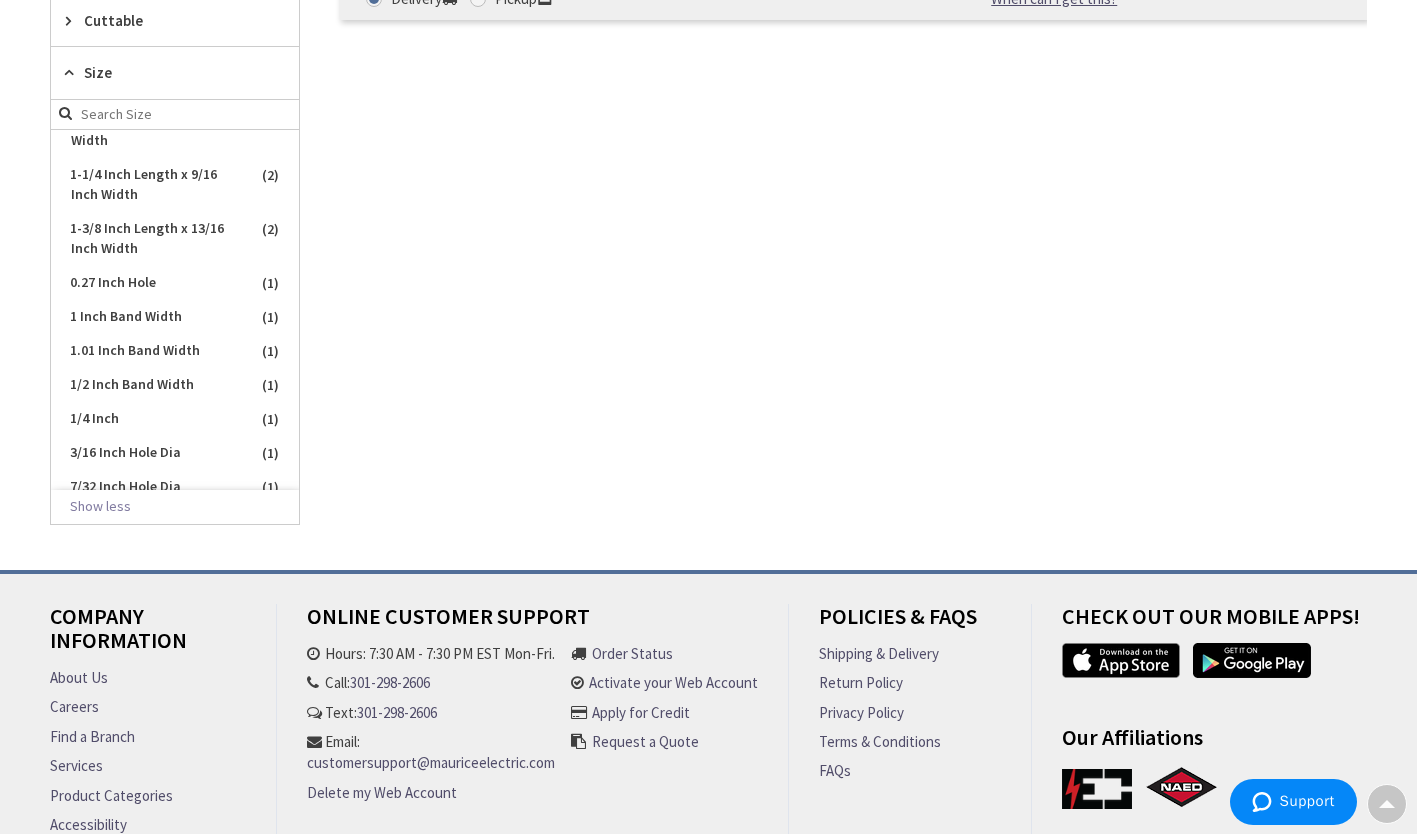 scroll, scrollTop: 1109, scrollLeft: 0, axis: vertical 